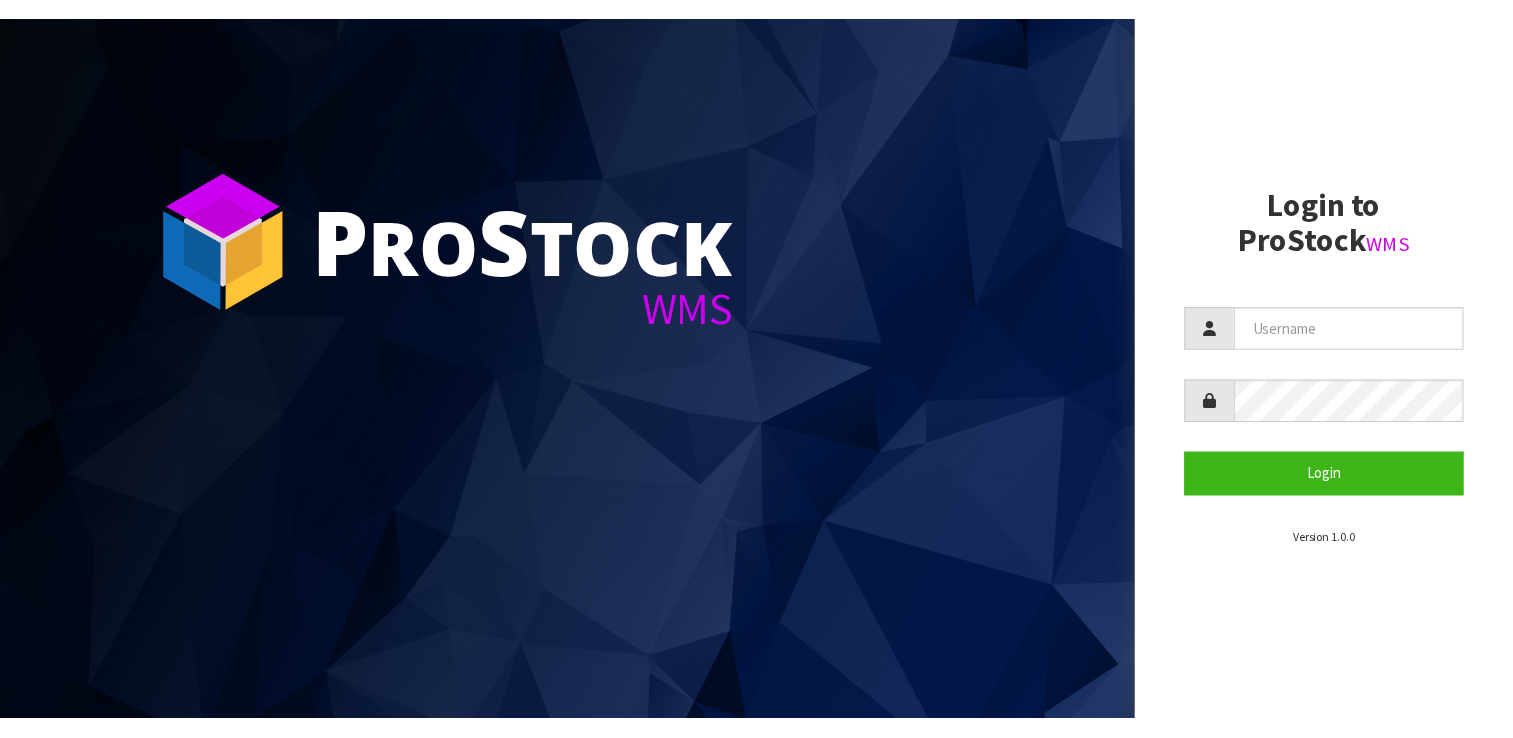 scroll, scrollTop: 0, scrollLeft: 0, axis: both 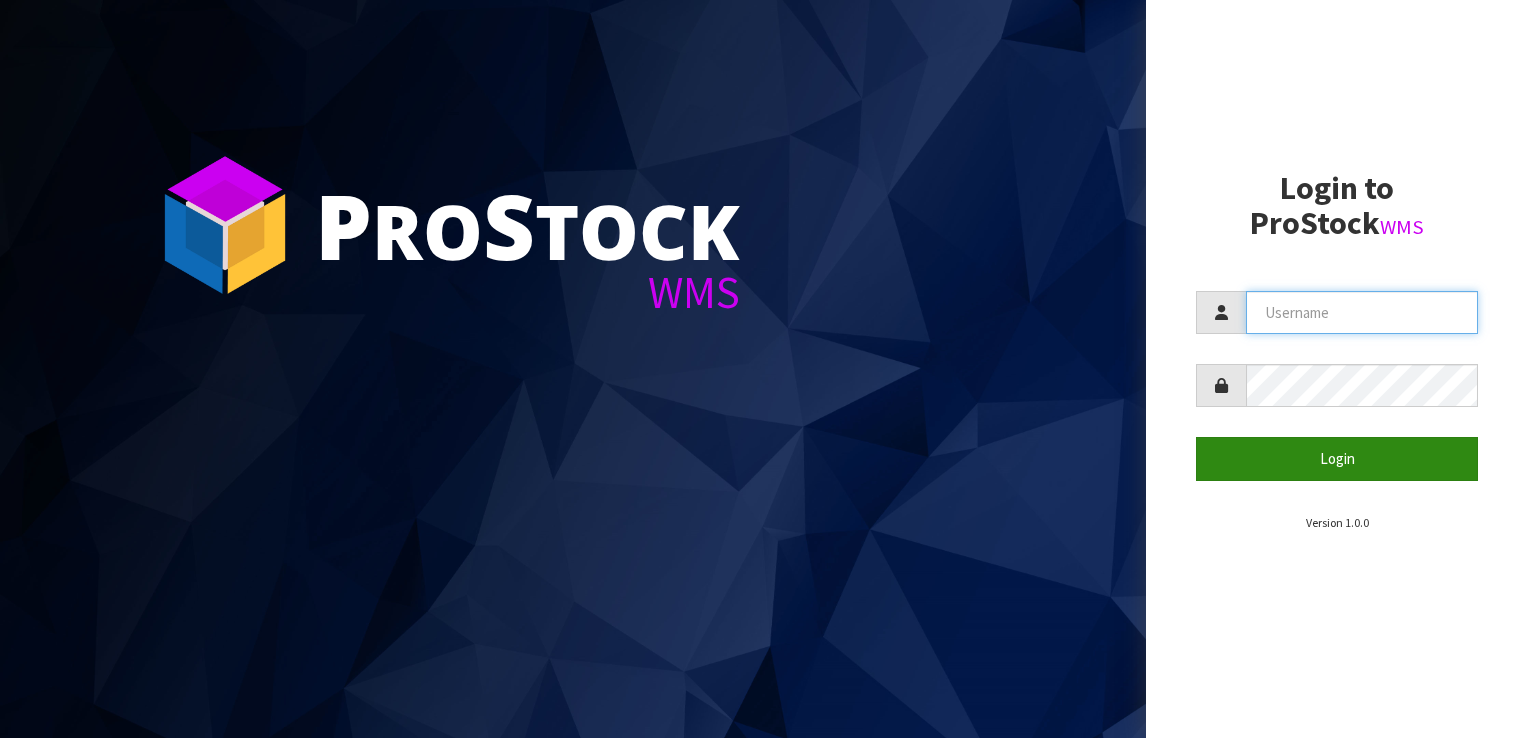 type on "COATES" 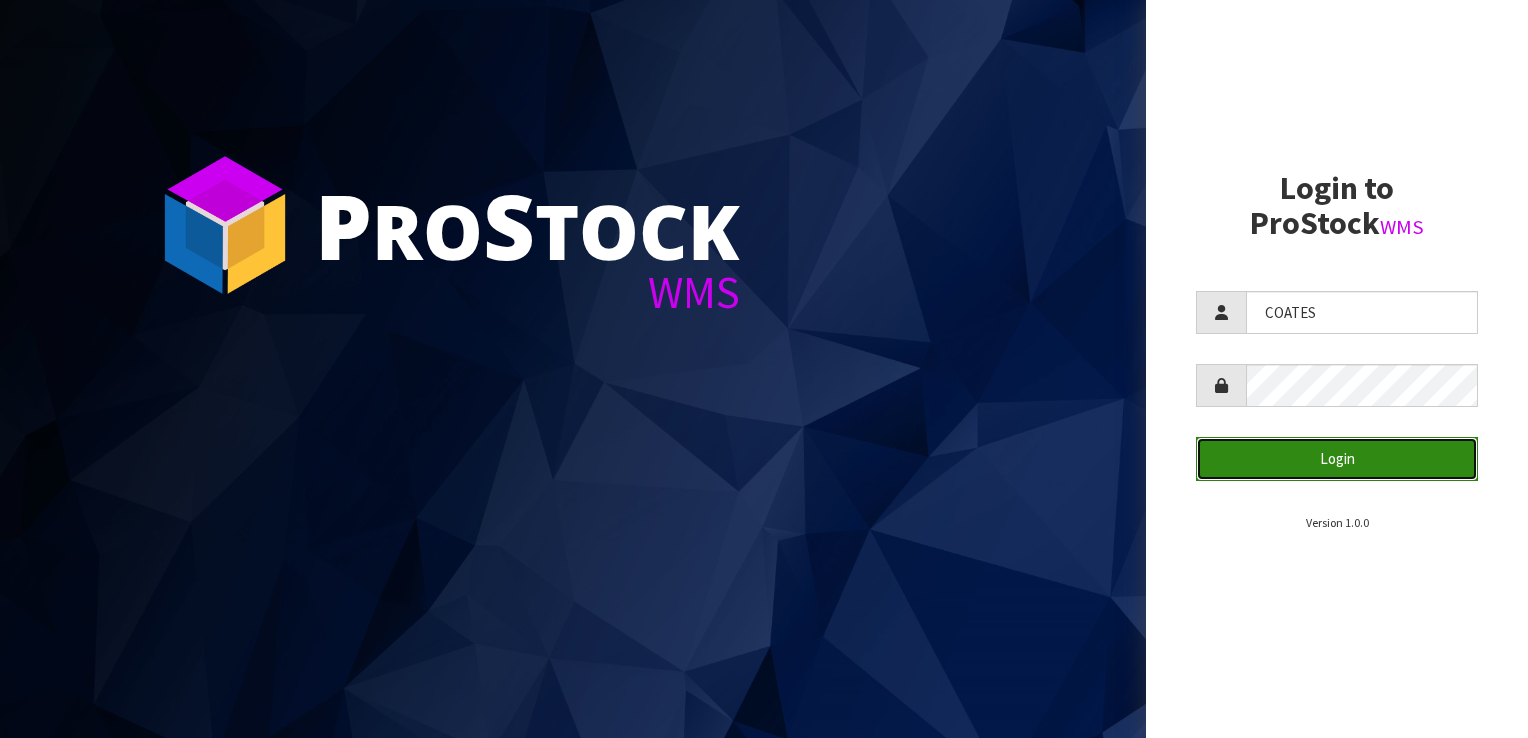 click on "Login" at bounding box center [1337, 458] 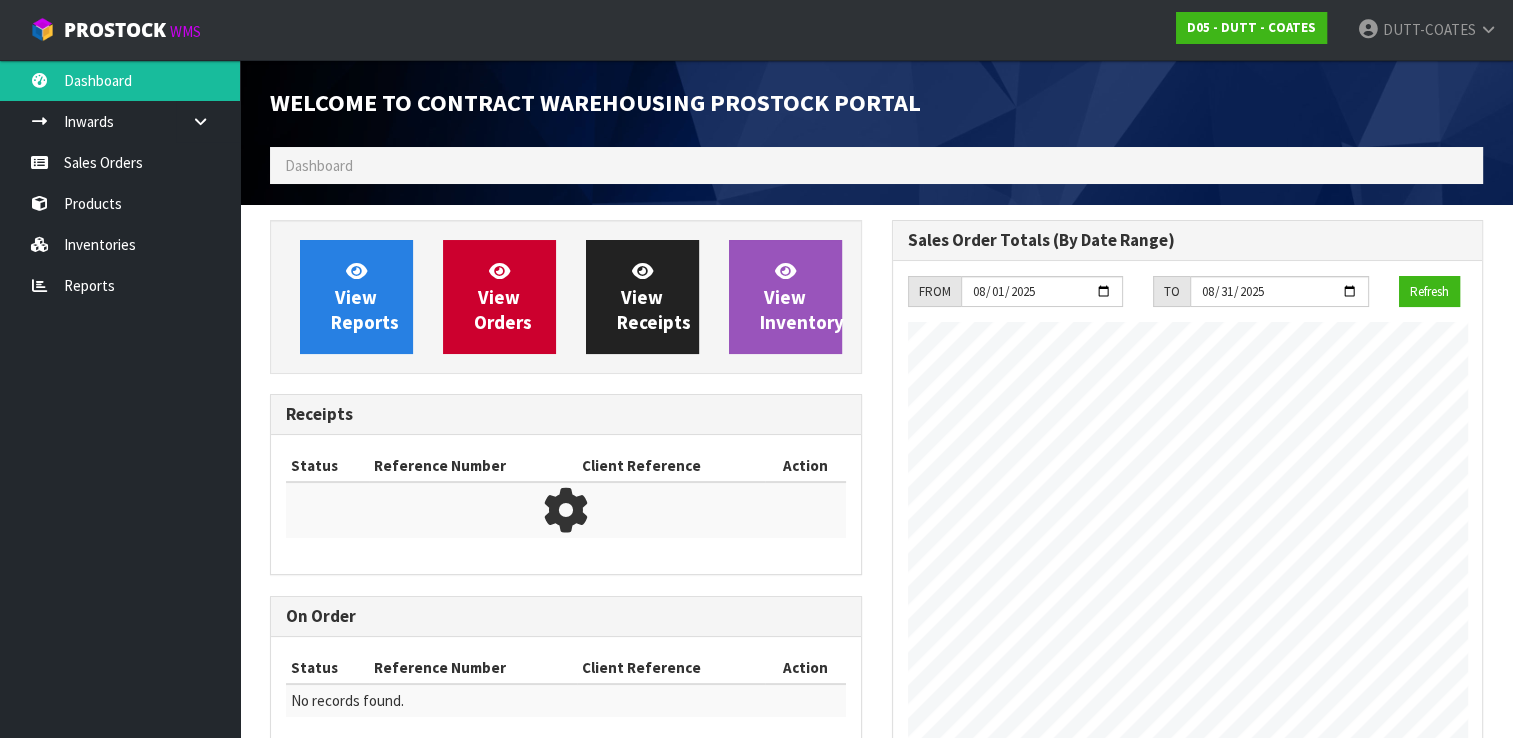 scroll, scrollTop: 998658, scrollLeft: 999378, axis: both 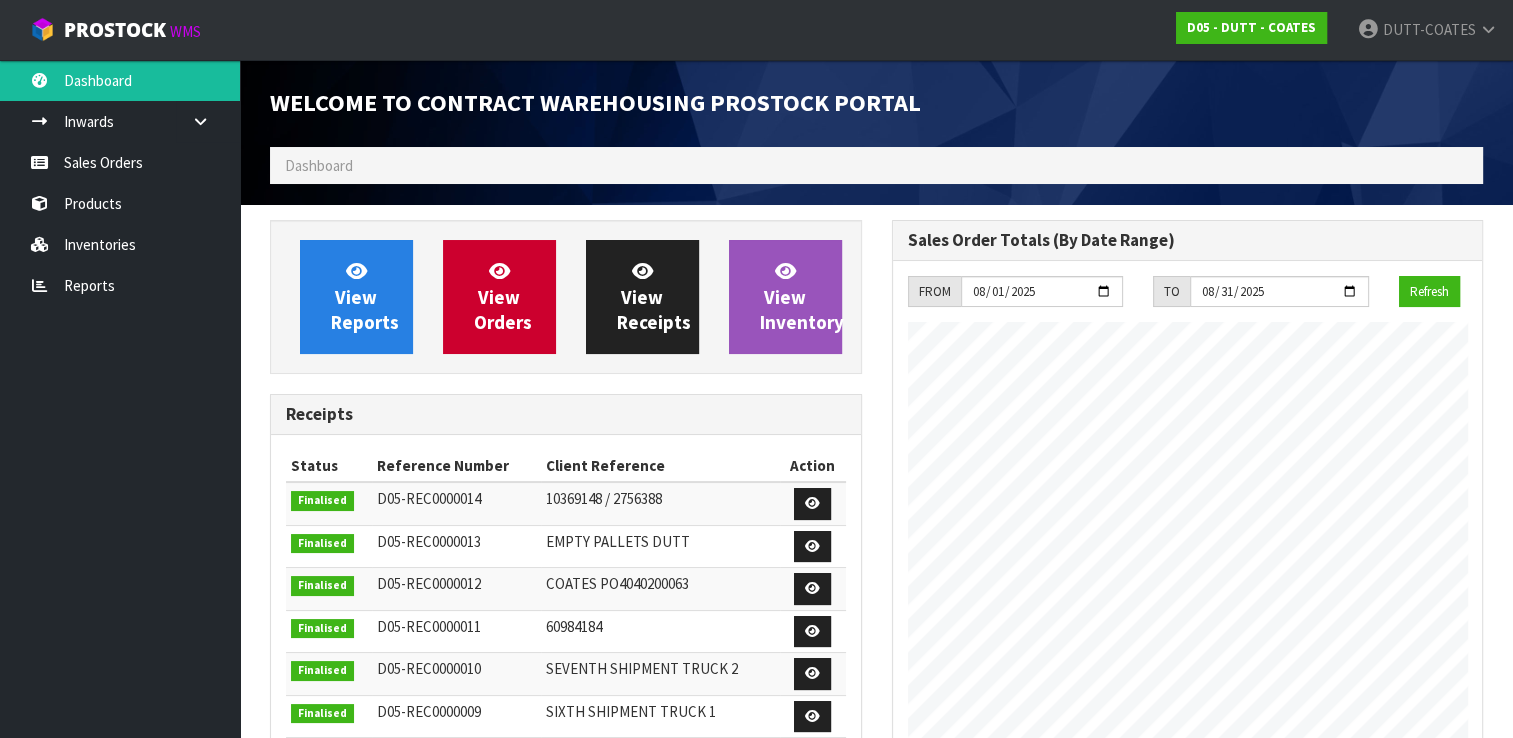 click on "Sales Order Totals (By Date Range)" at bounding box center [1188, 240] 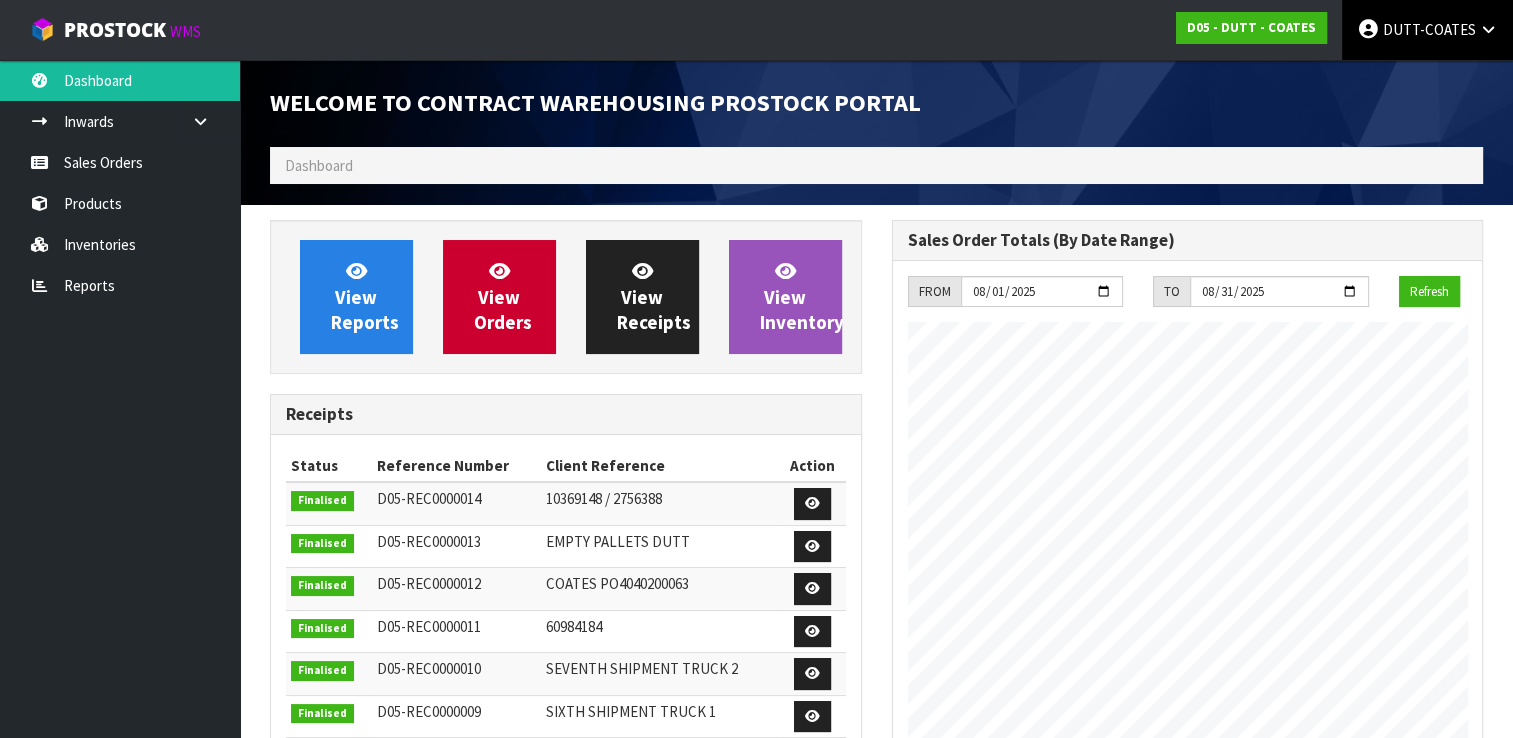 scroll, scrollTop: 998658, scrollLeft: 999378, axis: both 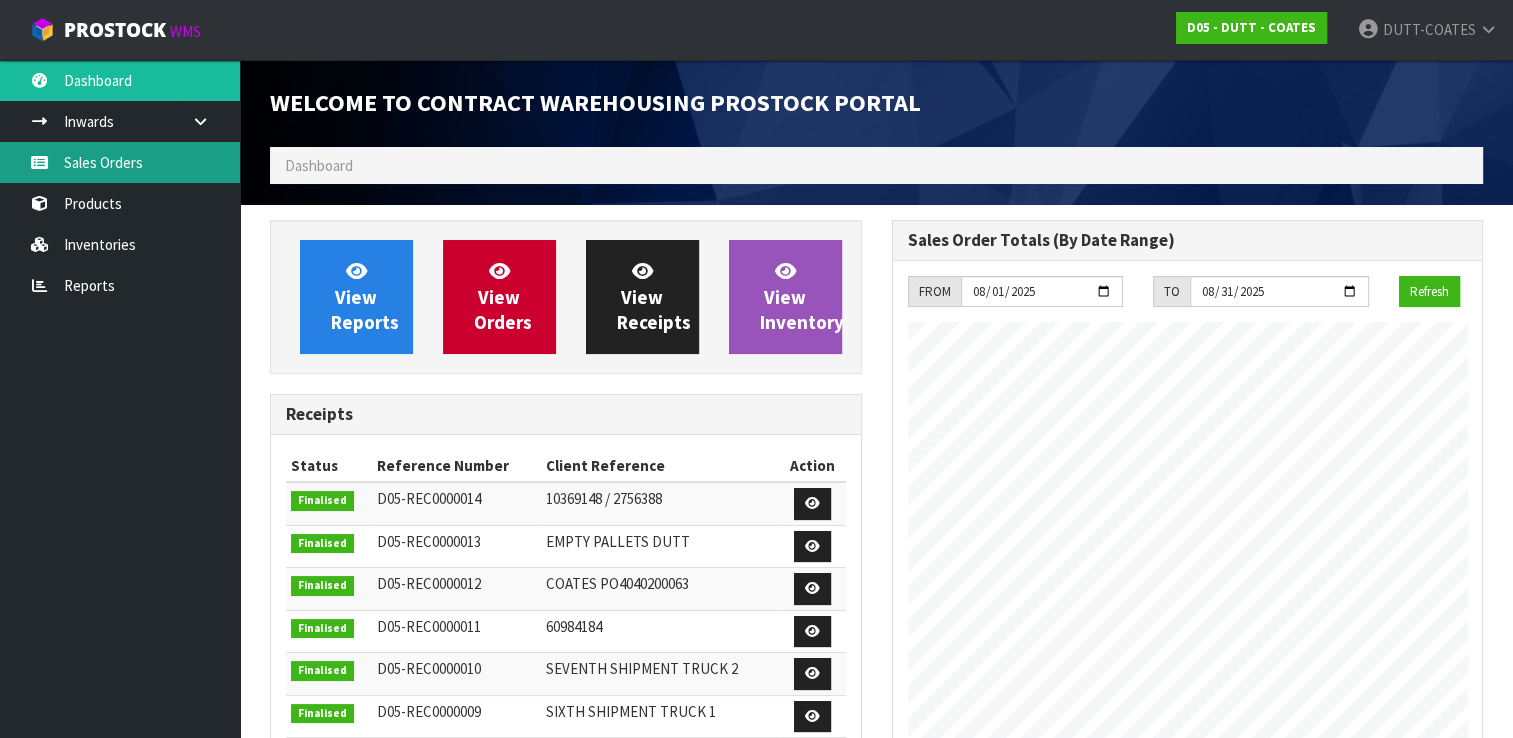 click on "Sales Orders" at bounding box center [120, 162] 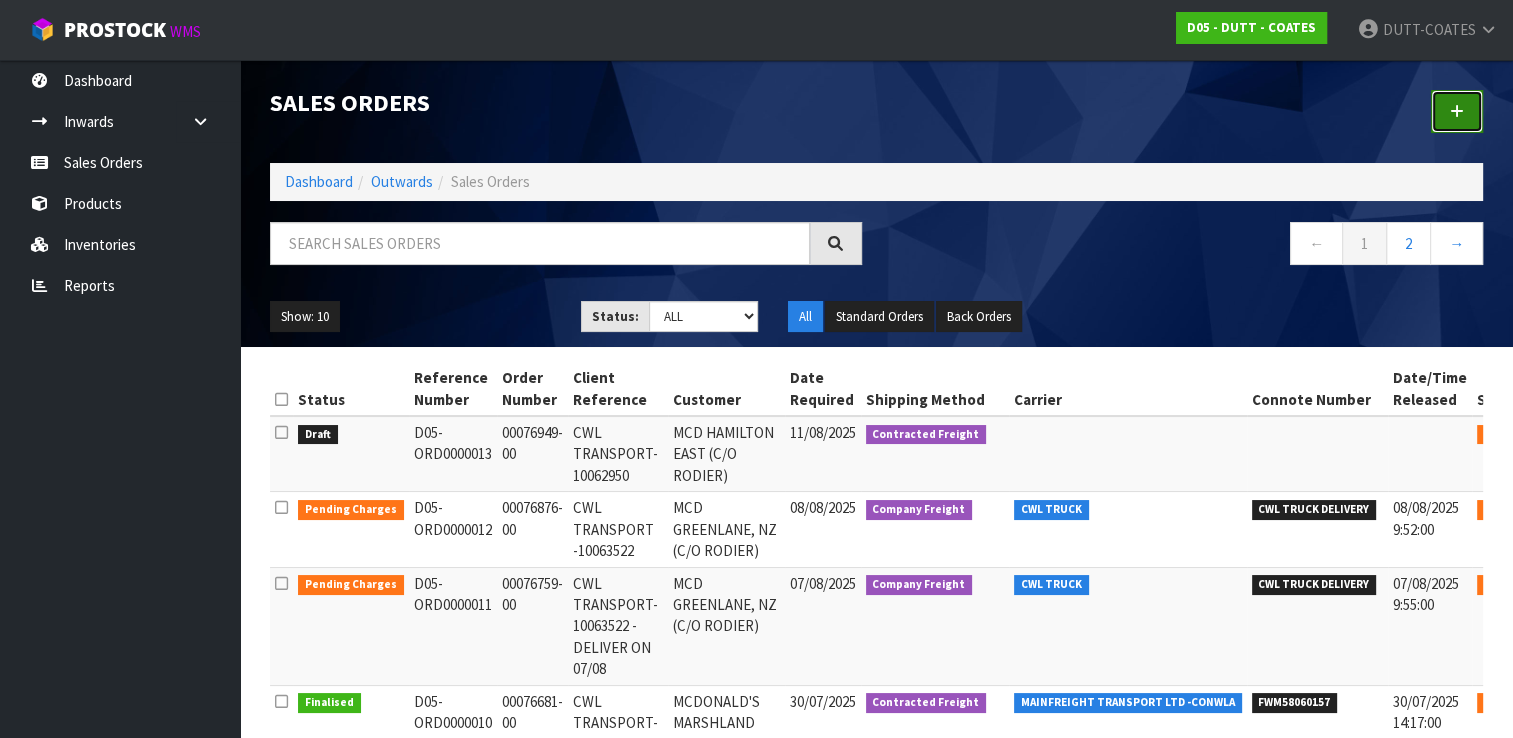 click at bounding box center [1457, 111] 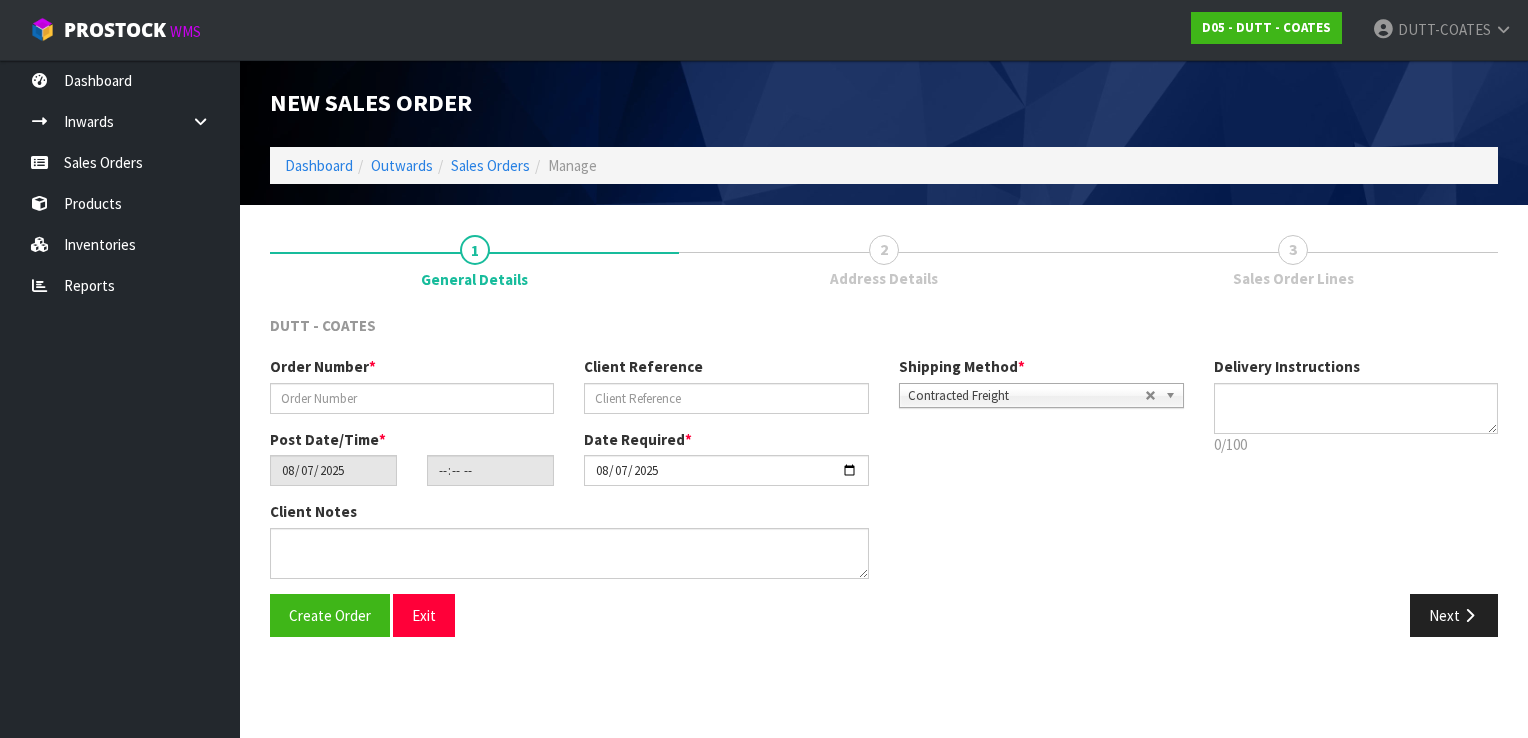 click on "Client Notes" at bounding box center [727, 547] 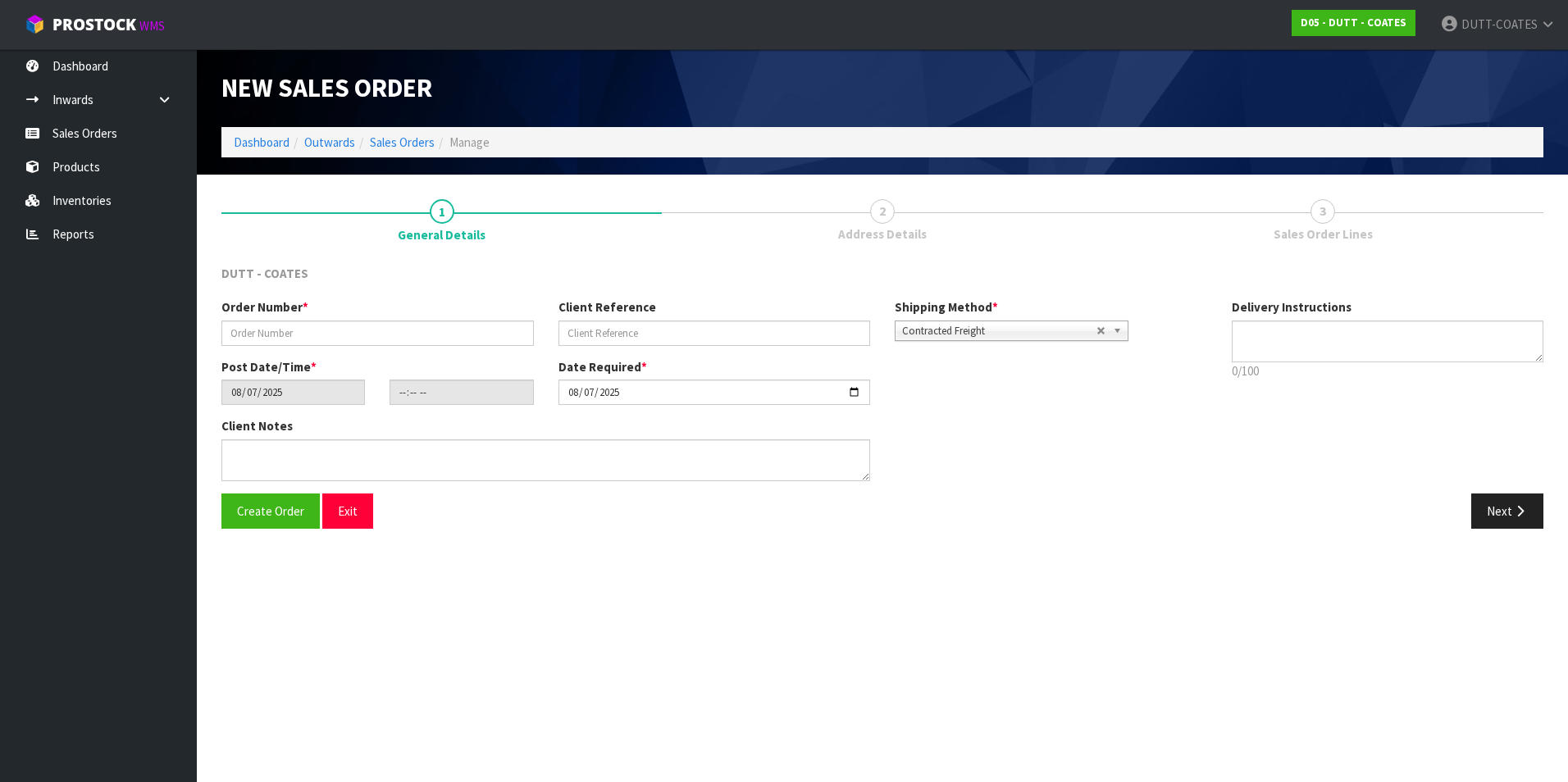 drag, startPoint x: 1256, startPoint y: 485, endPoint x: 1438, endPoint y: 581, distance: 205.76686 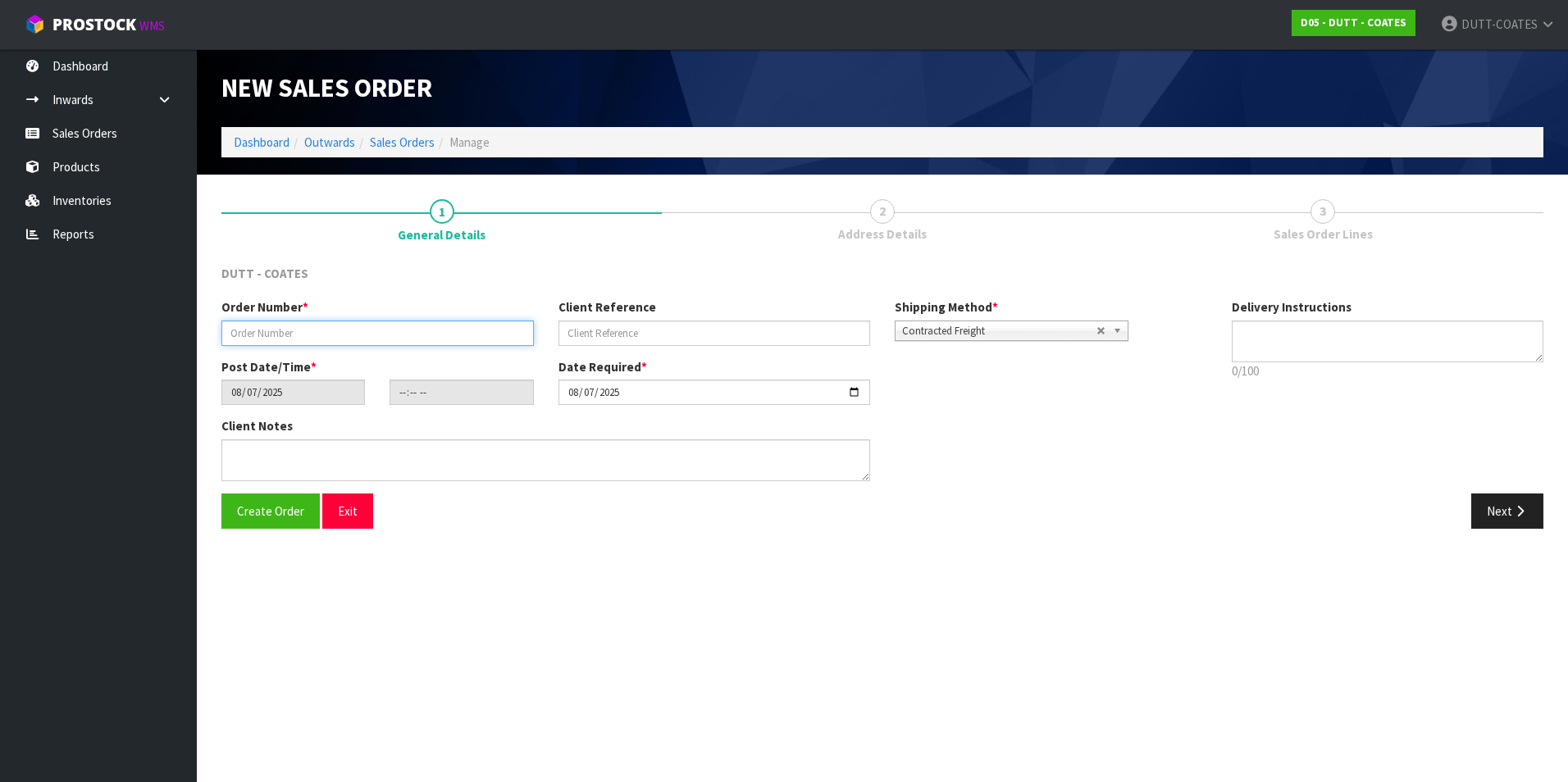 drag, startPoint x: 340, startPoint y: 338, endPoint x: 649, endPoint y: 381, distance: 311.978 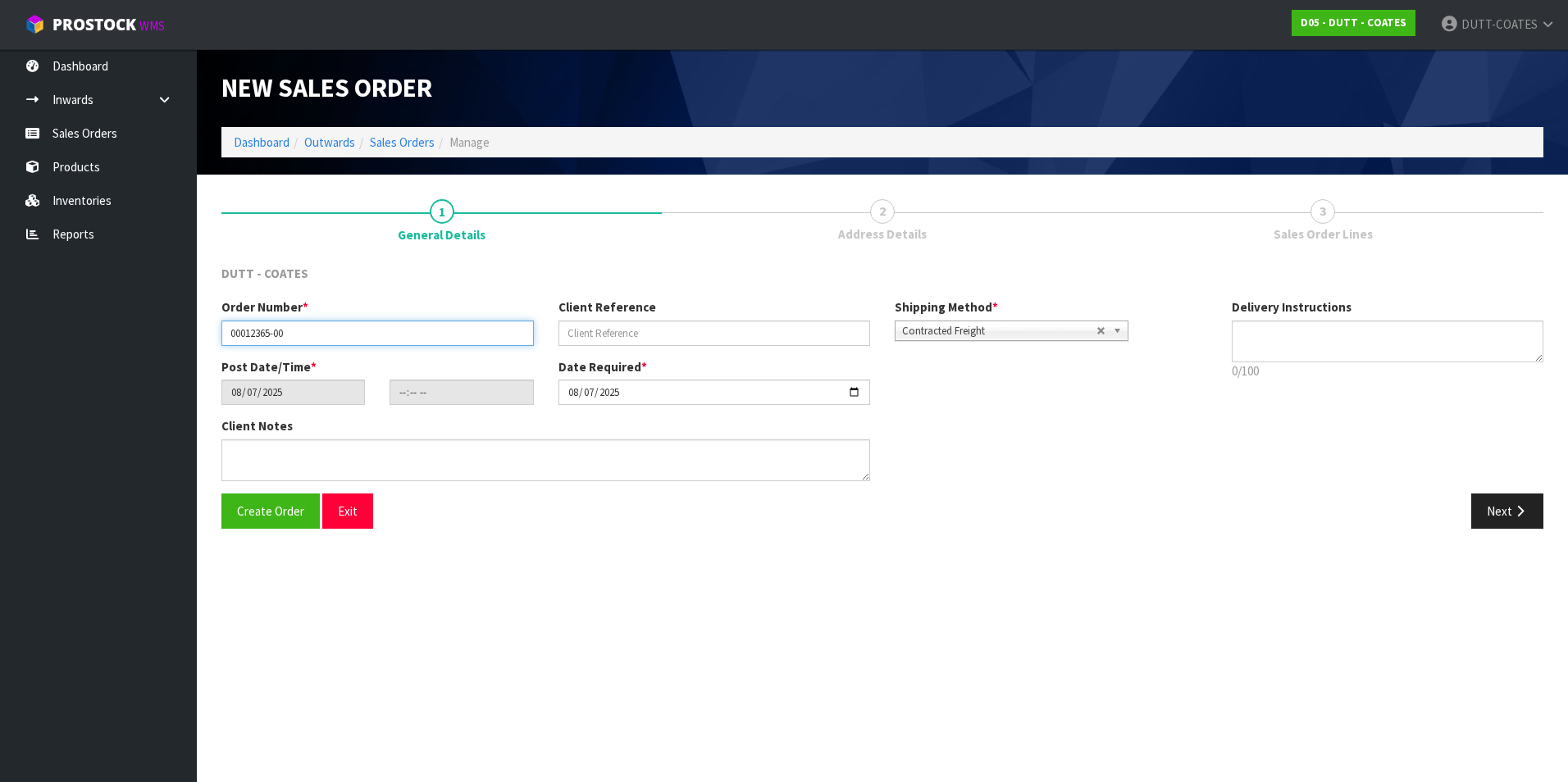 type on "00012365-00" 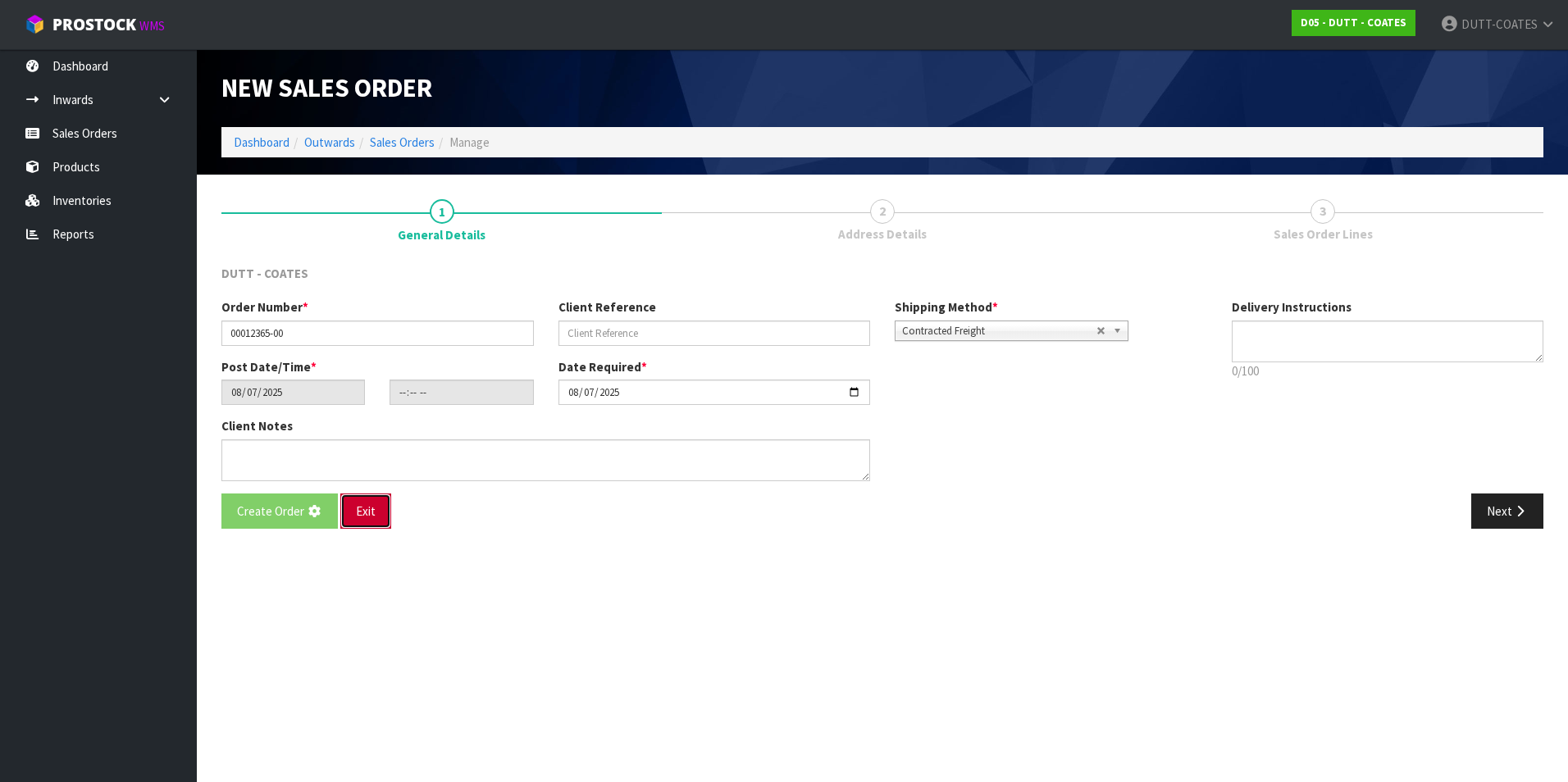 click on "Exit" at bounding box center (366, 511) 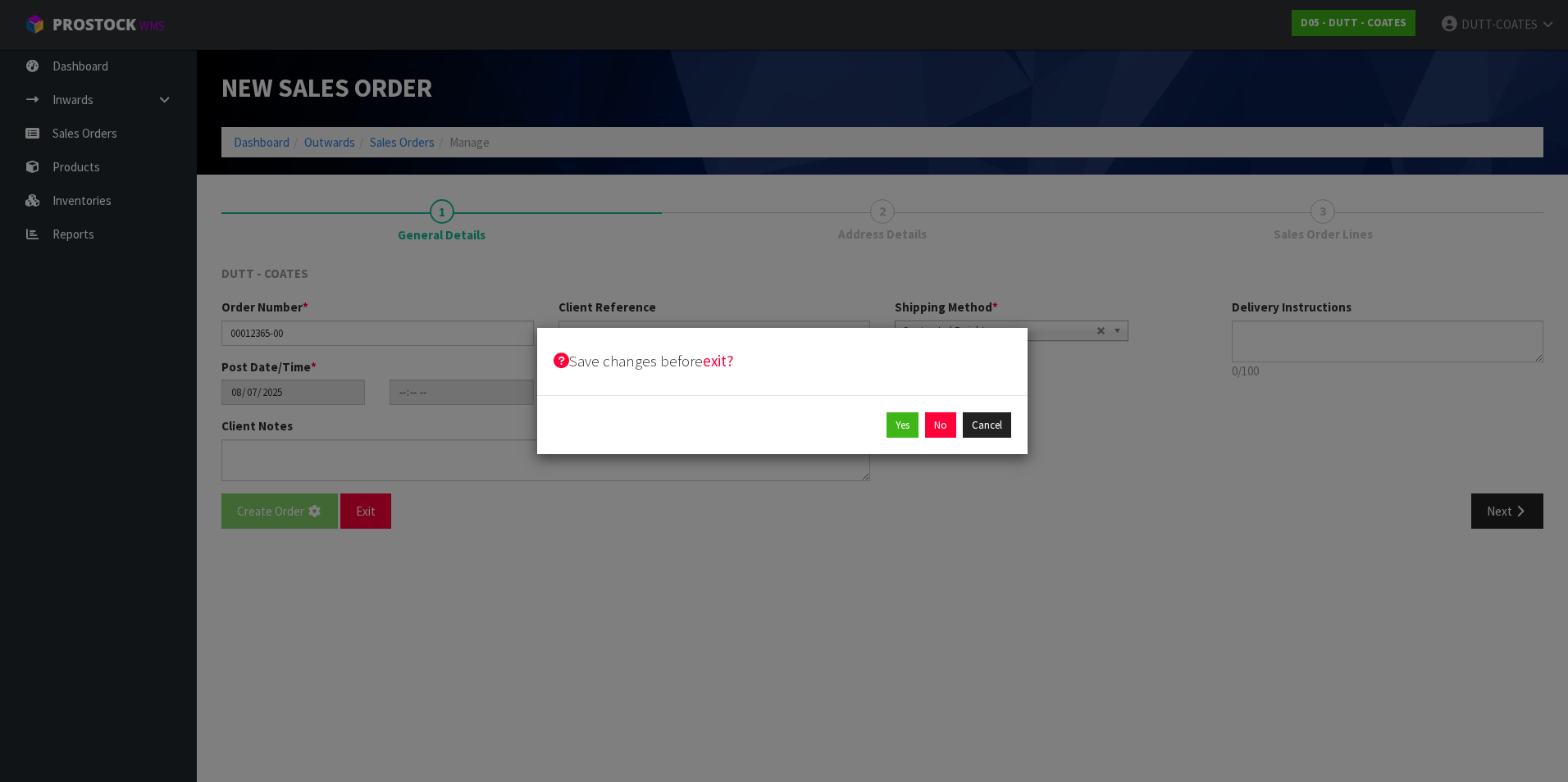click on "Save changes before   exit?
Yes
No
Cancel
Toggle navigation
ProStock   WMS
D05 - DUTT - COATES
DUTT-COATES
Logout
Dashboard
Inwards
Purchase Orders
Receipts
Sales Orders
Products
Inventories
Reports" at bounding box center (784, 391) 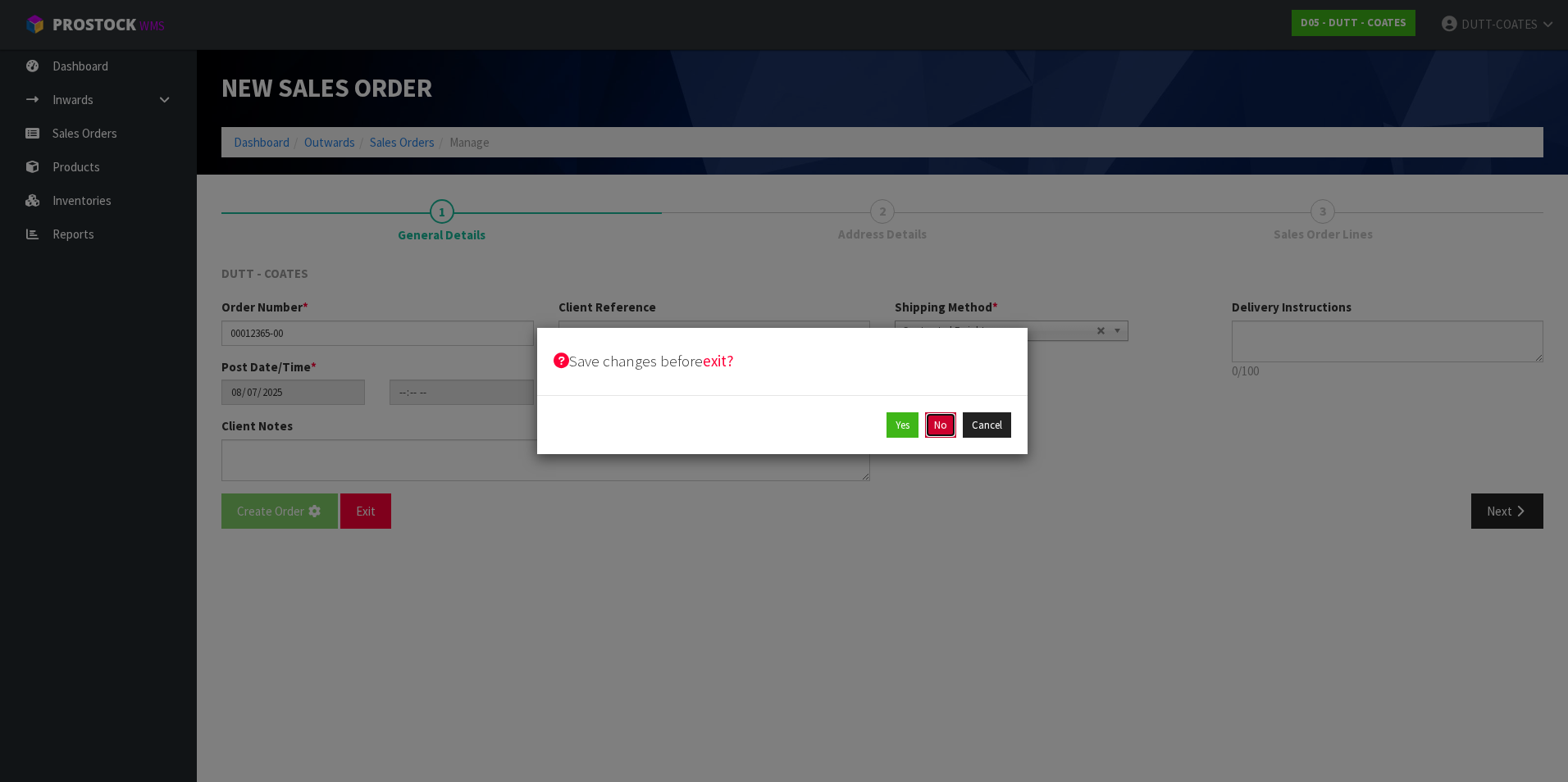 click on "No" at bounding box center (941, 425) 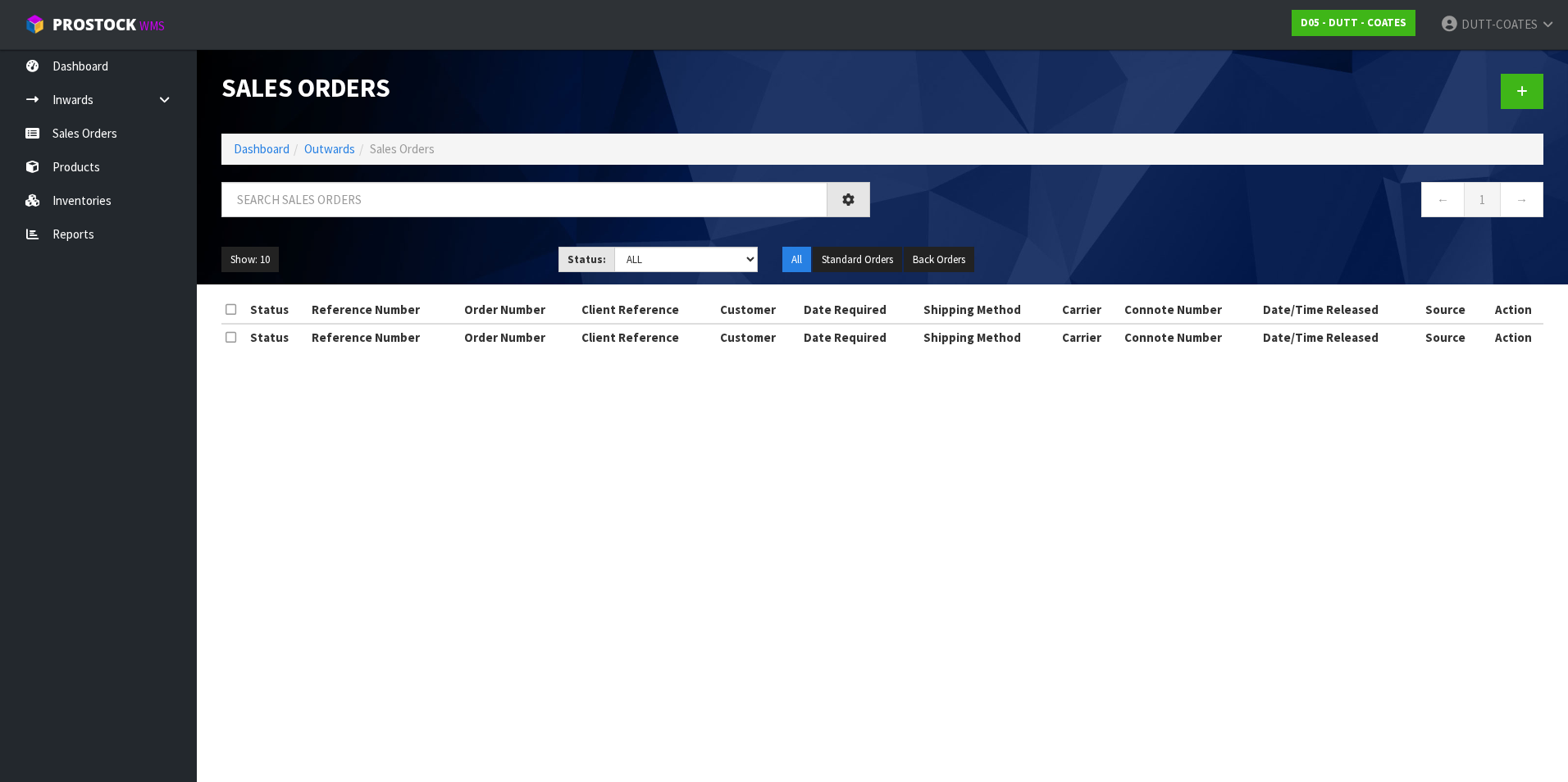 click on "Sales Orders
Dashboard Outwards Sales Orders
←
1
→
Show: 10
5
10
25
50
Status:
Draft Pending Allocated Pending Pick Goods Picked Goods Packed Pending Charges Finalised Cancelled Review ALL
All
Standard Orders
Back Orders
Status" at bounding box center (784, 391) 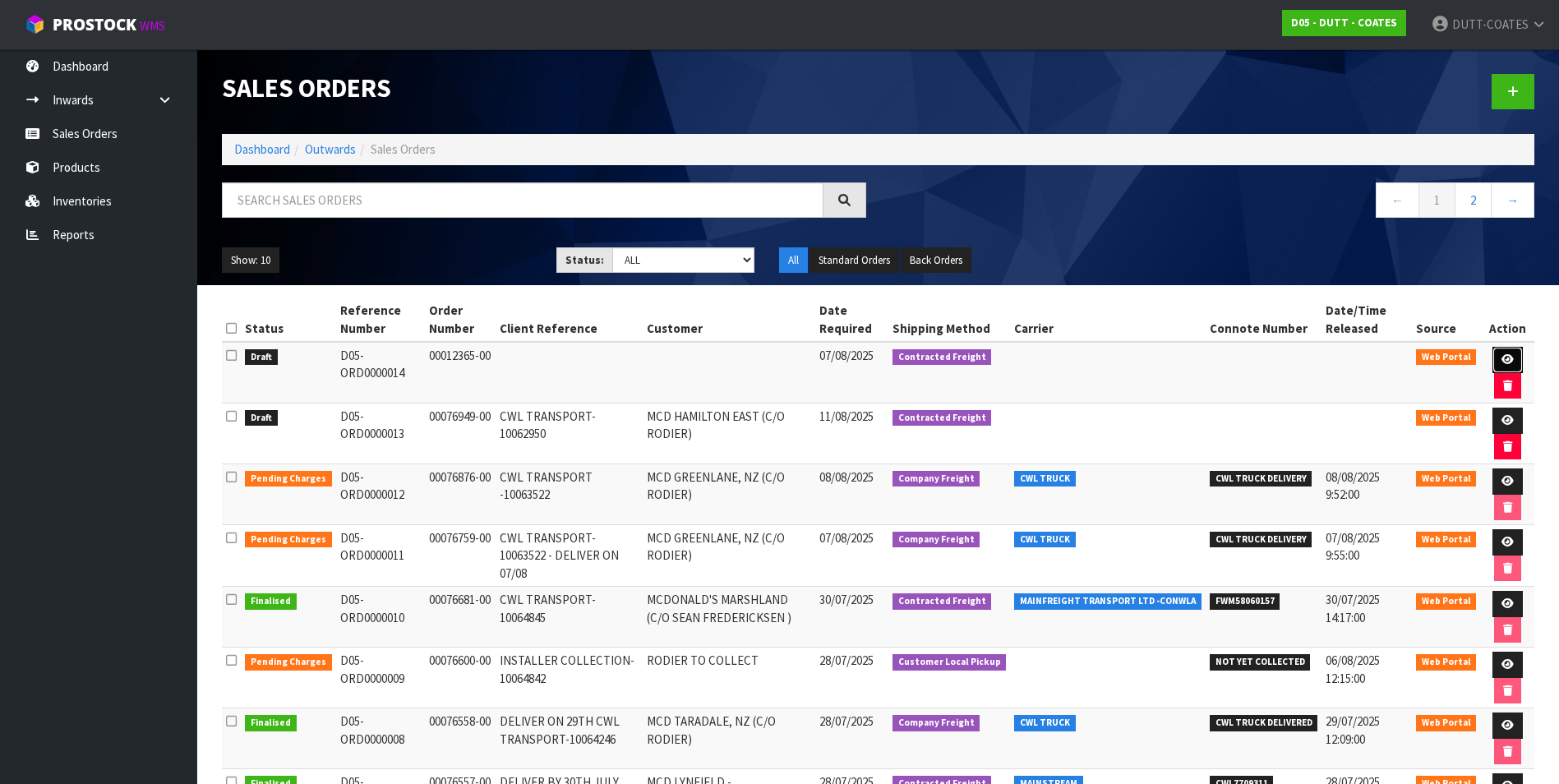 click at bounding box center [1507, 359] 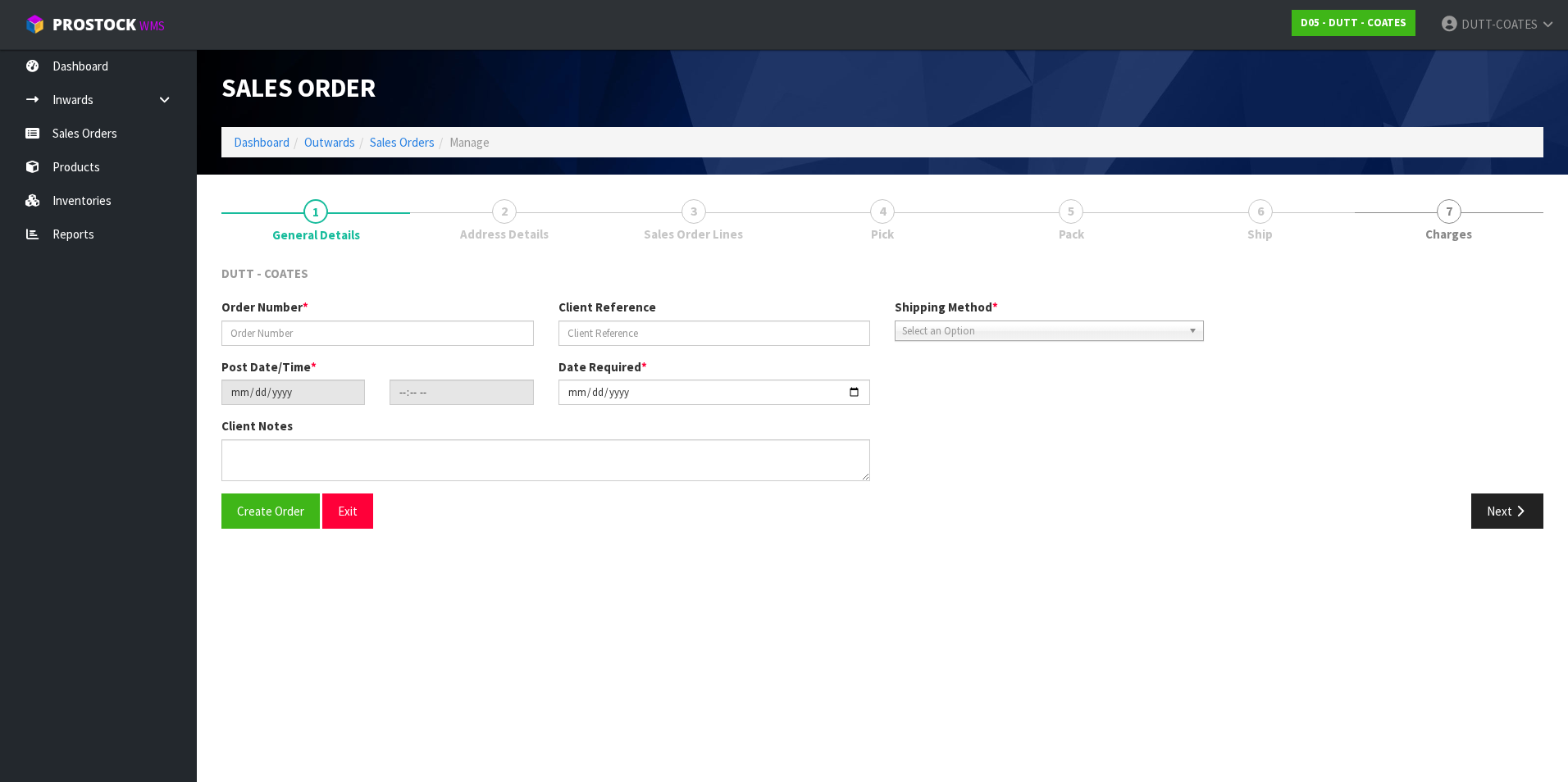 type on "00012365-00" 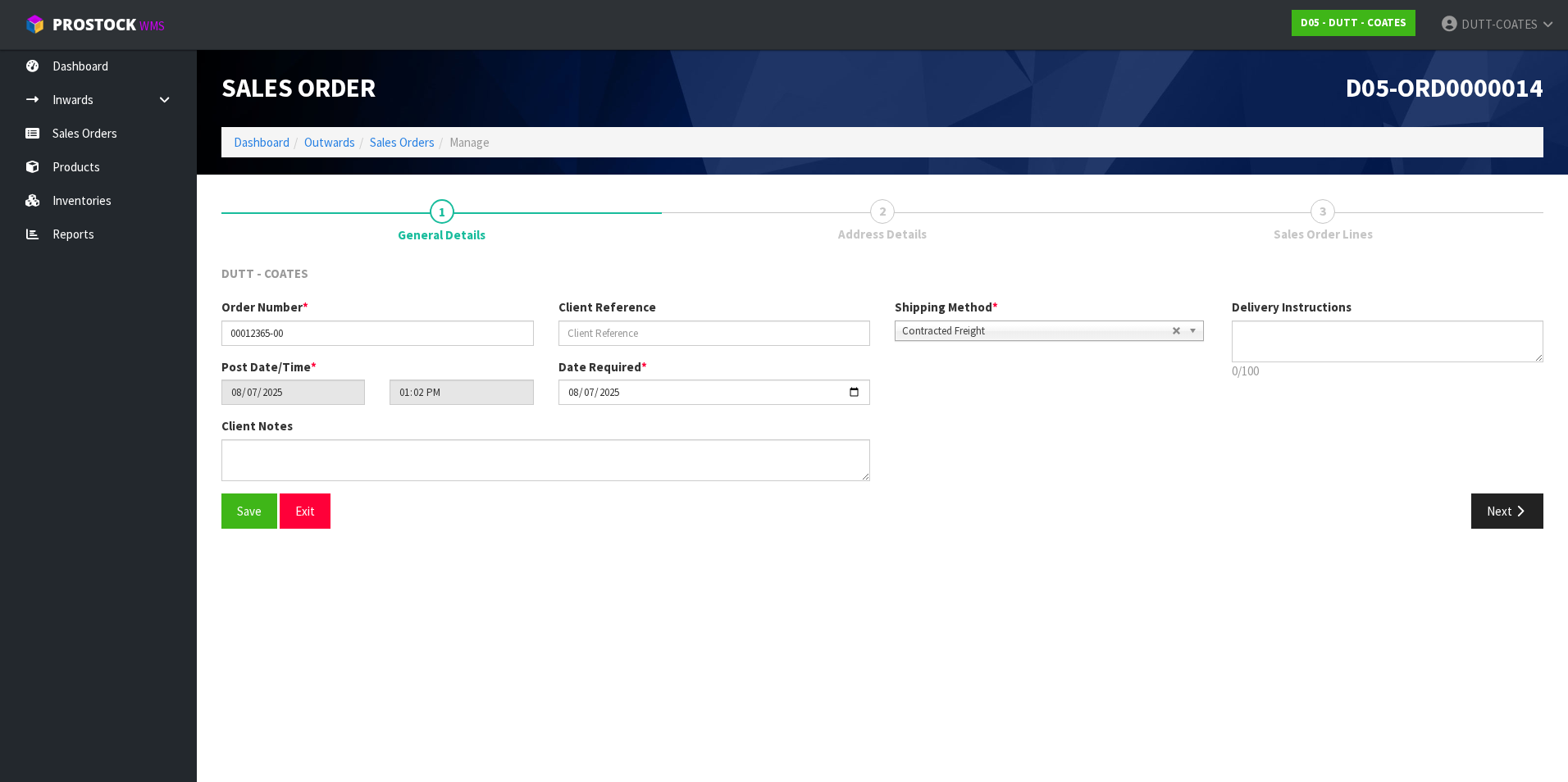 drag, startPoint x: 463, startPoint y: 556, endPoint x: 451, endPoint y: 350, distance: 206.34922 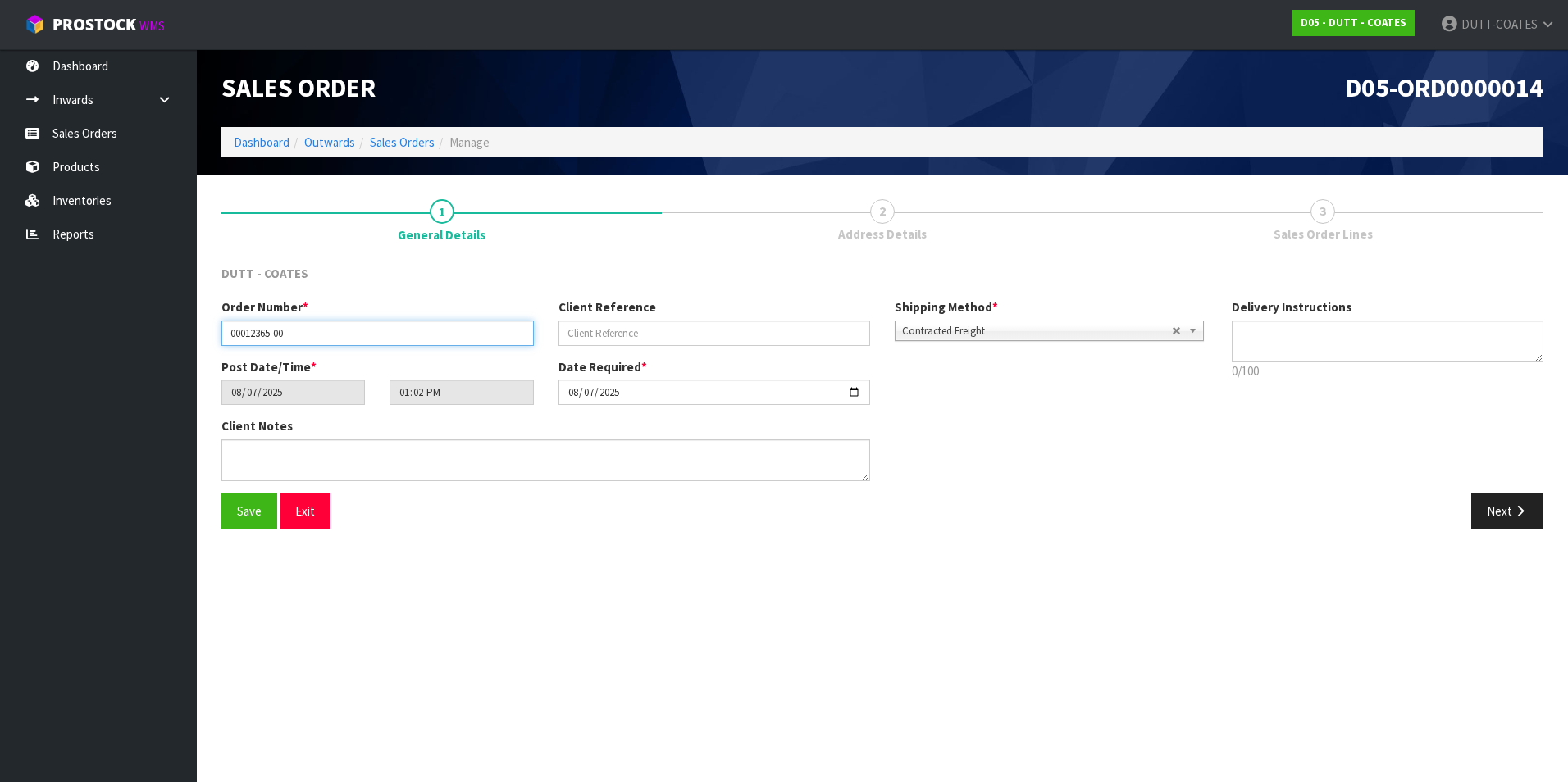 click on "00012365-00" at bounding box center (377, 333) 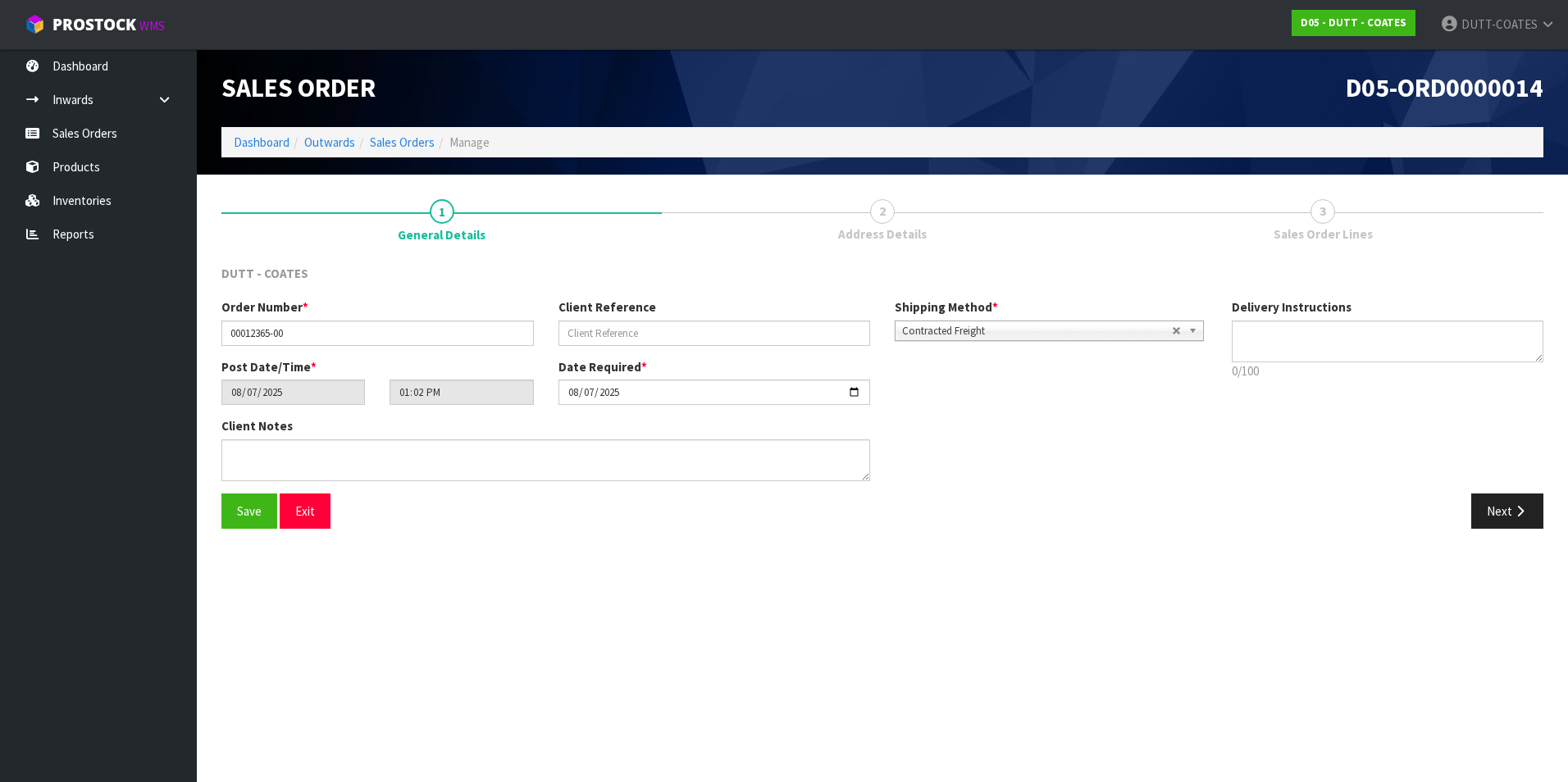 click on "Client Notes" at bounding box center (545, 455) 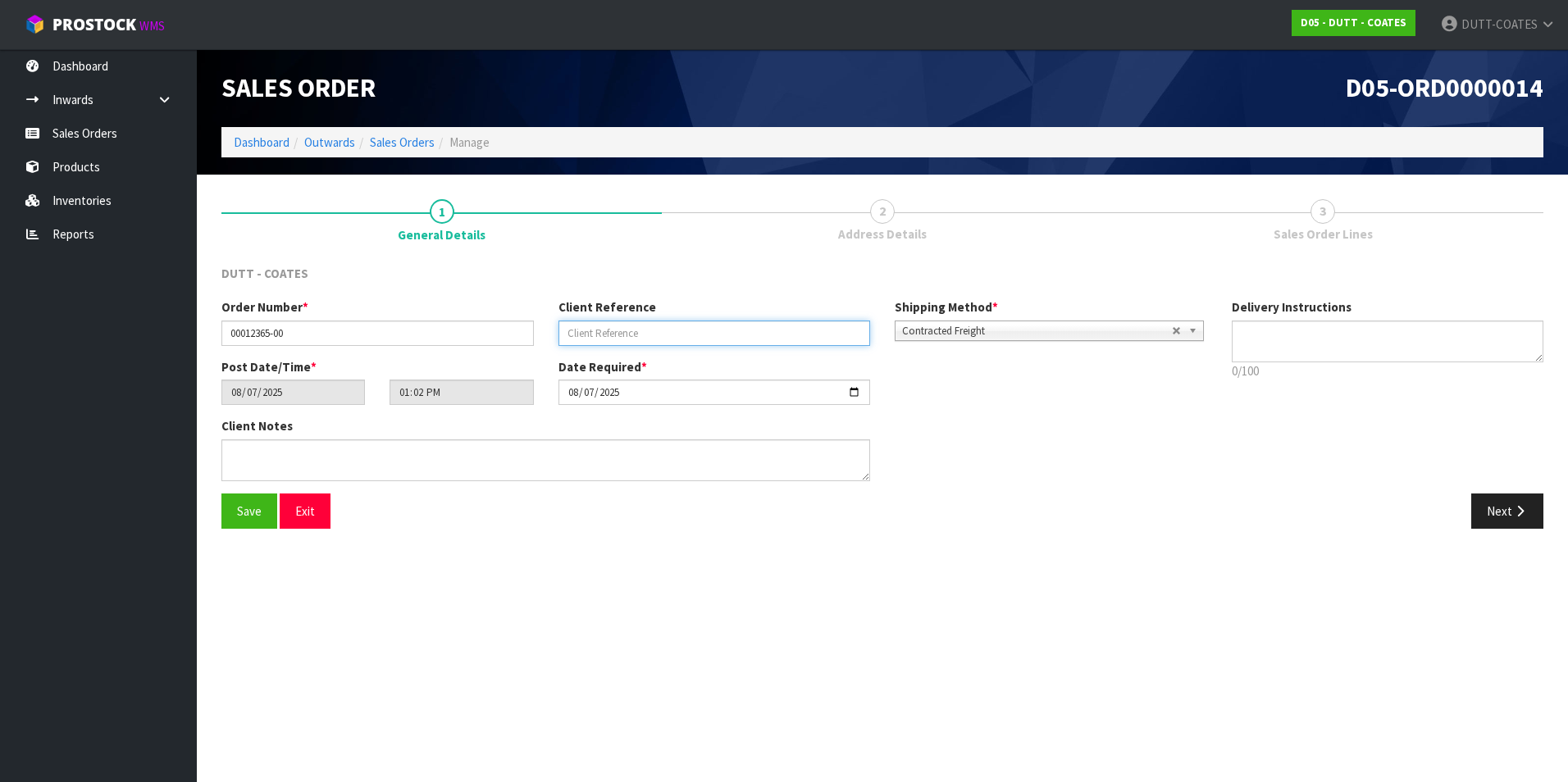 drag, startPoint x: 610, startPoint y: 330, endPoint x: 639, endPoint y: 337, distance: 29.832868 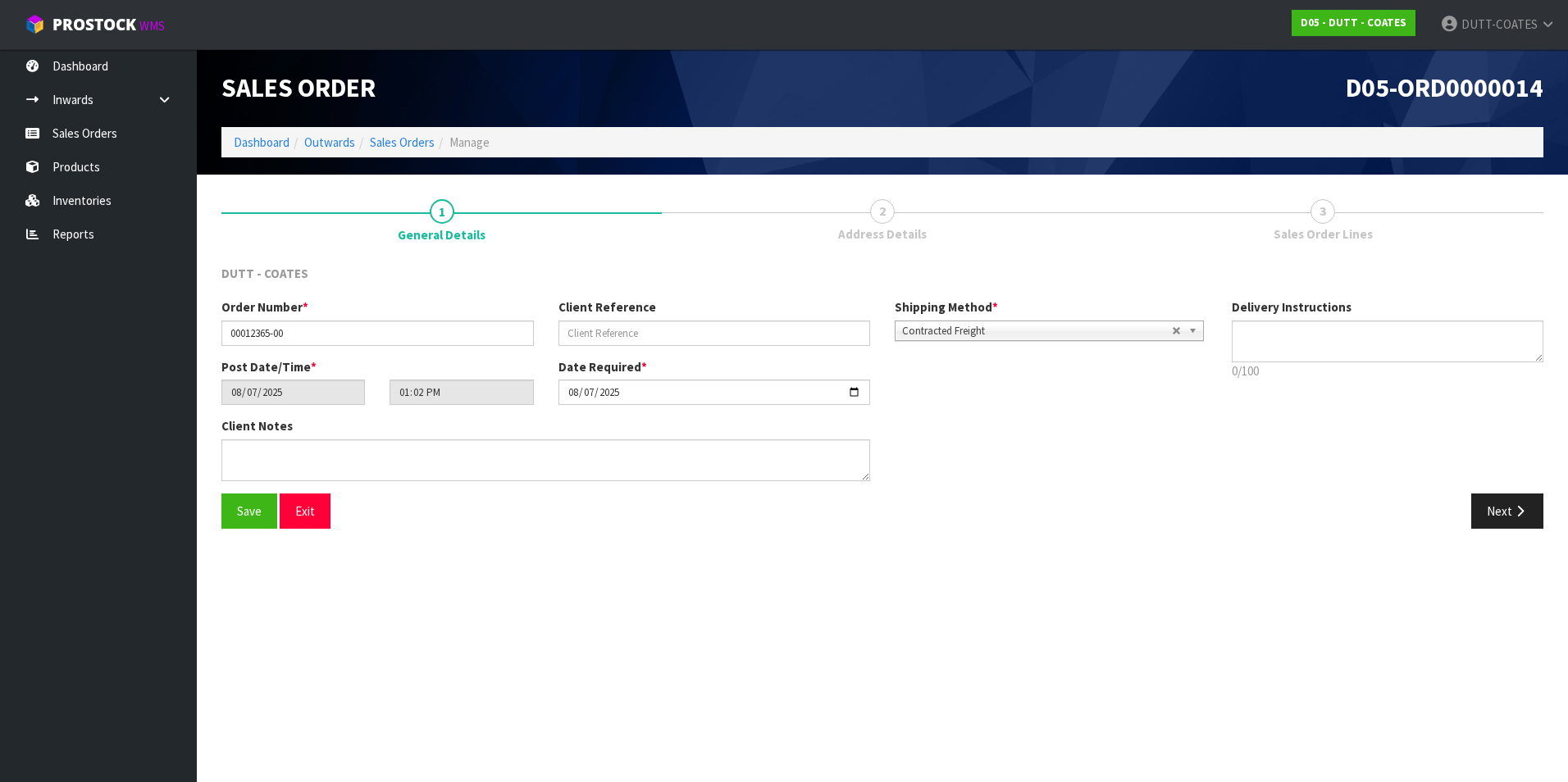 click on "Edit Sales Order
D05-ORD0000014
Dashboard Outwards Sales Orders Manage
Sales Order
D05-ORD0000014
Dashboard Outwards Sales Orders Manage
1
General Details
2
Address Details
3
Sales Order Lines
DUTT - COATES
Order Number  *
00012365-00
Client Reference
2025-08-07
Shipping Method  *
Pickup Contracted Freight
Contracted Freight
Post Date/Time  *
2025-08-07
13:02:00.000
Date Required  *
2025-08-07
Client Notes
Delivery Instructions
0/100
Delivery instructions has exceeded maximum length!" at bounding box center (784, 391) 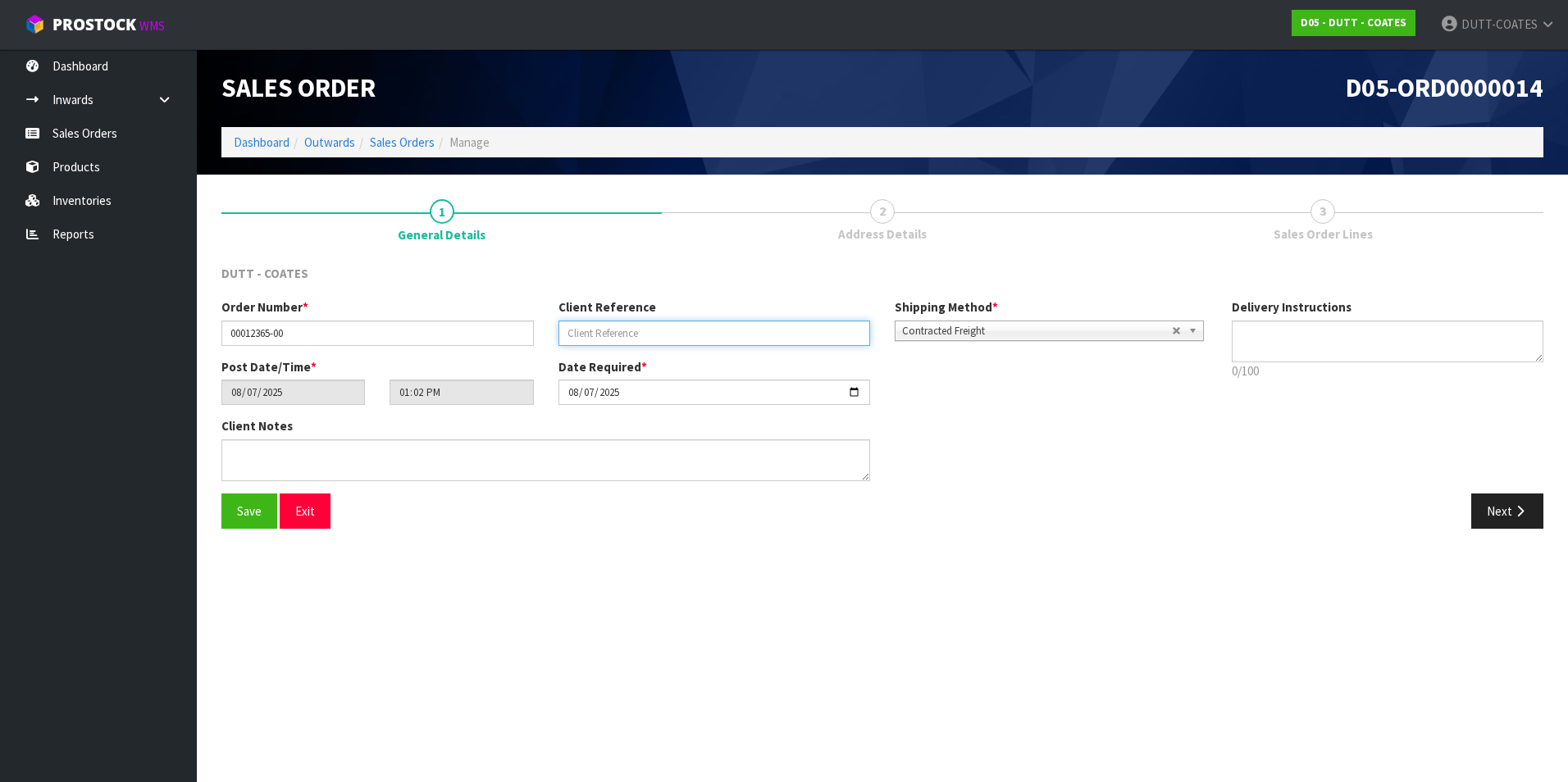 click at bounding box center [714, 333] 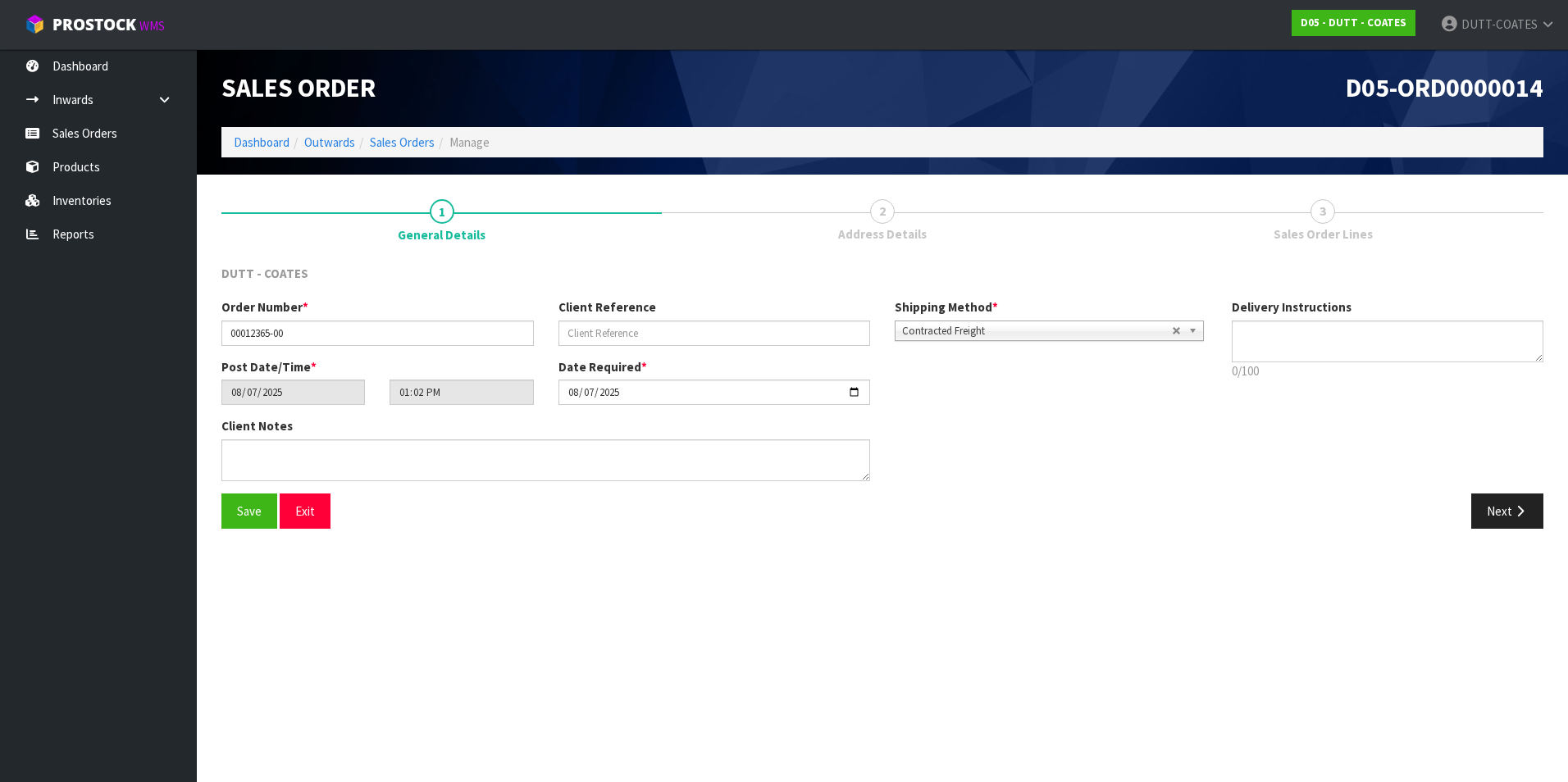 click on "Client Notes" at bounding box center [714, 455] 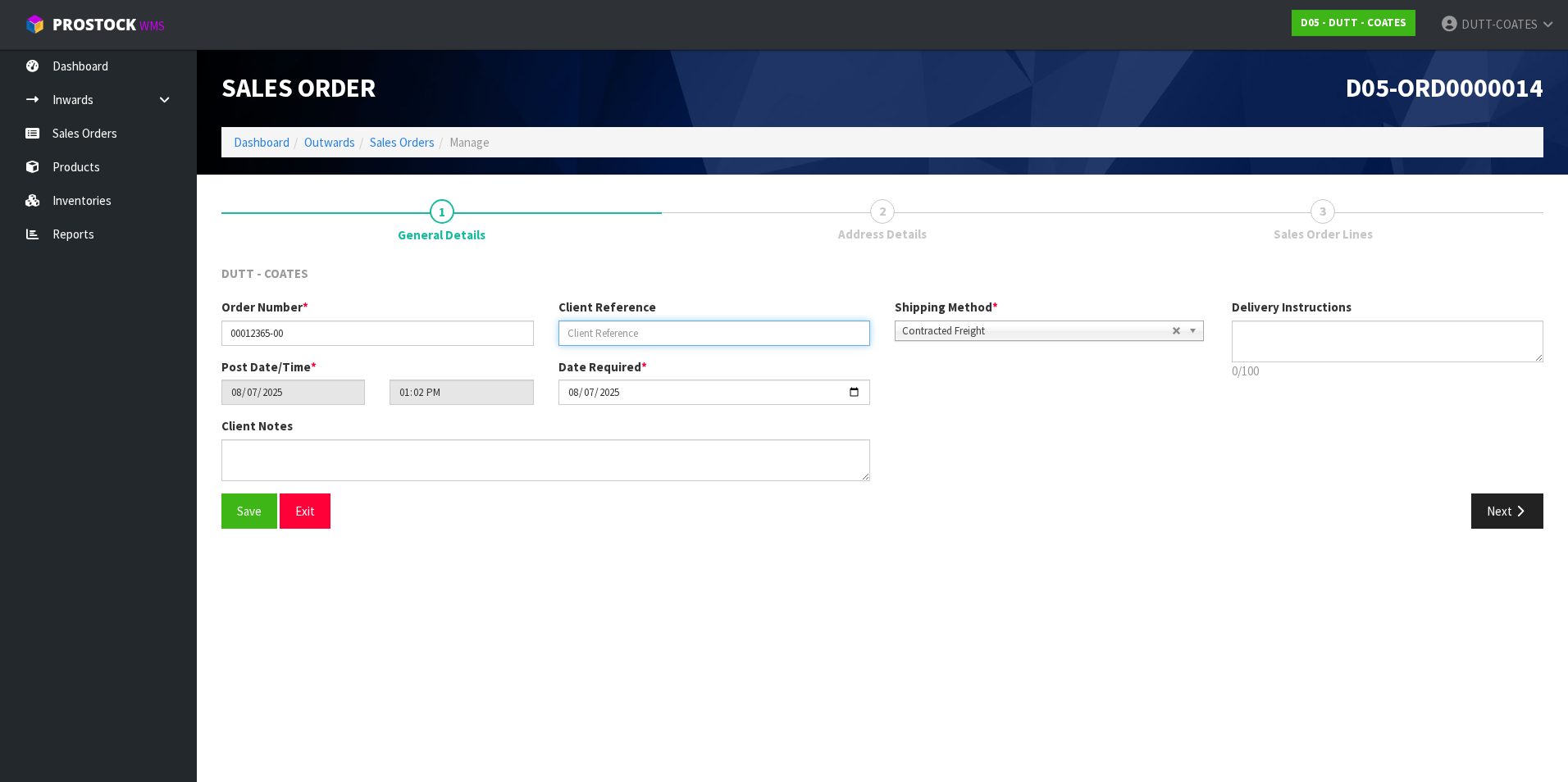 click at bounding box center (714, 333) 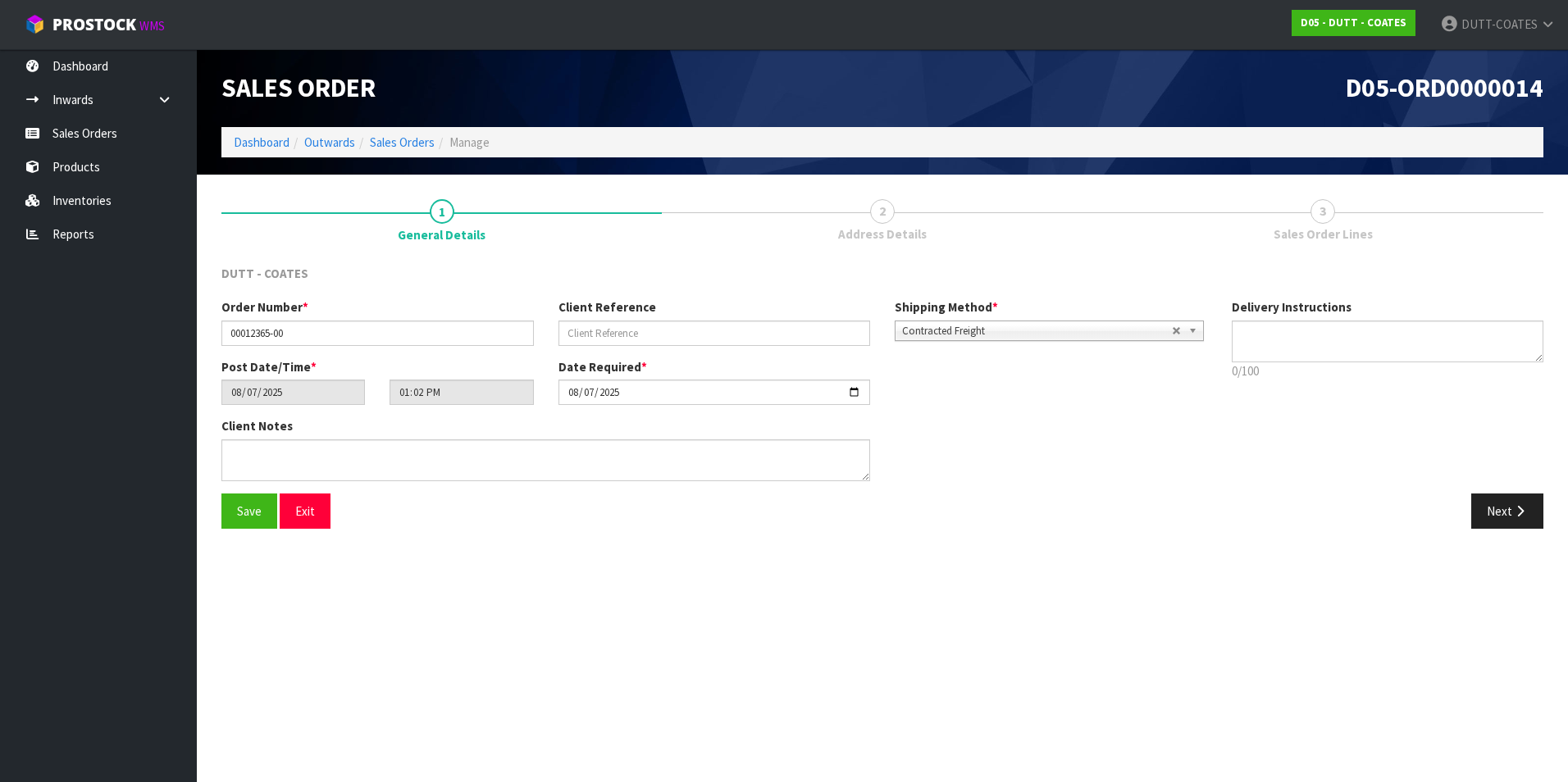 click on "Next" at bounding box center (1219, 511) 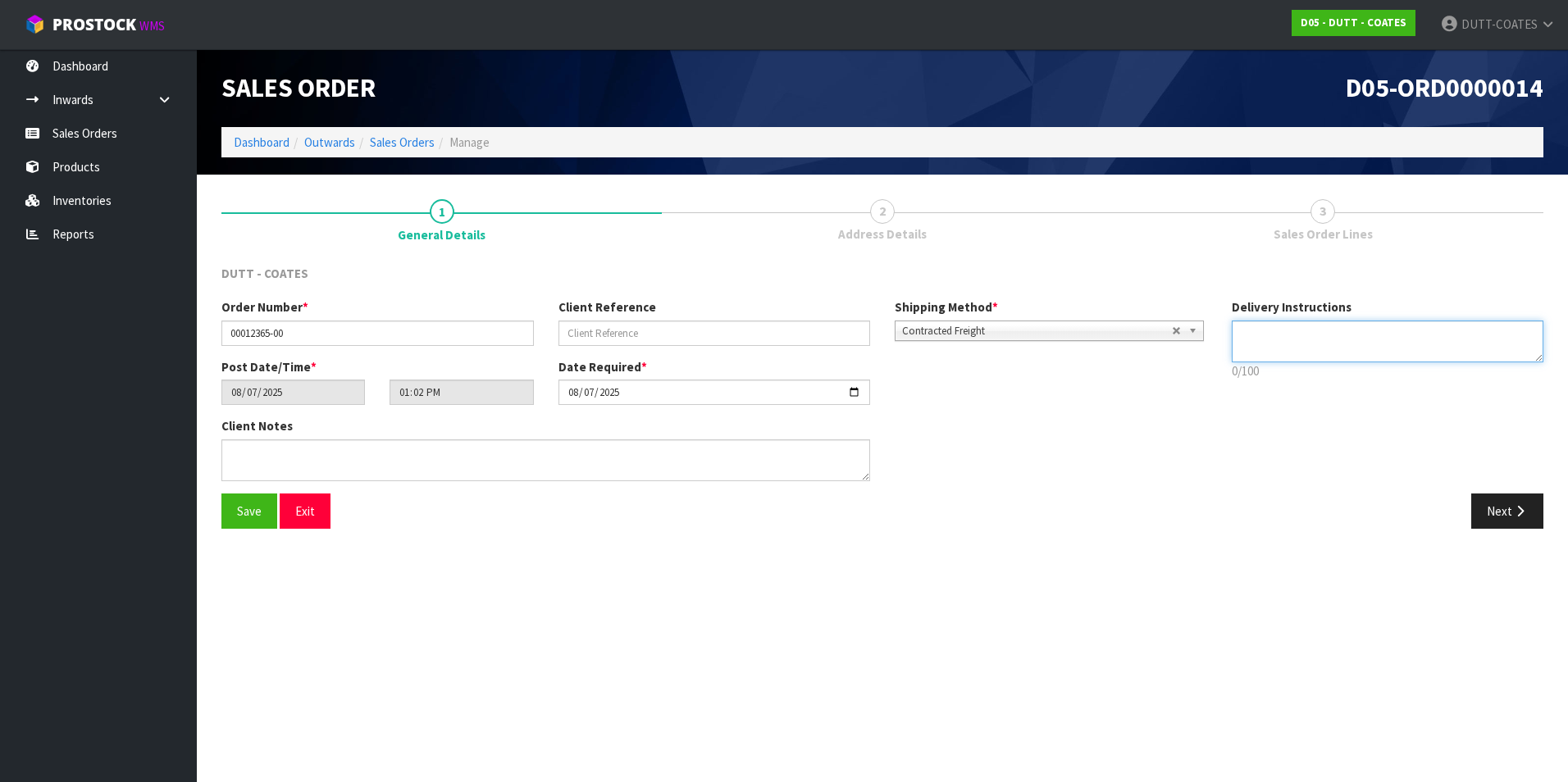 click at bounding box center (1388, 341) 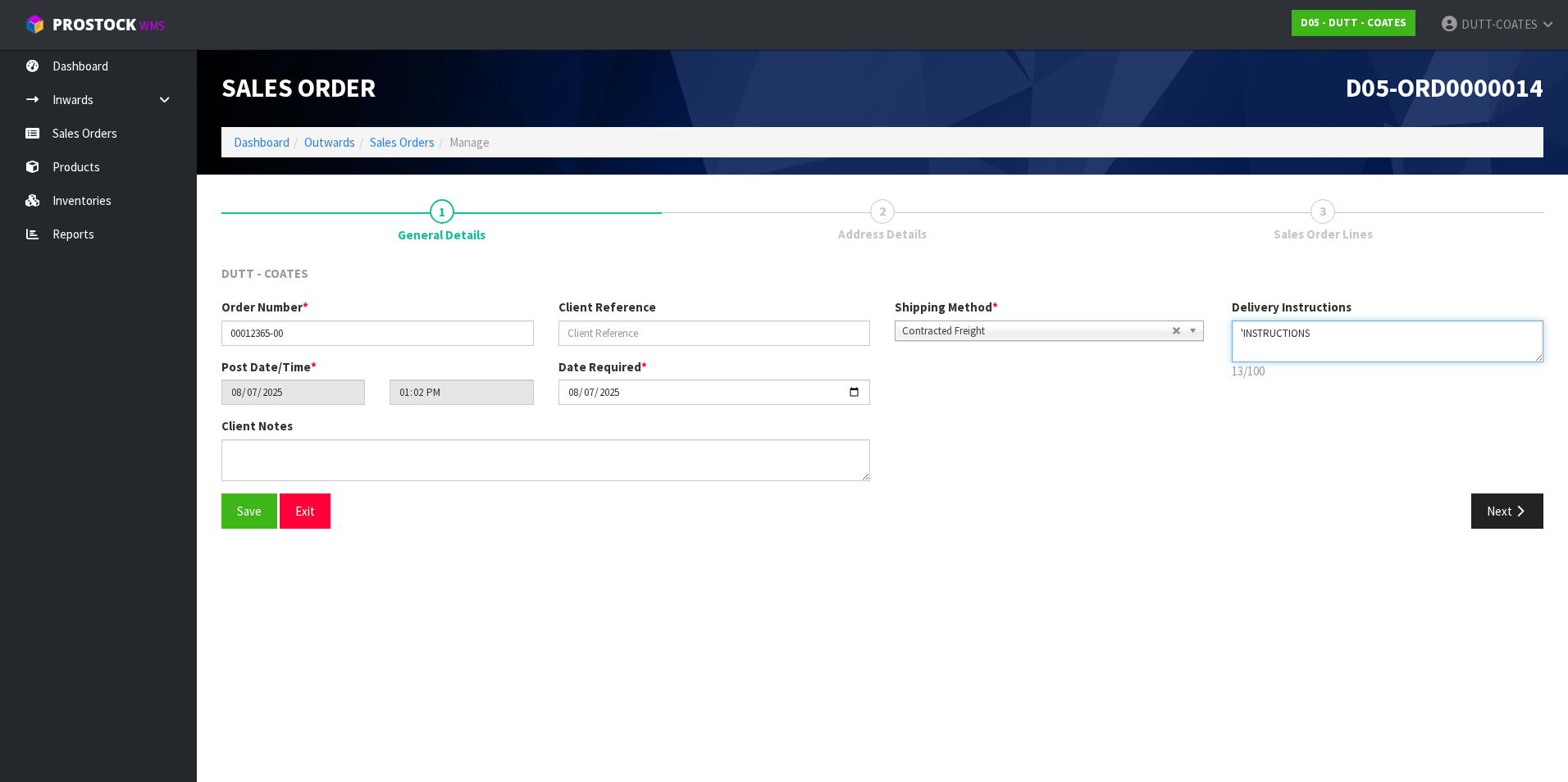 type on "'INSTRUCTIONS" 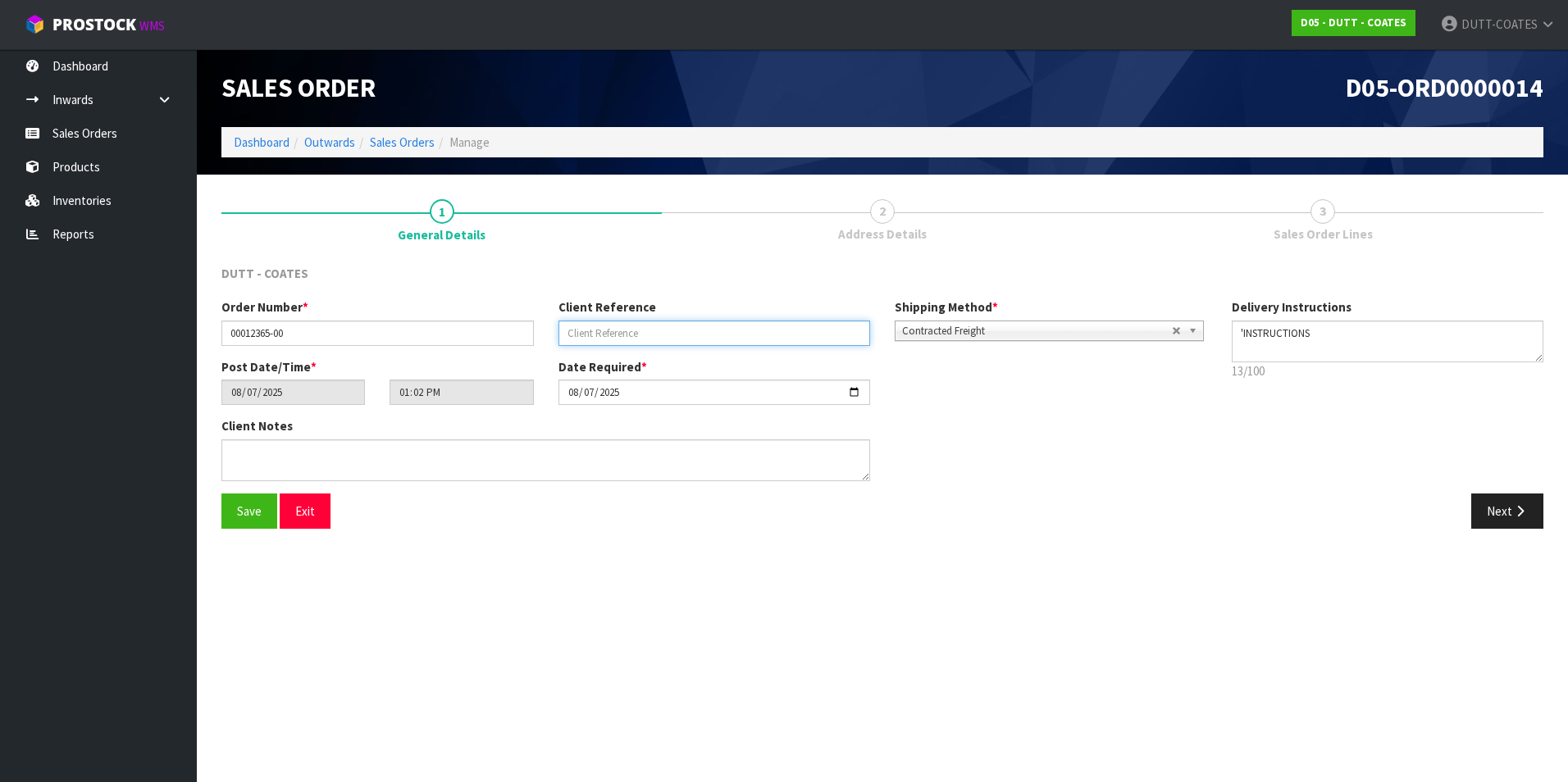 click at bounding box center [714, 333] 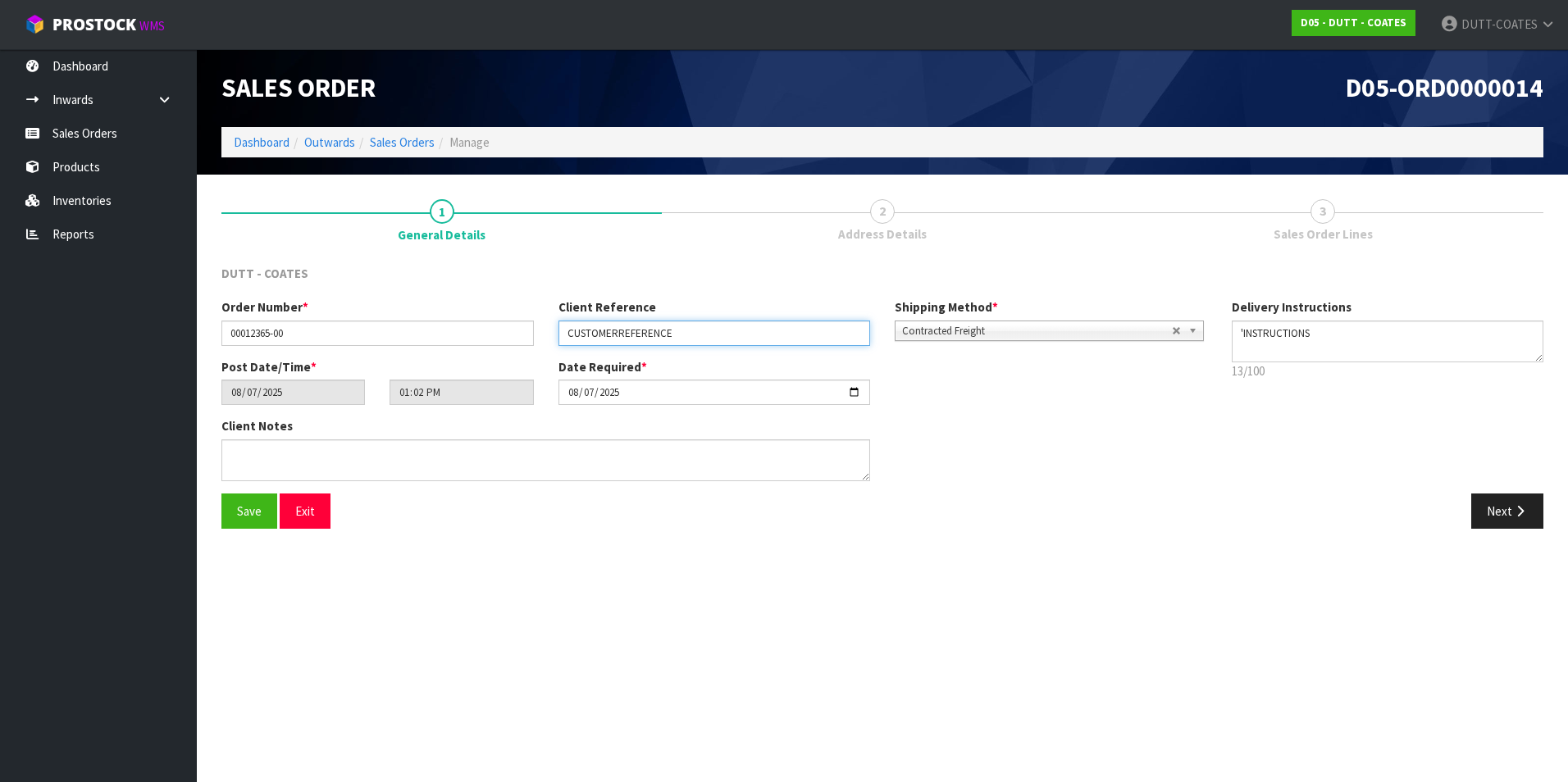 type on "CUSTOMERREFERENCE" 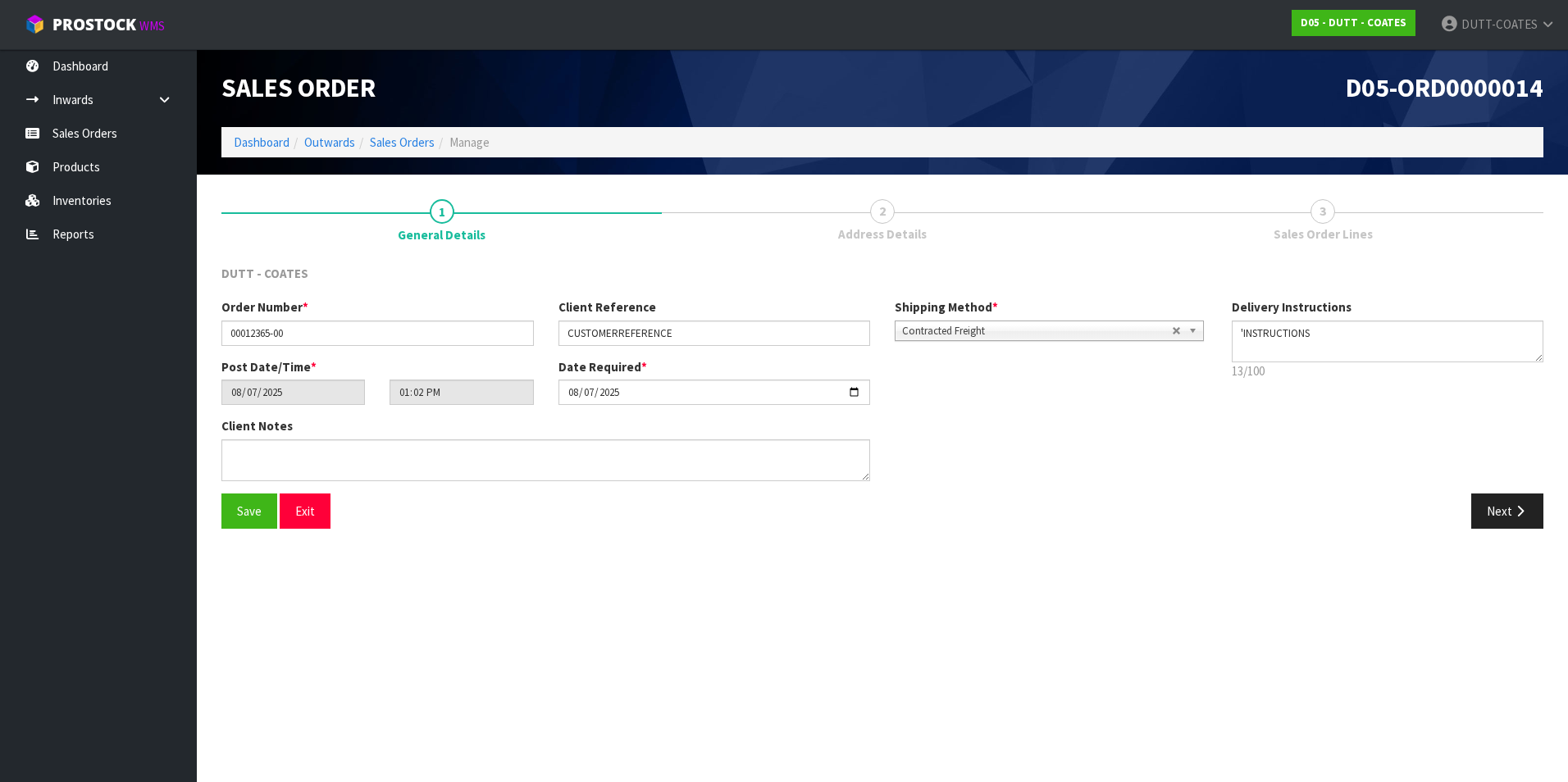 click on "Client Notes" at bounding box center (714, 455) 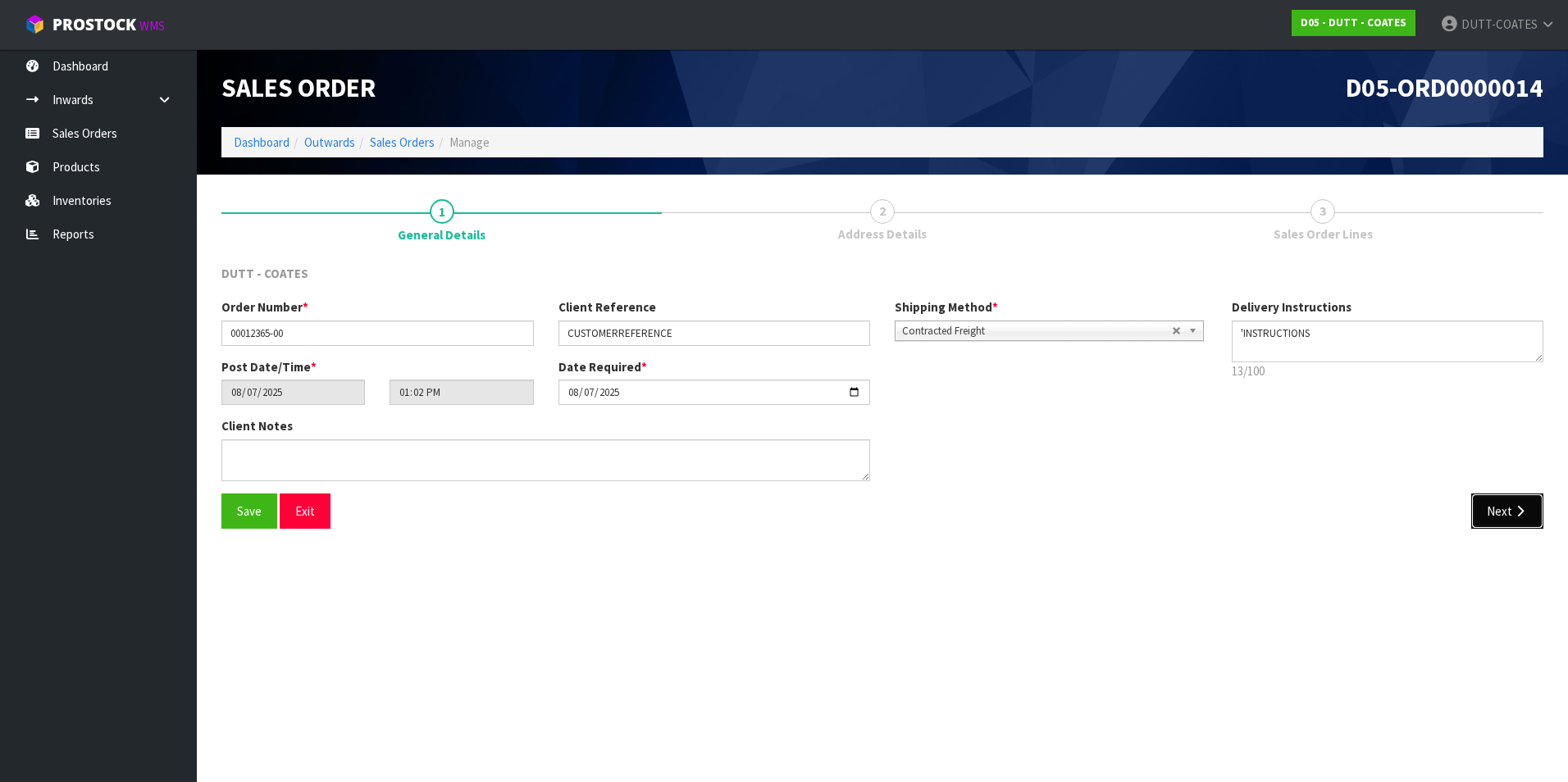 click on "Next" at bounding box center (1507, 511) 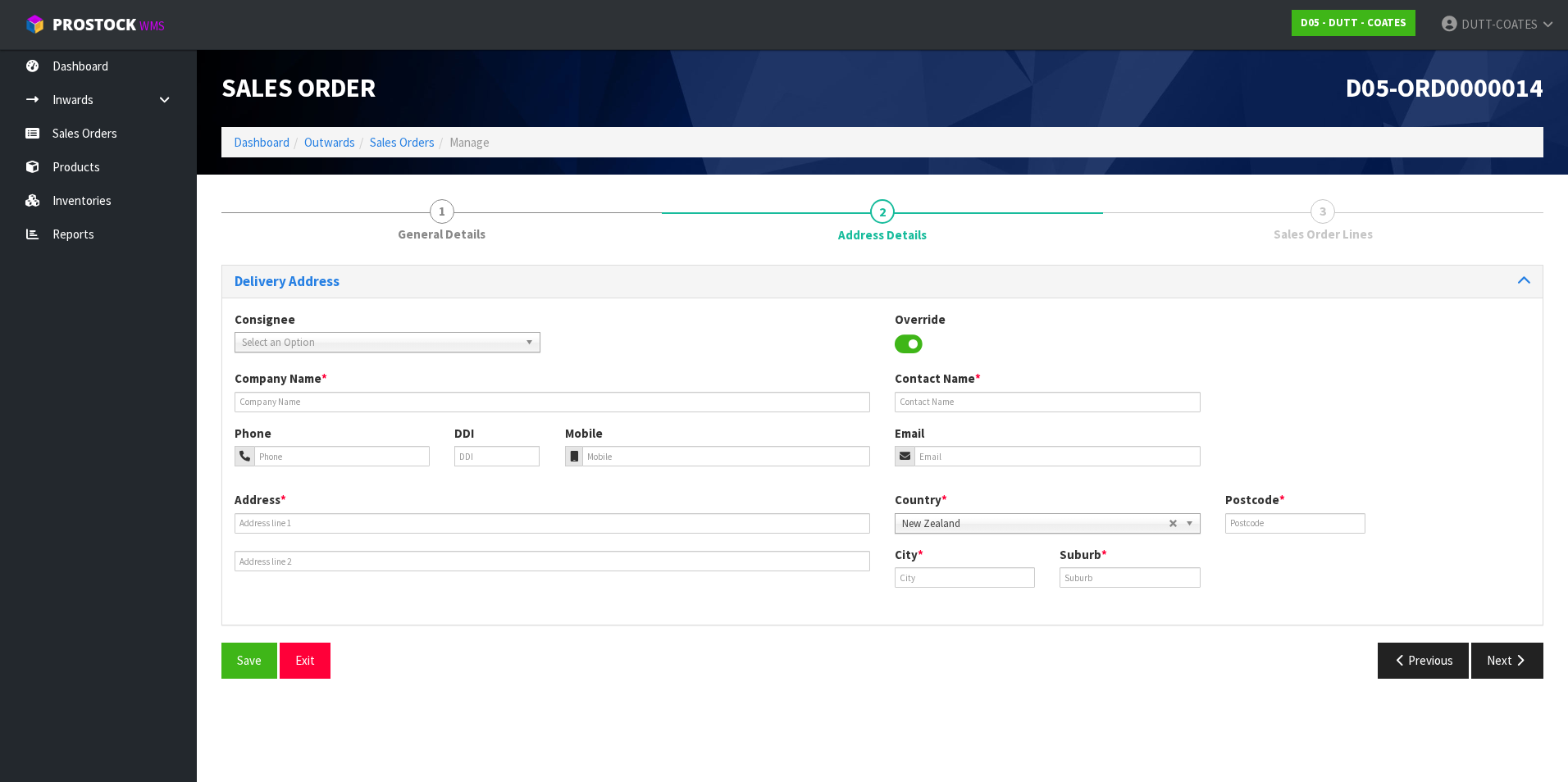 click on "Override" at bounding box center [1047, 334] 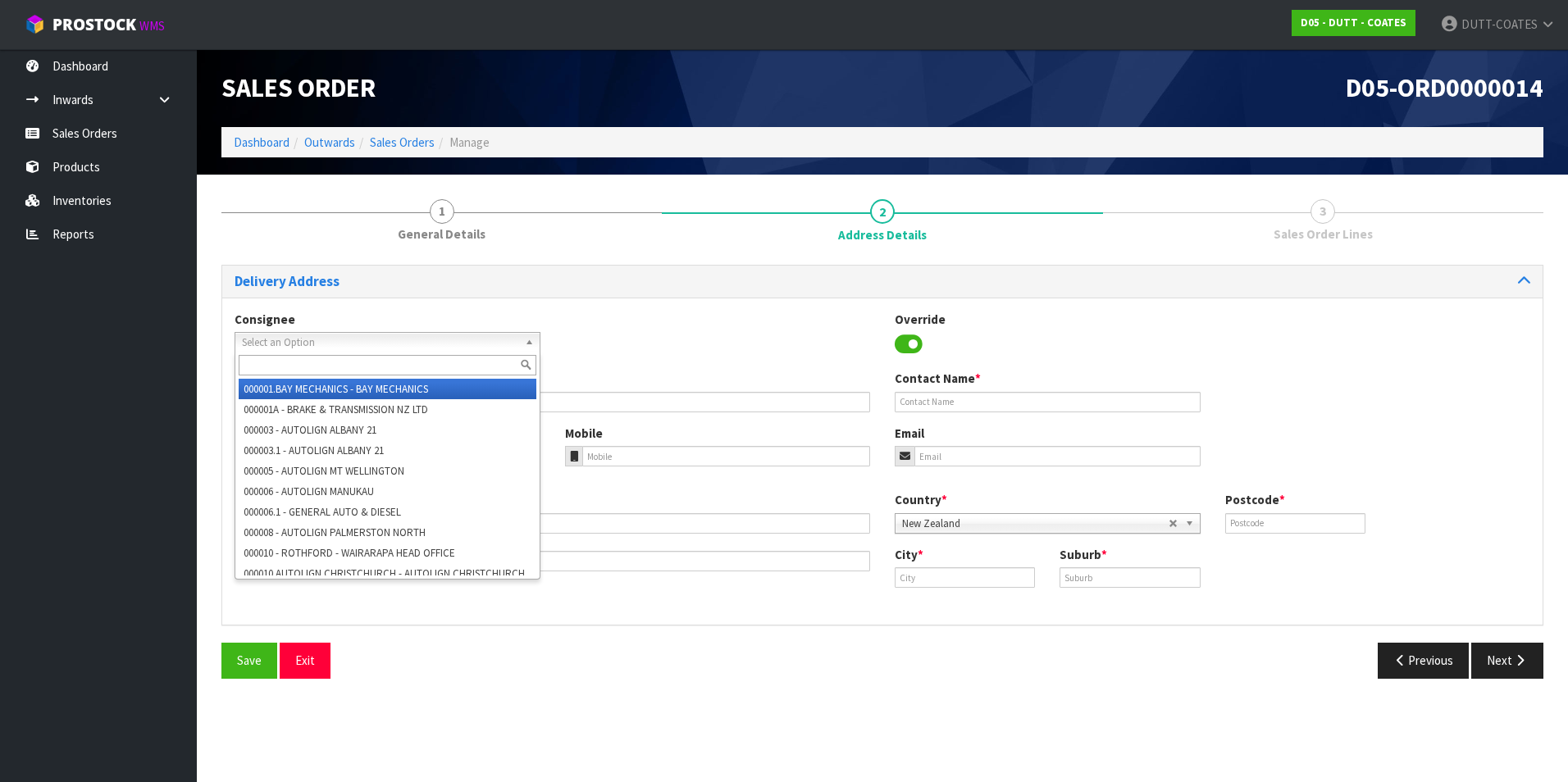 click on "Select an Option" at bounding box center [380, 343] 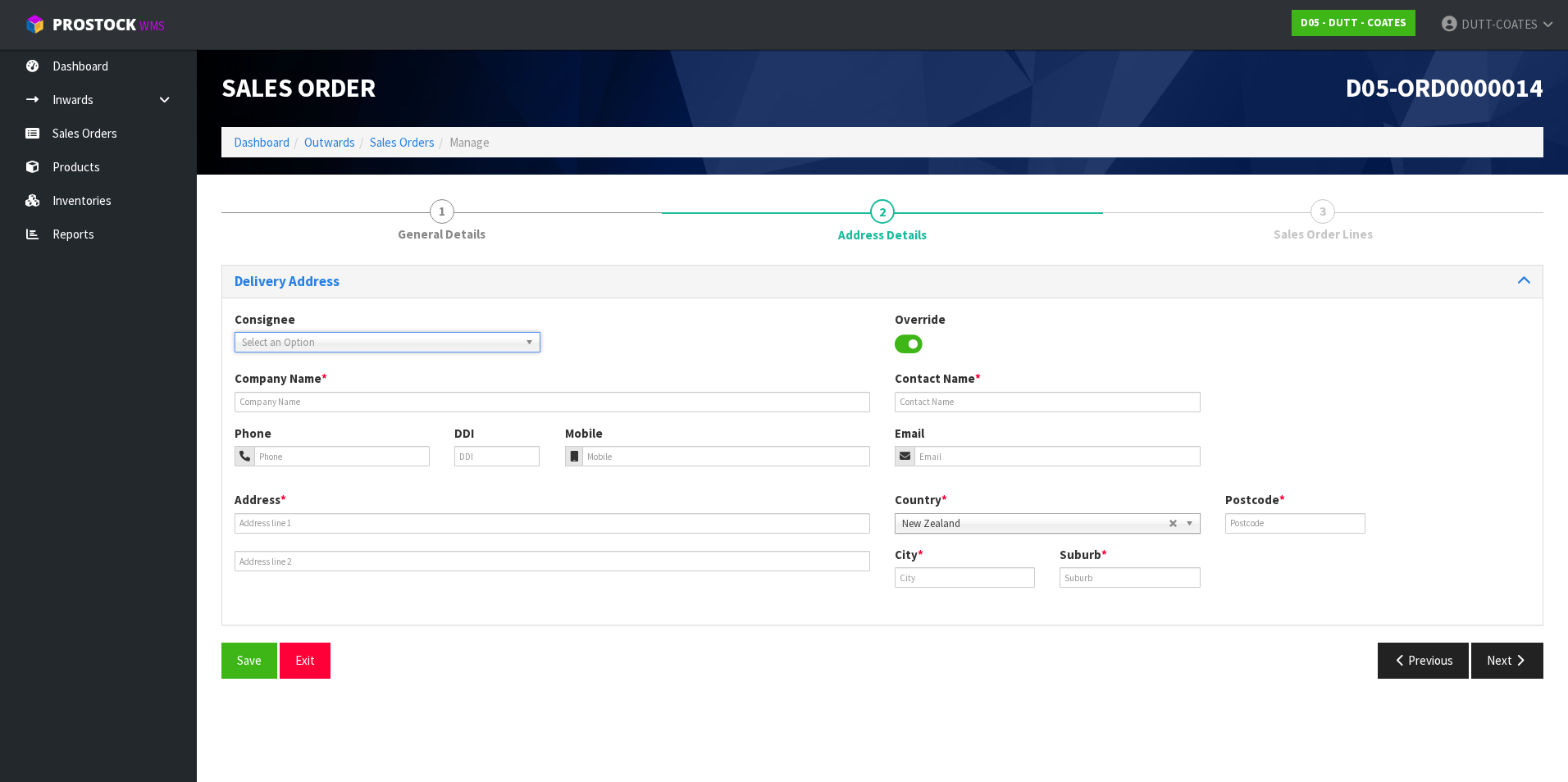 click on "Consignee
000001.BAY MECHANICS - BAY MECHANICS 000001A - BRAKE & TRANSMISSION NZ LTD 000003 - AUTOLIGN ALBANY 21 000003.1 - AUTOLIGN ALBANY 21 000005 - AUTOLIGN MT WELLINGTON 000006 - AUTOLIGN MANUKAU 000006.1 - GENERAL AUTO & DIESEL 000008 - AUTOLIGN PALMERSTON NORTH 000010 - ROTHFORD - WAIRARAPA HEAD OFFICE 000010.AUTOLIGN CHRISTCHURCH - AUTOLIGN CHRISTCHURCH 000011.AUTOLIGN DUNEDIN - AUTOLIGN DUNEDIN 000012 - AUTOLIGN MT MAUNGANUI 000013 - BNTNZ TAURIKO 000013-BNTNZ TAURIKO - BNTNZ TAURIKO 42 000013-DTECH AUTOMOTIVE - DTECH AUTOMOTIVE 000013.1 - GO BUS TRANSPORT 000013.2 - NORTHERN AUTO 000013.CROSS AUTOS - CROSS AUTOS 000013.ROWE MOTORS TGA LTD - ROWE MOTORS TGA LTD 000013.TRANSPORT MAINTENANCE LTD - TRANSPORT MAINTENANCE LTD 000013.WATERFORD AUTO SERVICES - WATERFORD AUTO SERVICES LTD 0000133. THE LAKES - THE LAKES AUTOMOTIVE 000014 - BNTNZ FIELDING 5 000015.BNT QUEENSTOWN - BNT QUEENSTOWN 000017 - BNTNZ PETONE 020201 - RUSSELL PHARMACY 060202 - THE TIPSY TULIP 24 SURF - 24 SURF" at bounding box center [882, 340] 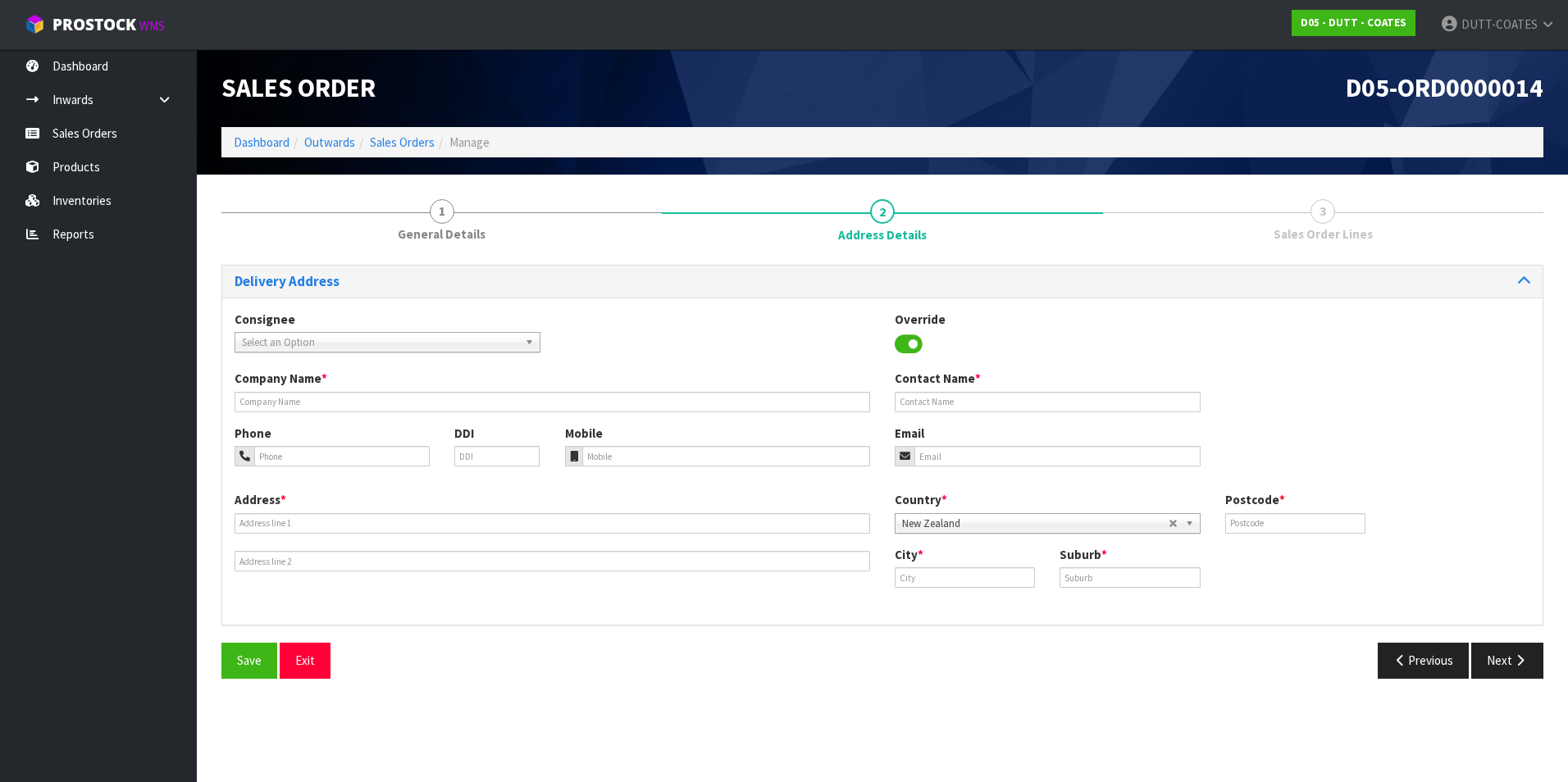 click on "Save
Exit" at bounding box center (545, 660) 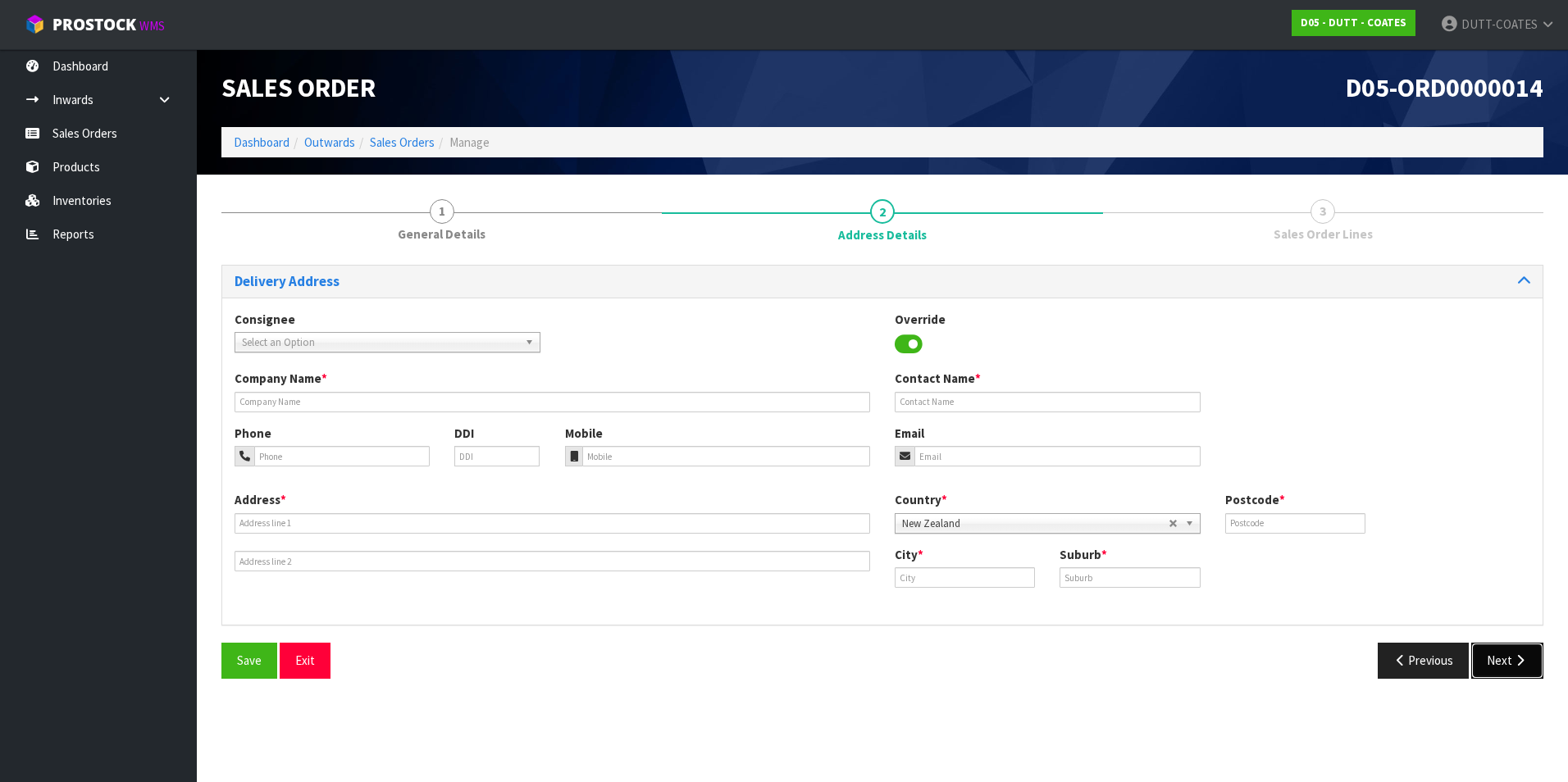 click on "Next" at bounding box center [1507, 660] 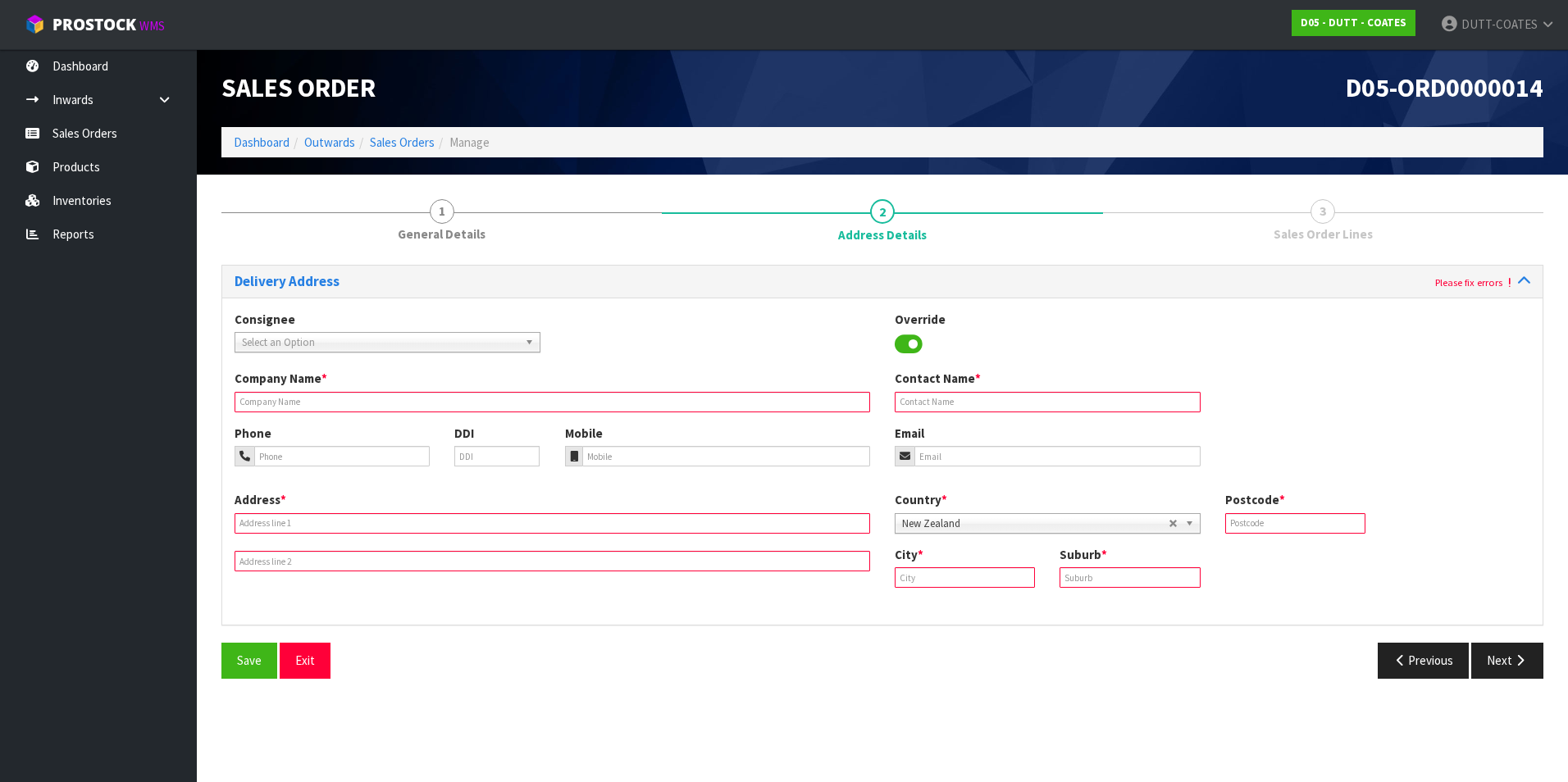 drag, startPoint x: 399, startPoint y: 400, endPoint x: 408, endPoint y: 405, distance: 10.29563 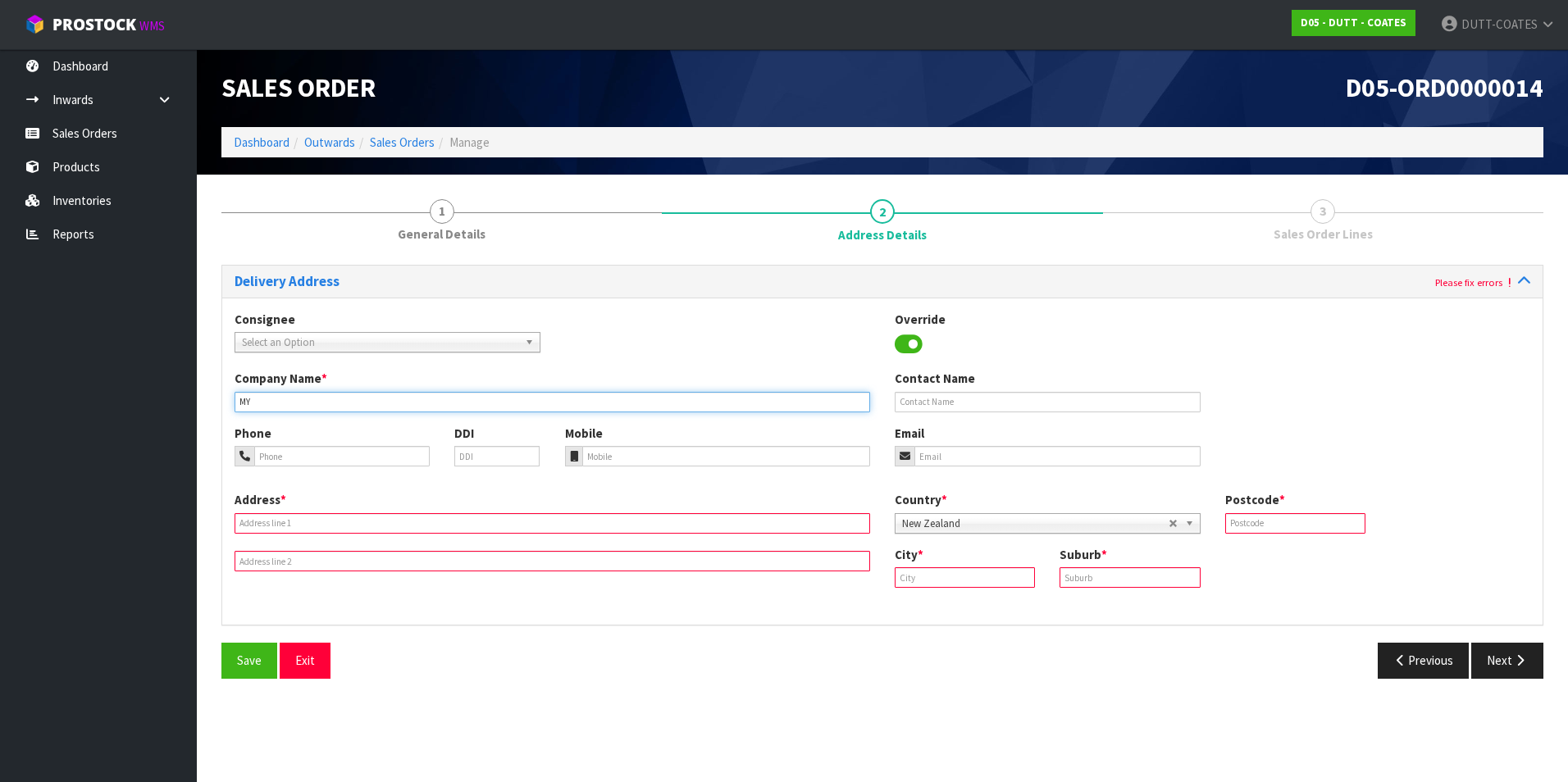 type on "M" 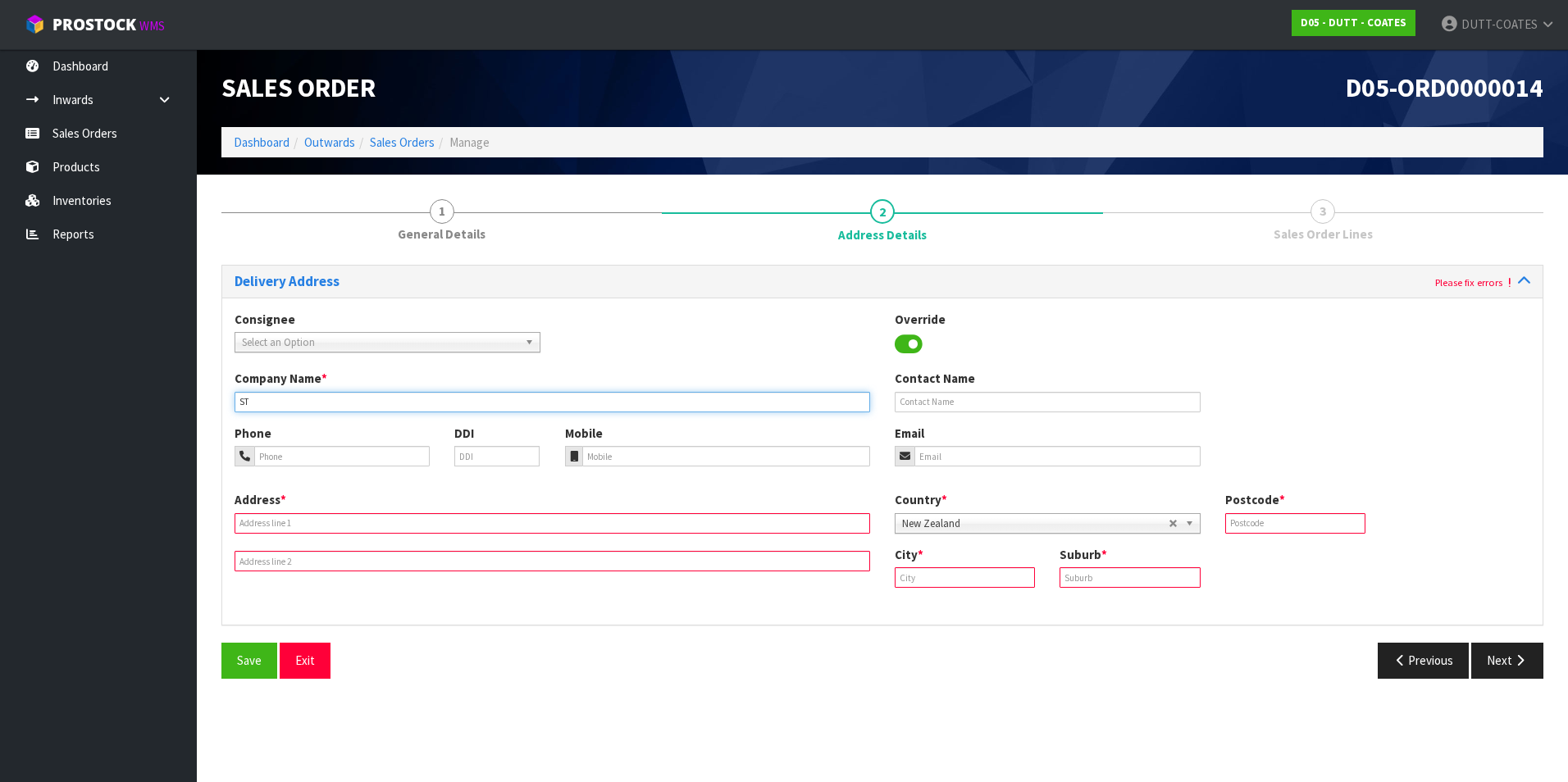 type on "S" 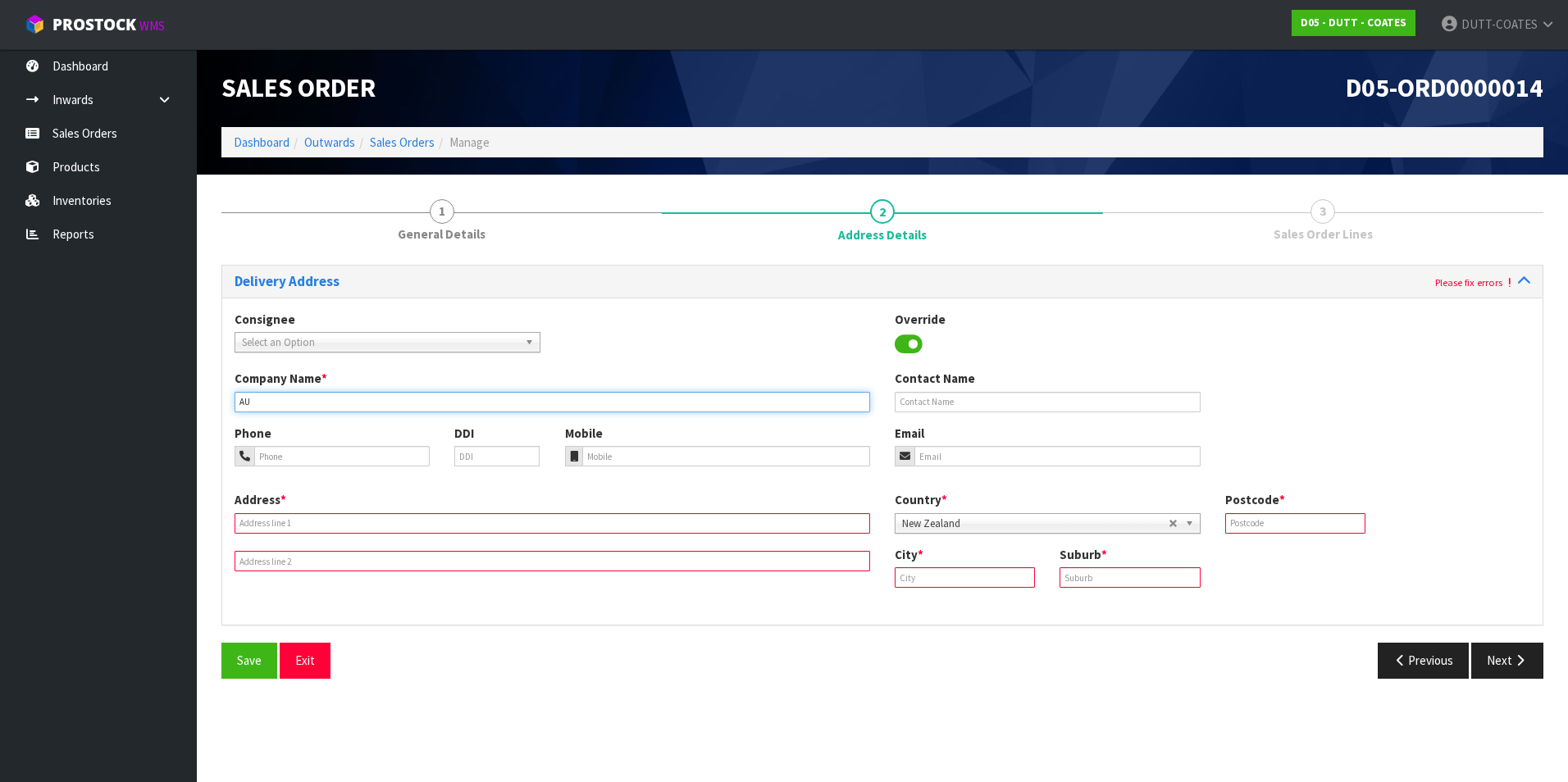 type on "A" 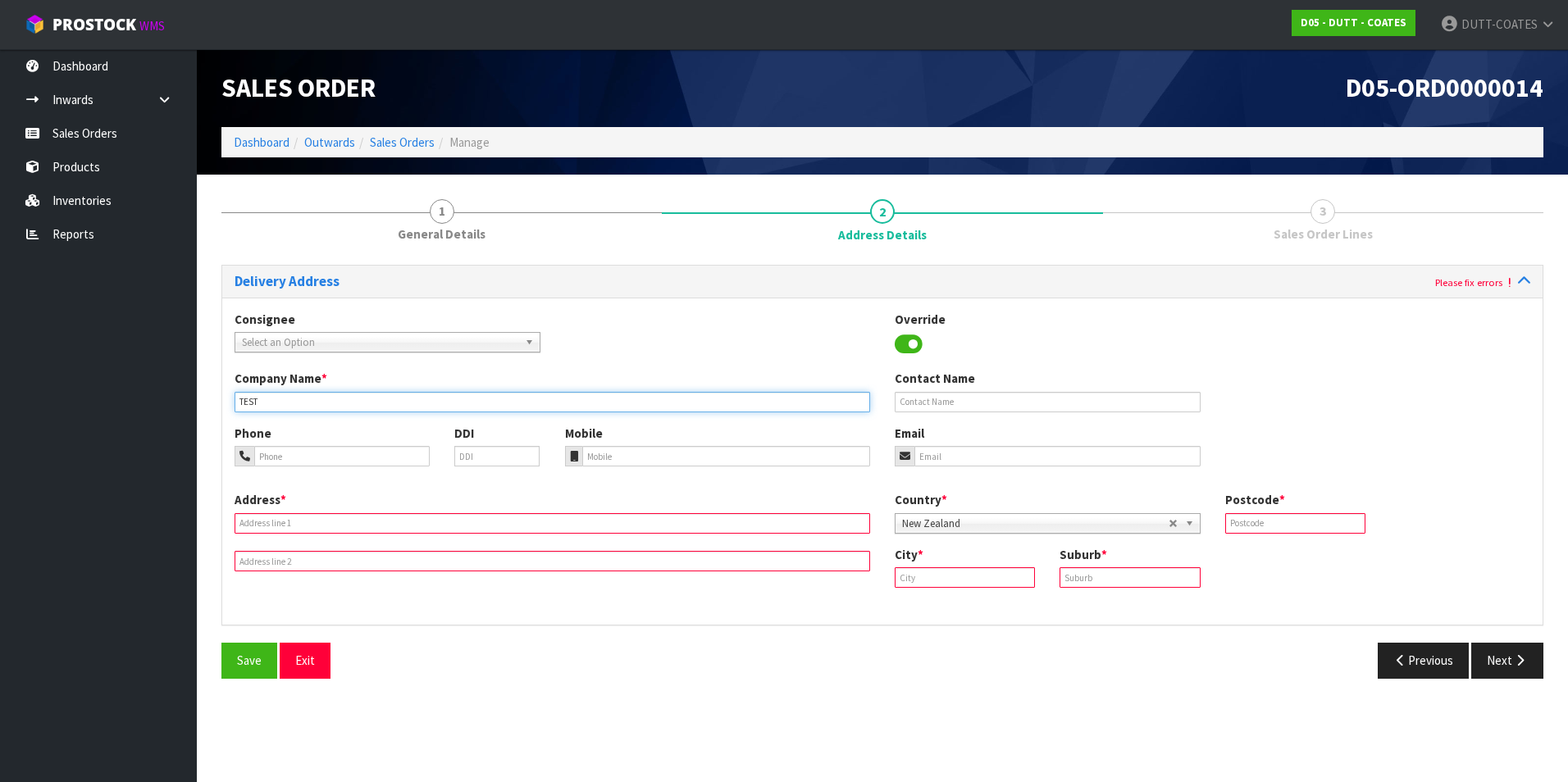 type on "TEST" 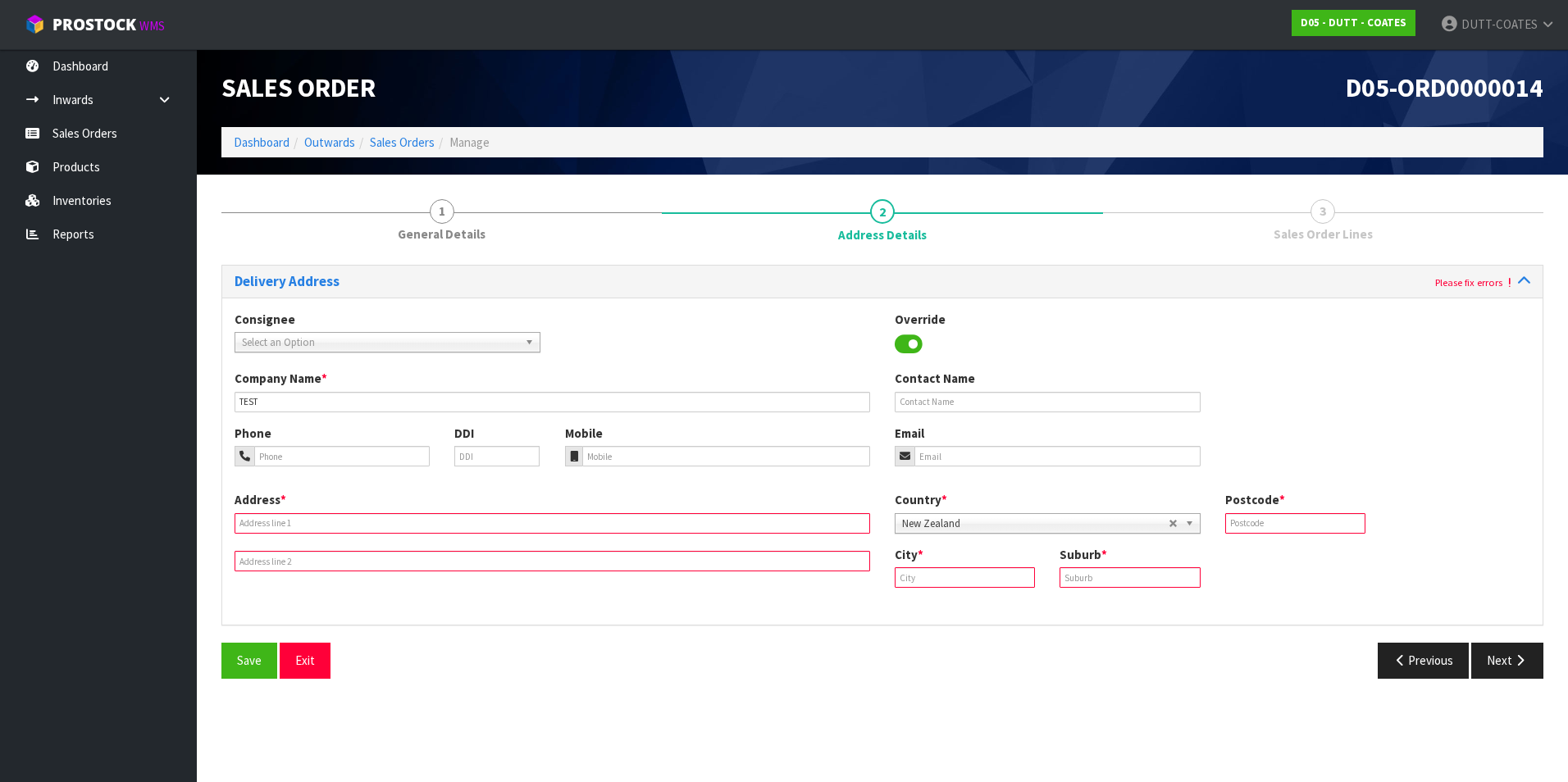 click at bounding box center [552, 523] 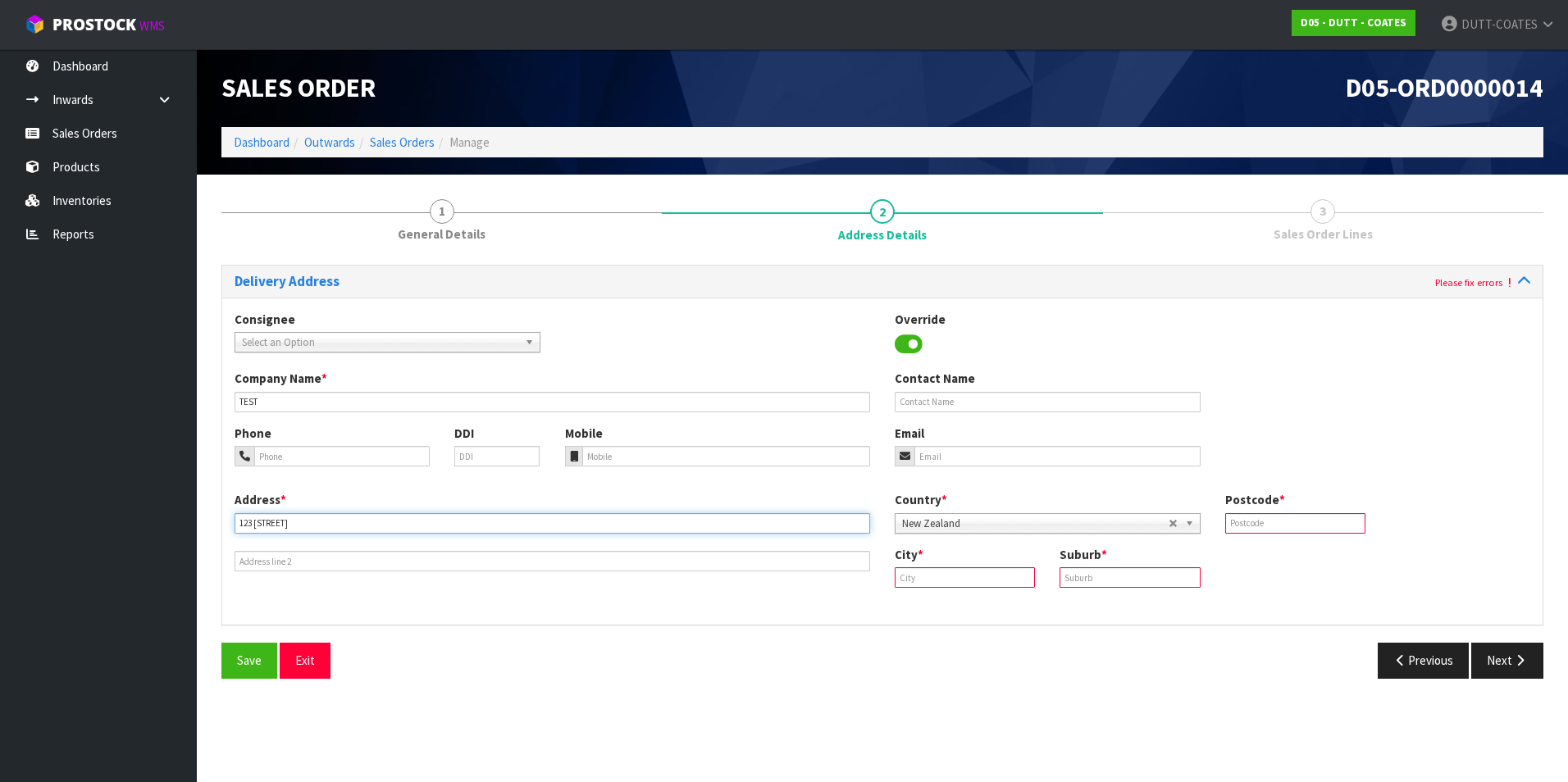 type on "123 [STREET]" 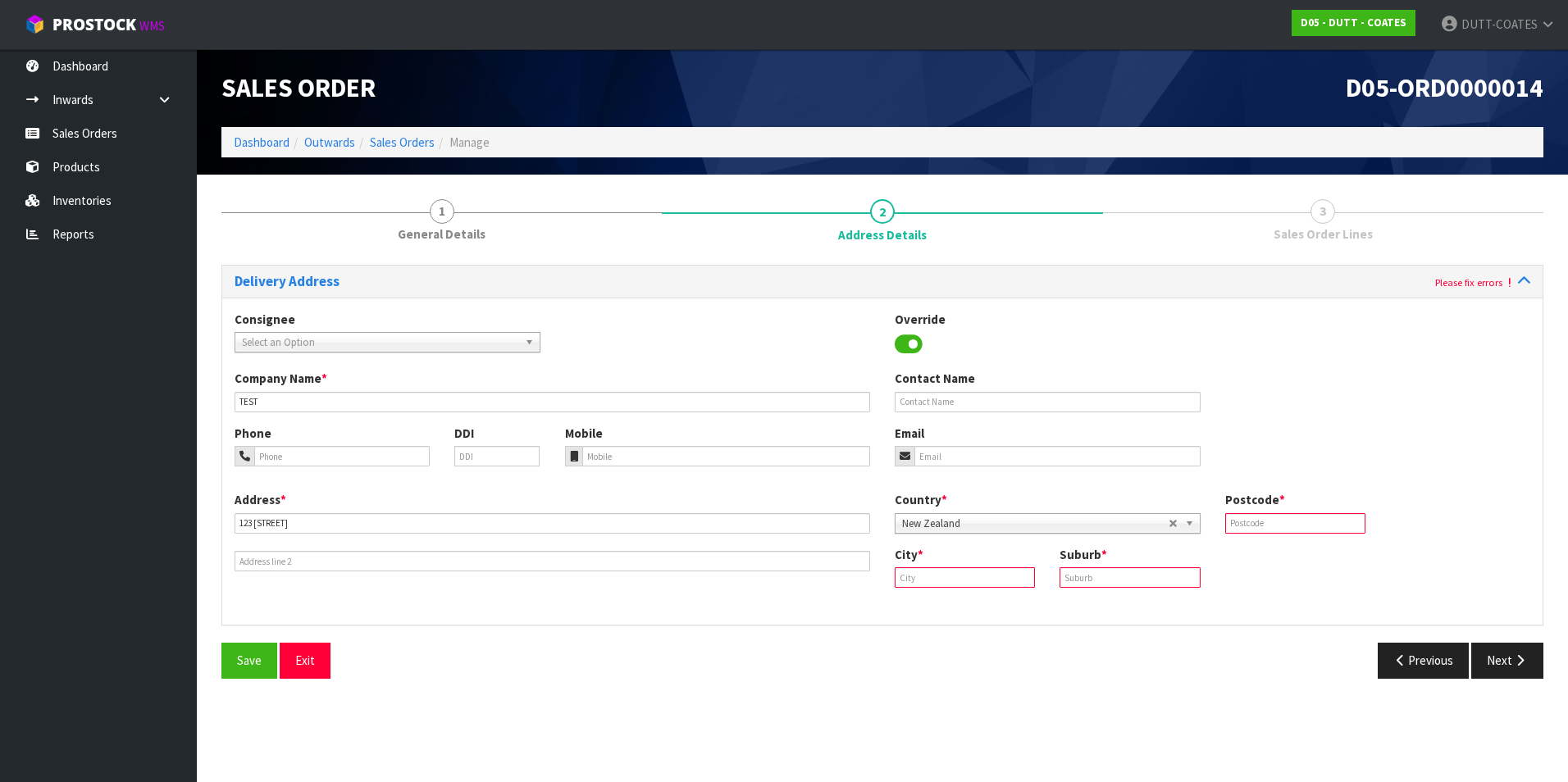 click at bounding box center [964, 577] 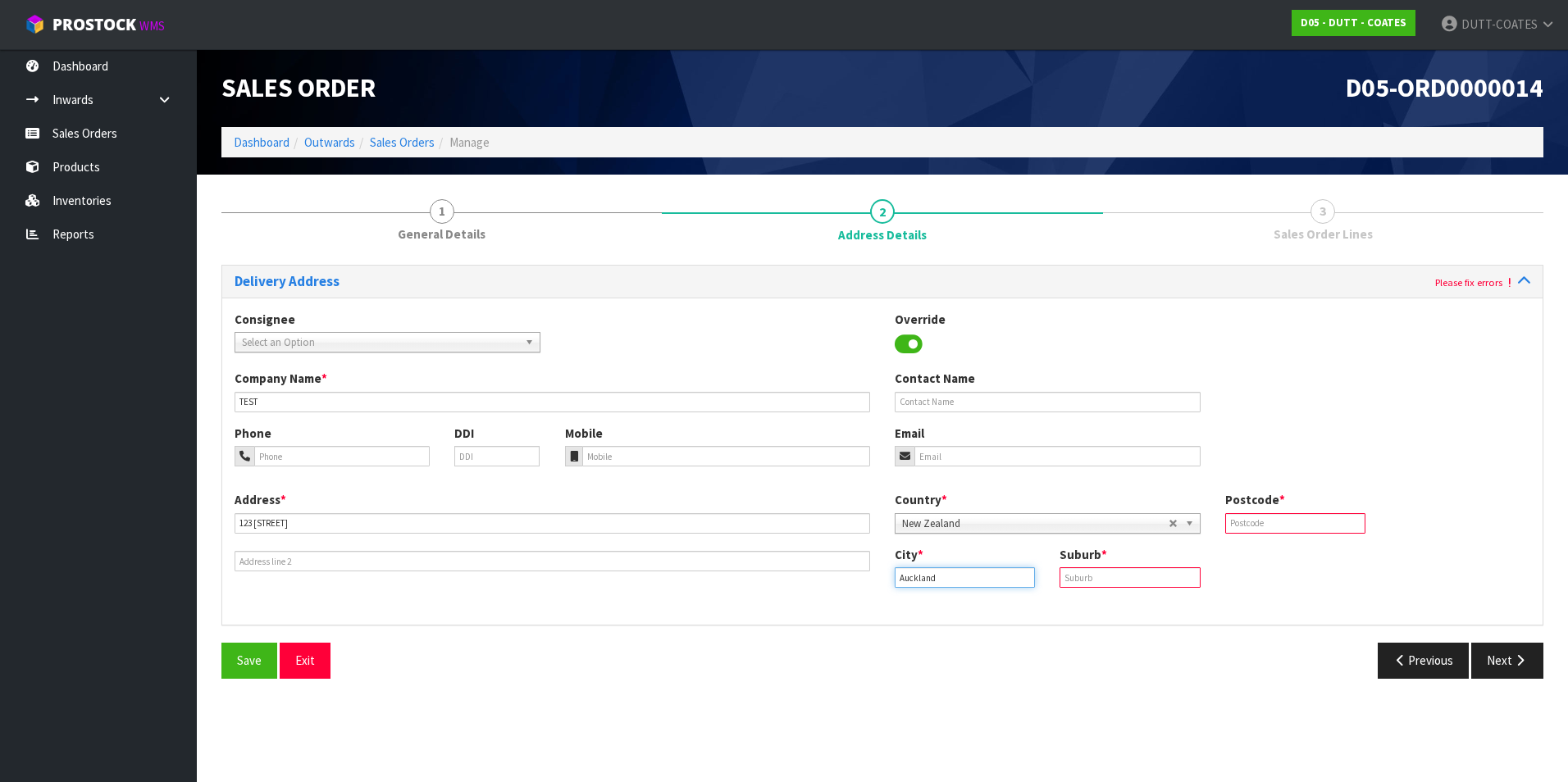 type on "Auckland" 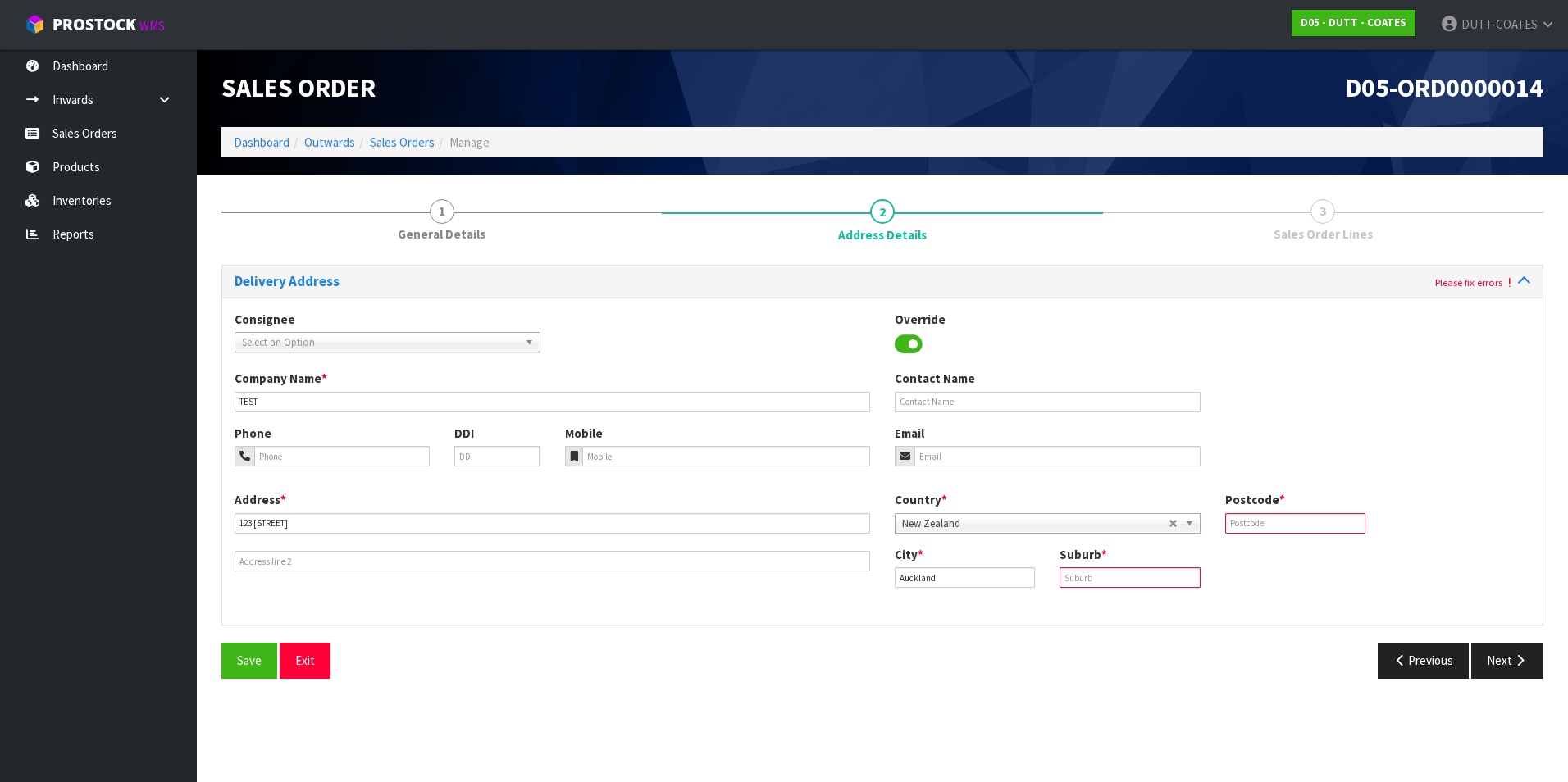 click at bounding box center (1129, 577) 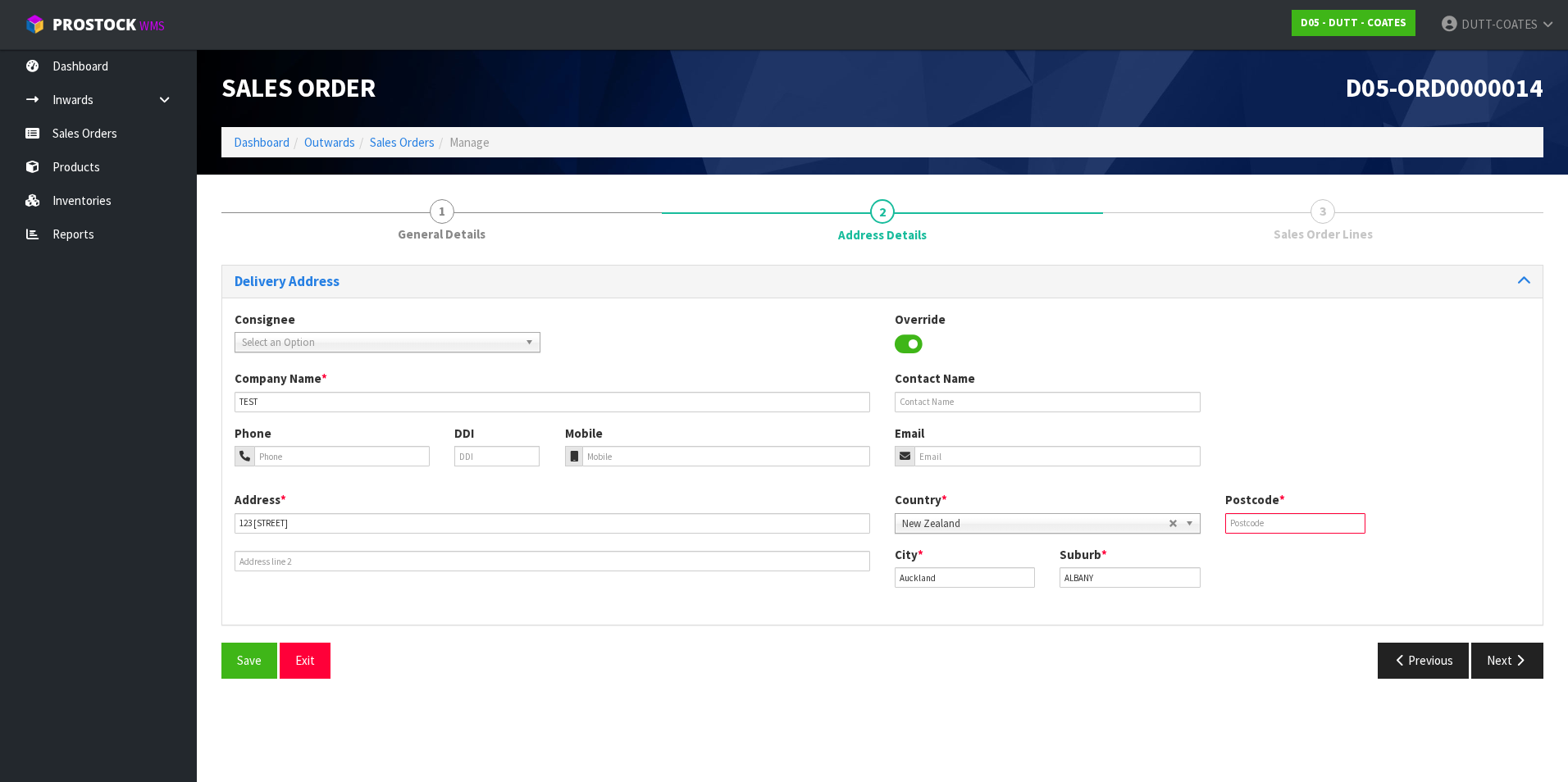 click on "Postcode  *" at bounding box center [1295, 511] 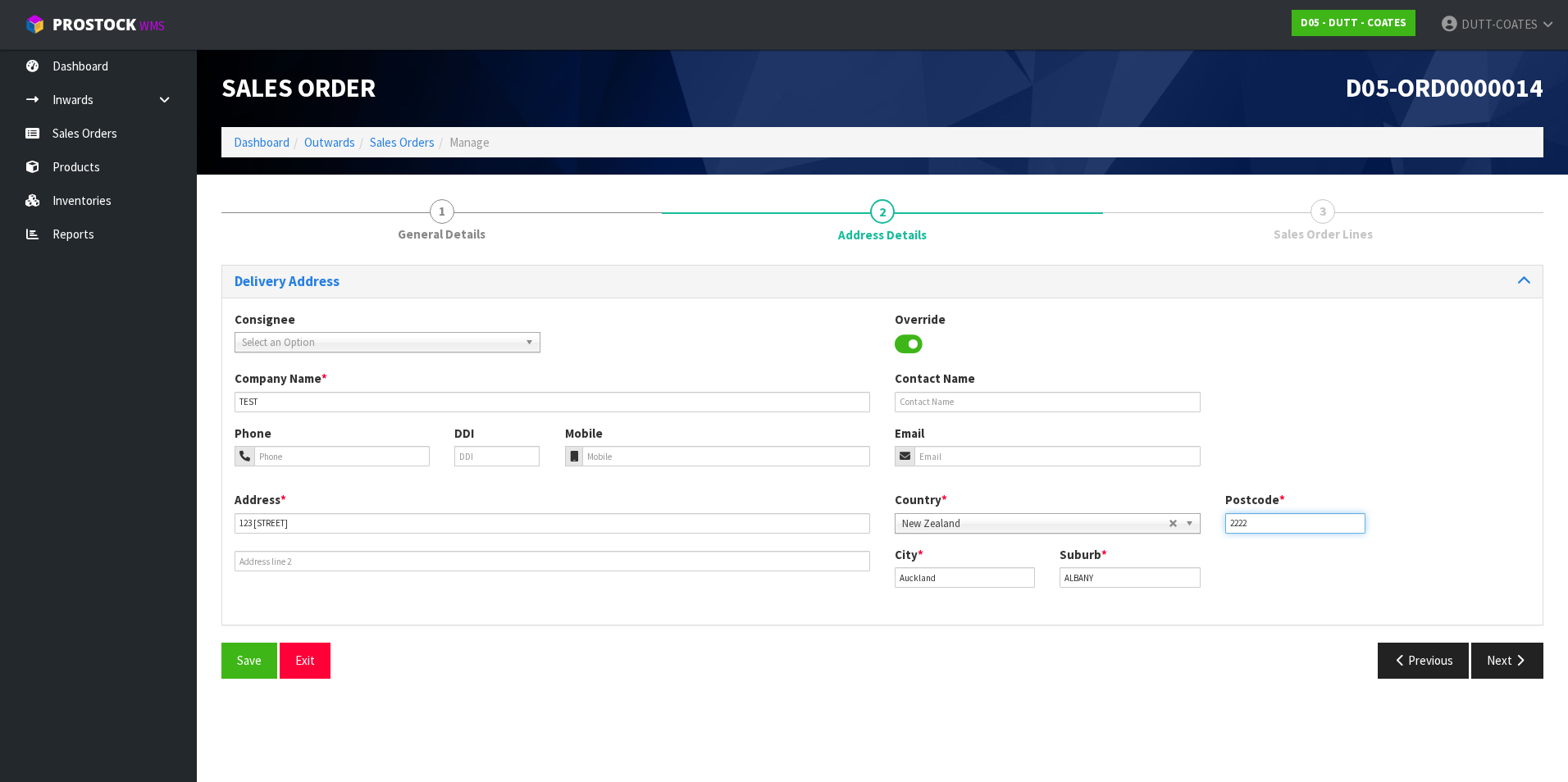 type on "2222" 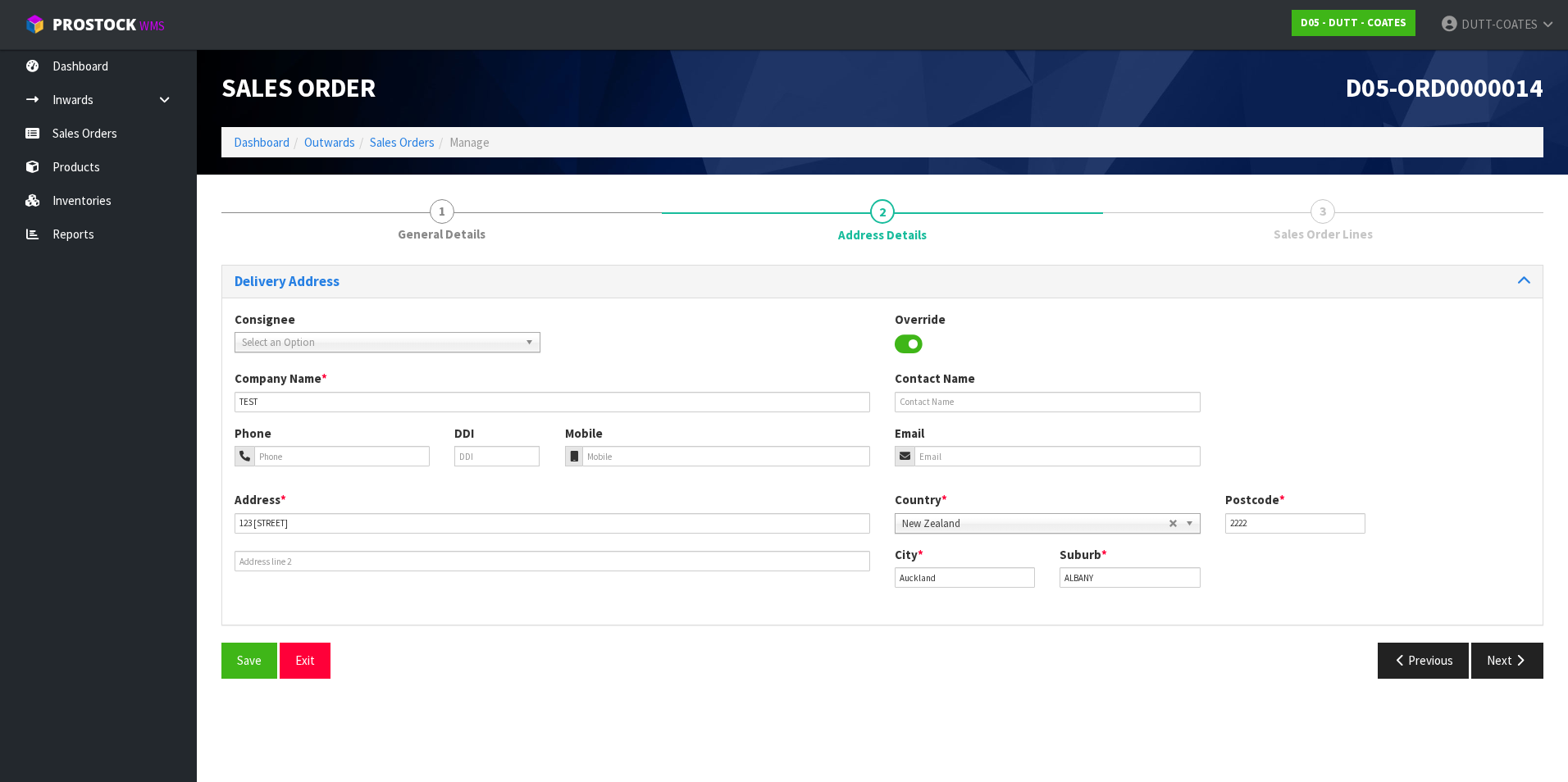 click on "Phone
DDI
Mobile
Email" at bounding box center [882, 457] 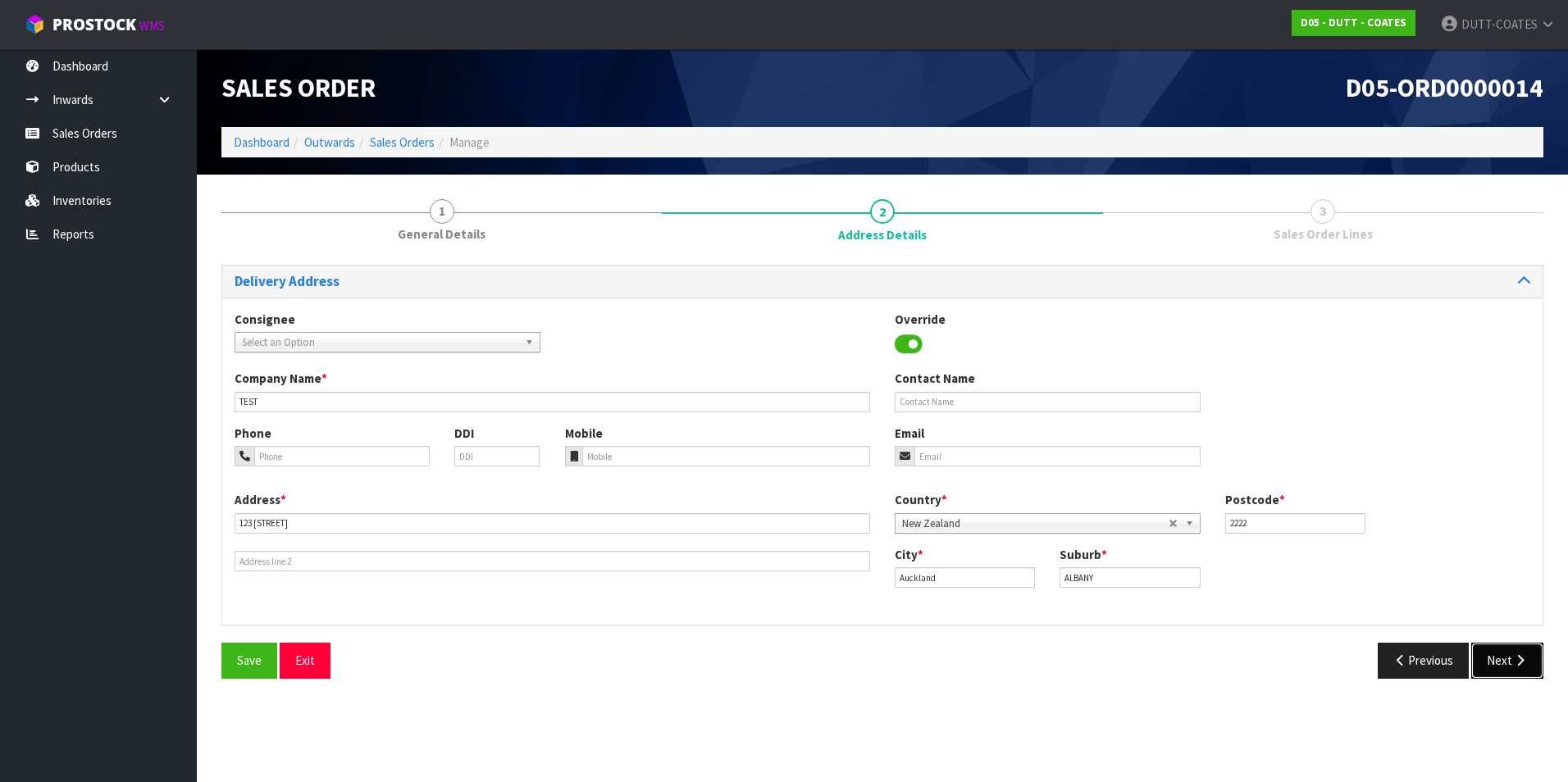 click on "Next" at bounding box center [1507, 660] 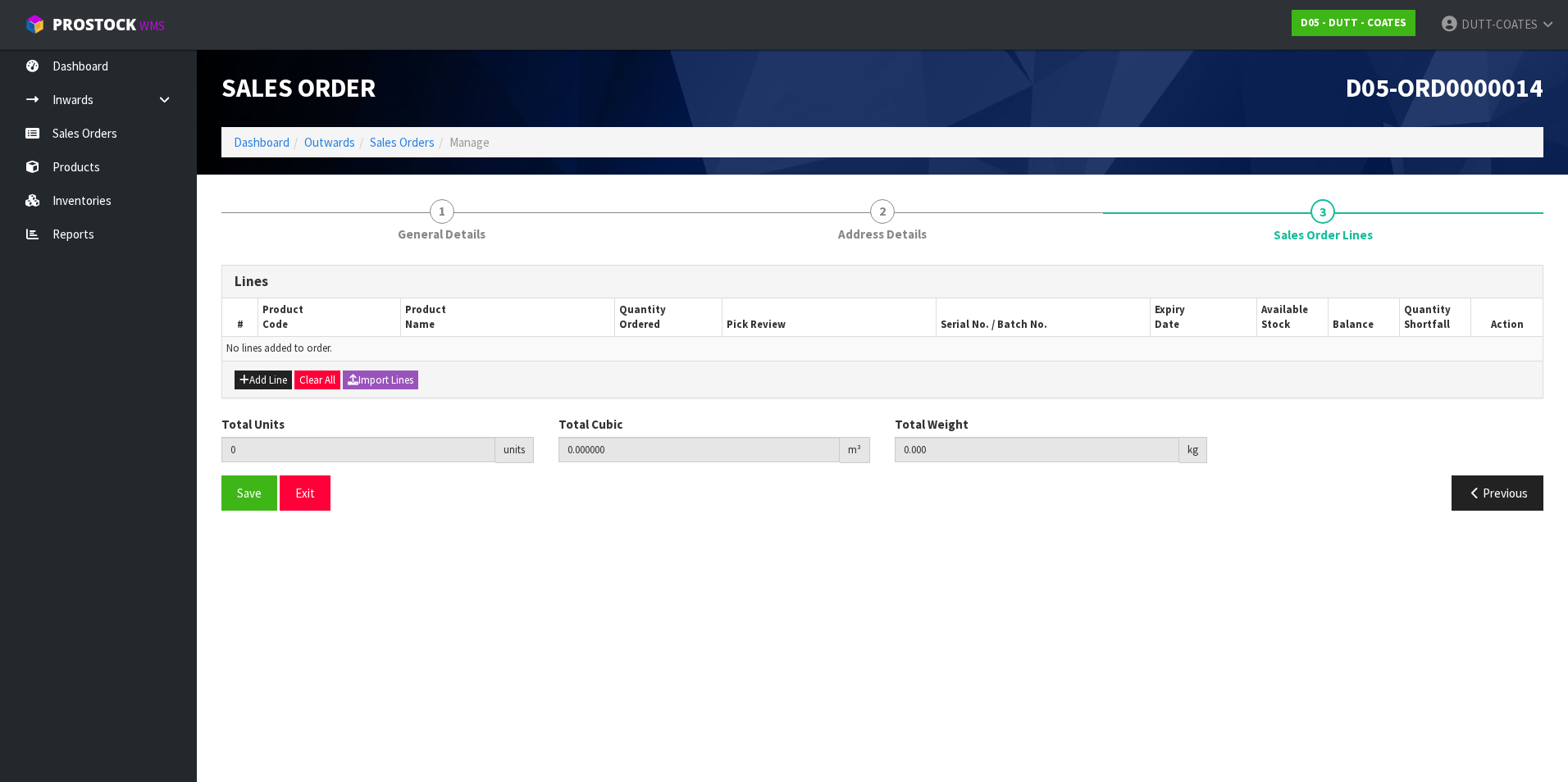 click on "SBOL-CA-MCDT-01" at bounding box center [784, 391] 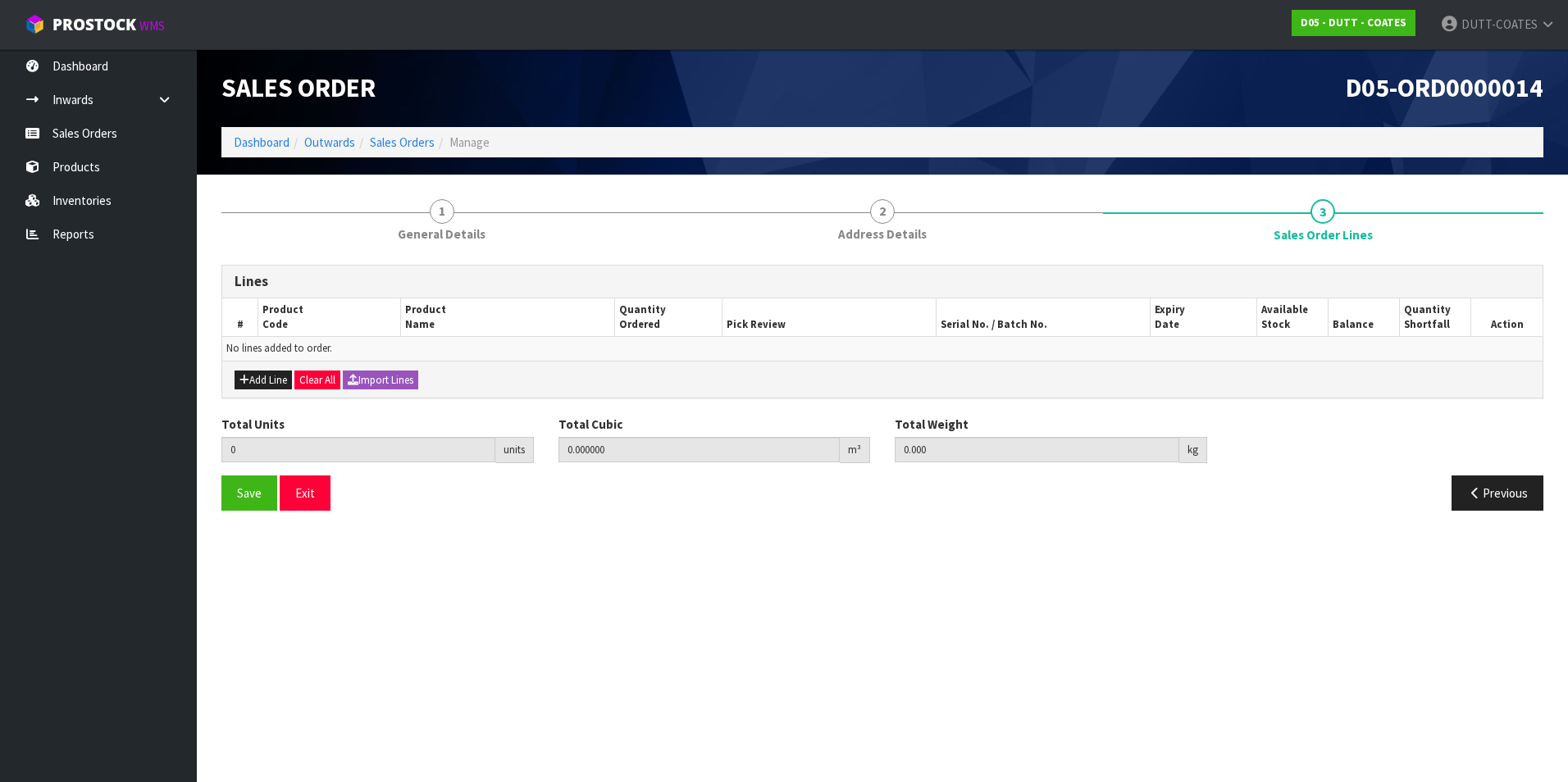 click on "SBOL-CA-MCDT-01" at bounding box center (784, 391) 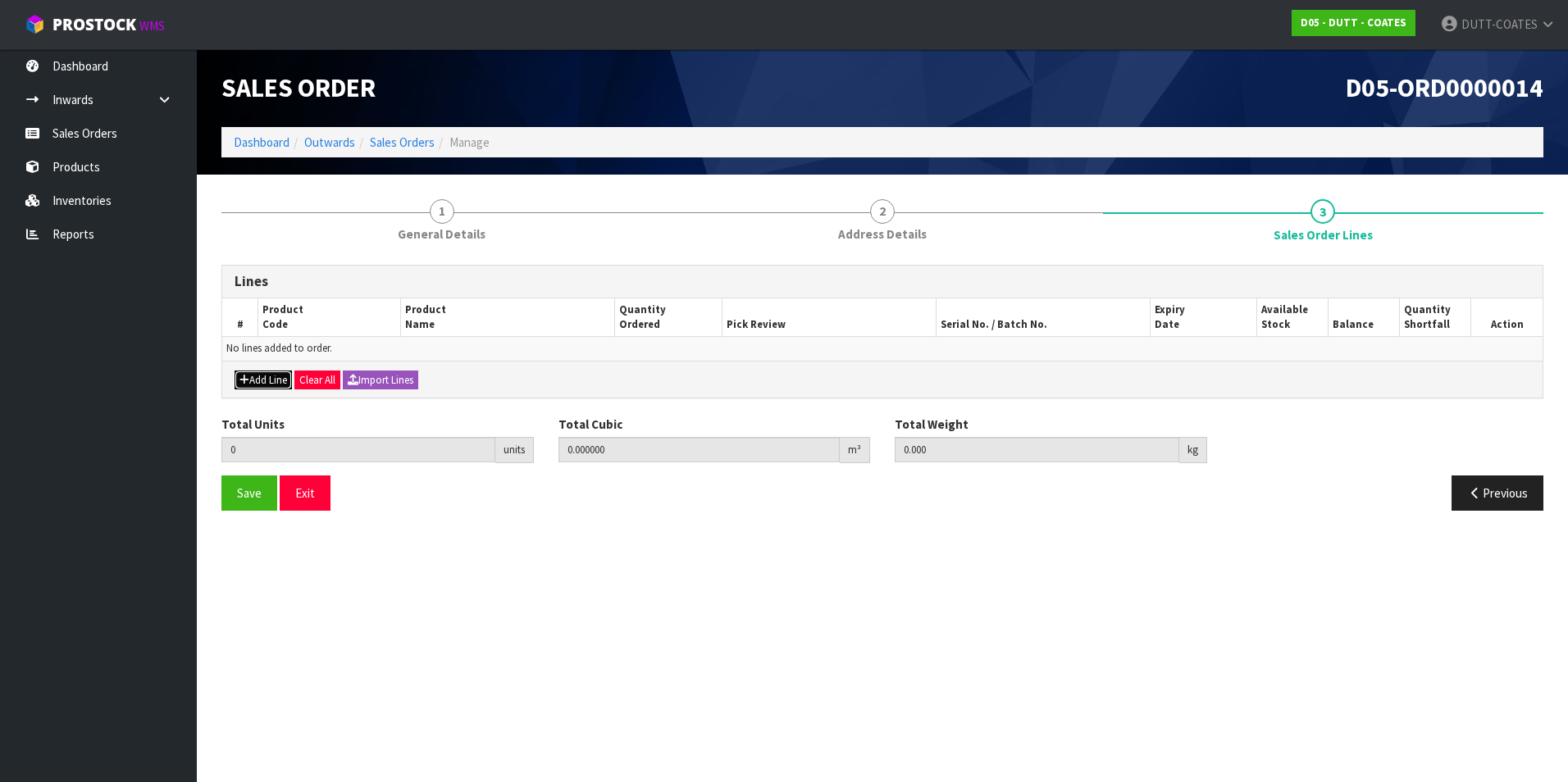 click on "Add Line" at bounding box center [263, 380] 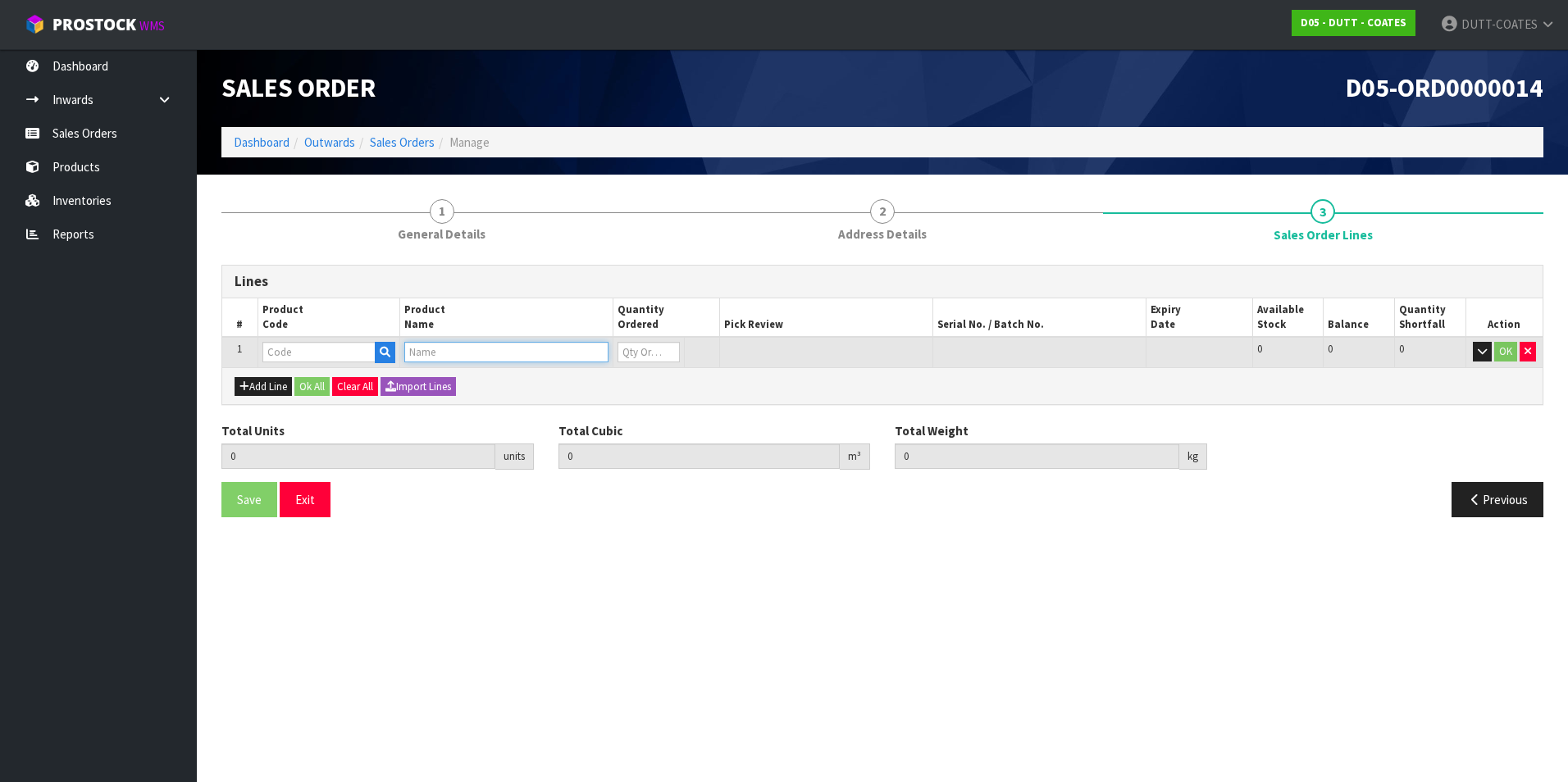 click at bounding box center [506, 352] 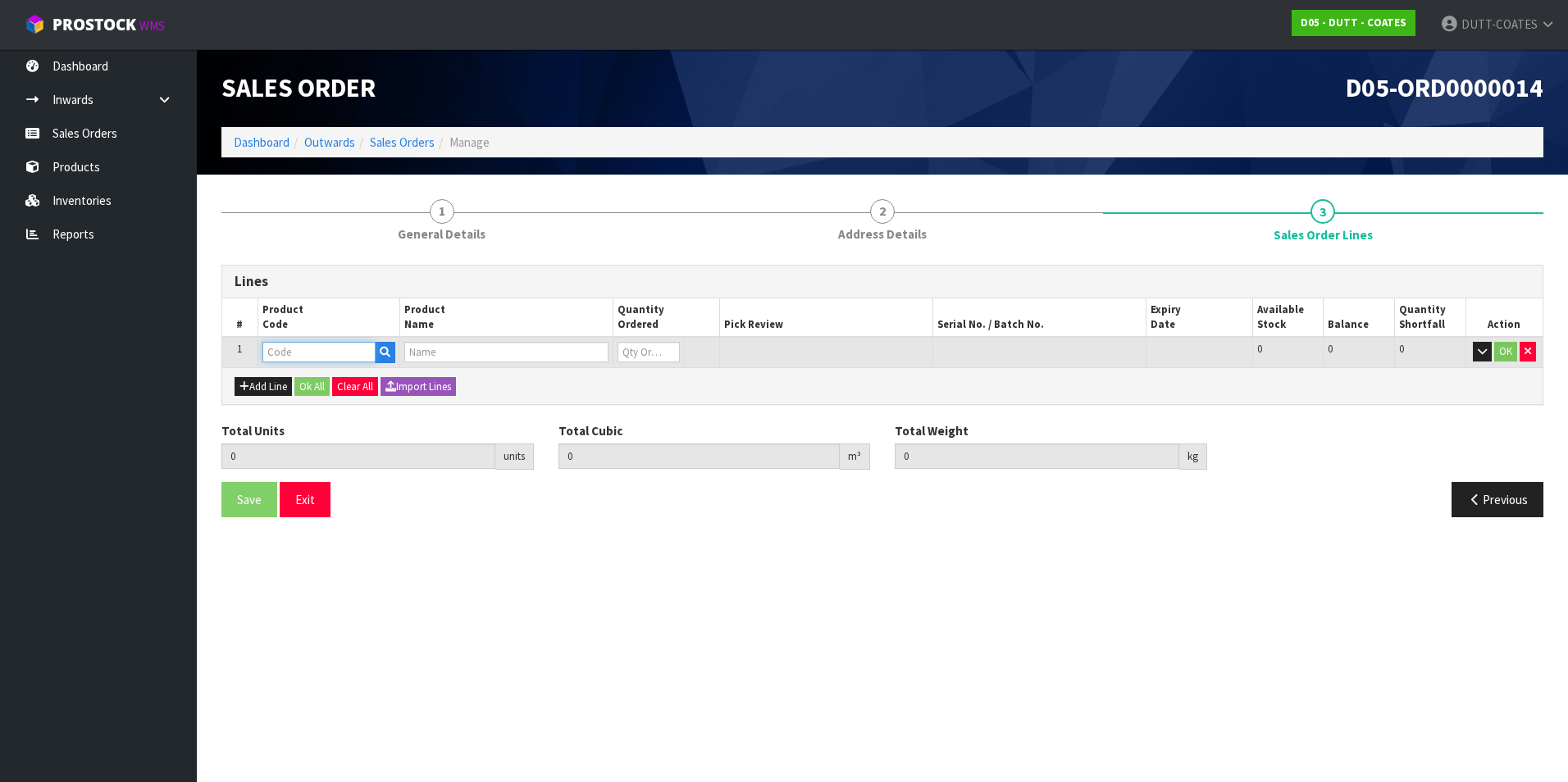 click at bounding box center (319, 352) 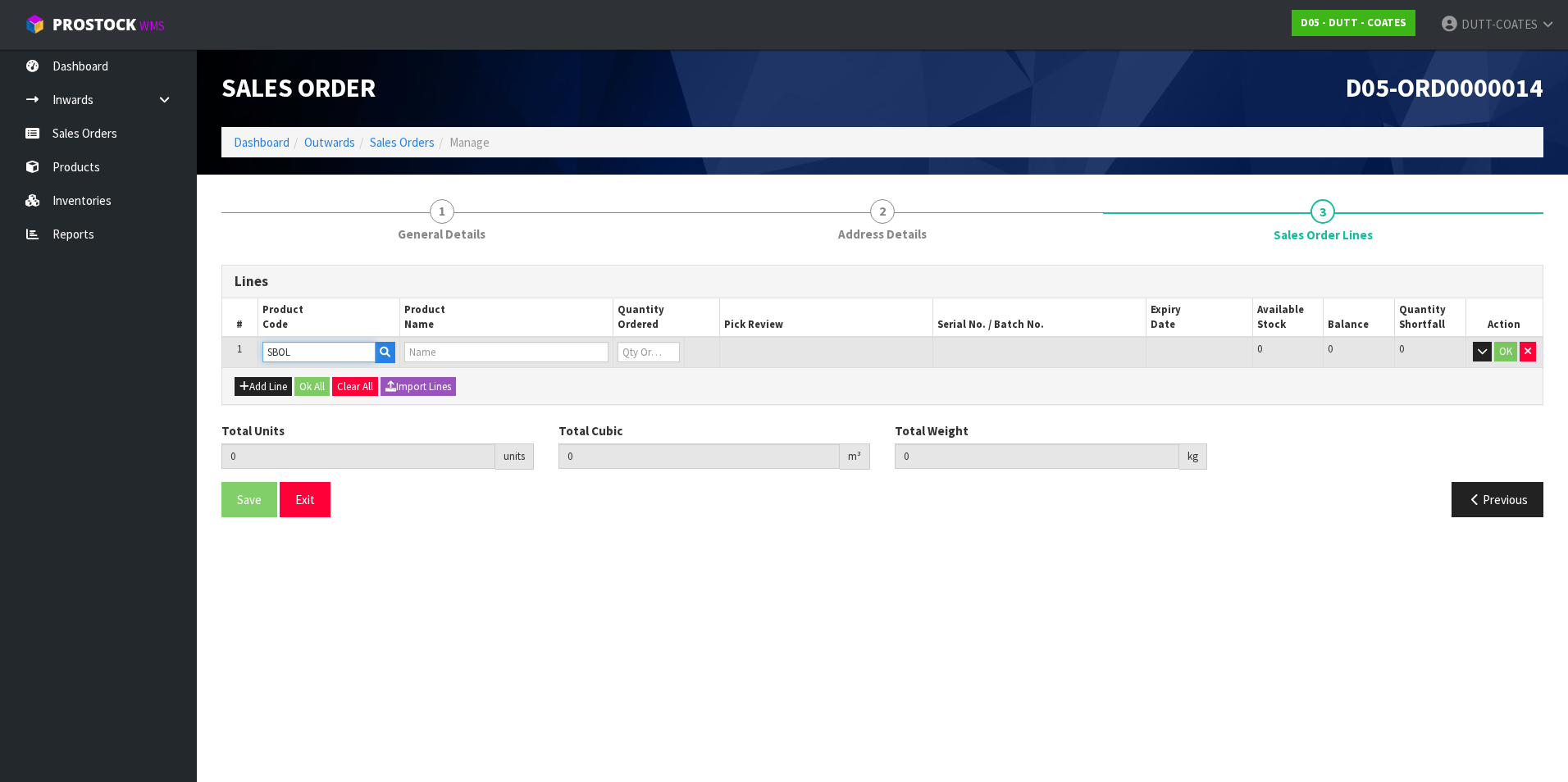 type on "SBOL" 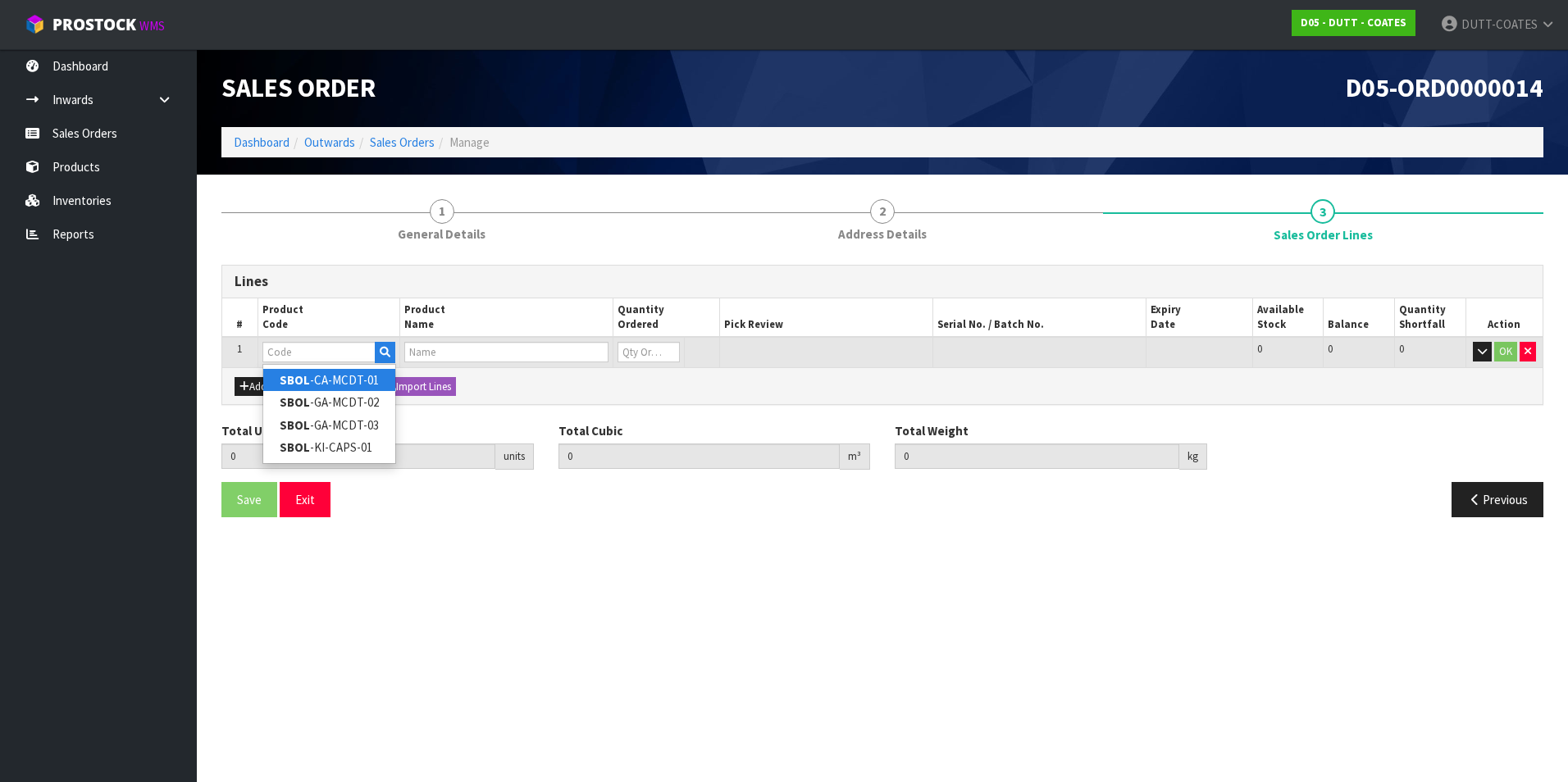 drag, startPoint x: 300, startPoint y: 377, endPoint x: 440, endPoint y: 365, distance: 140.51334 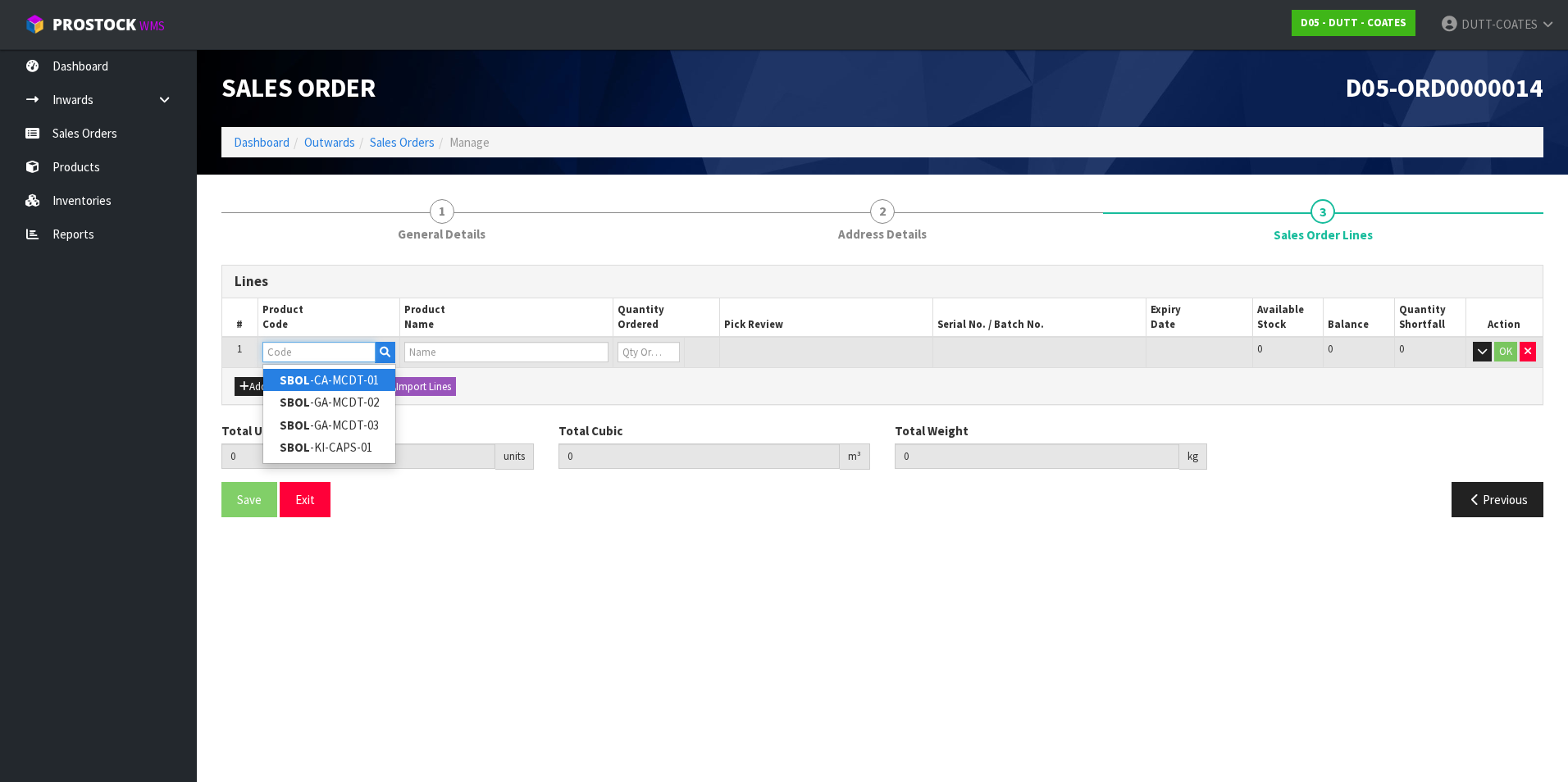 type on "SBOL-CA-MCDT-01" 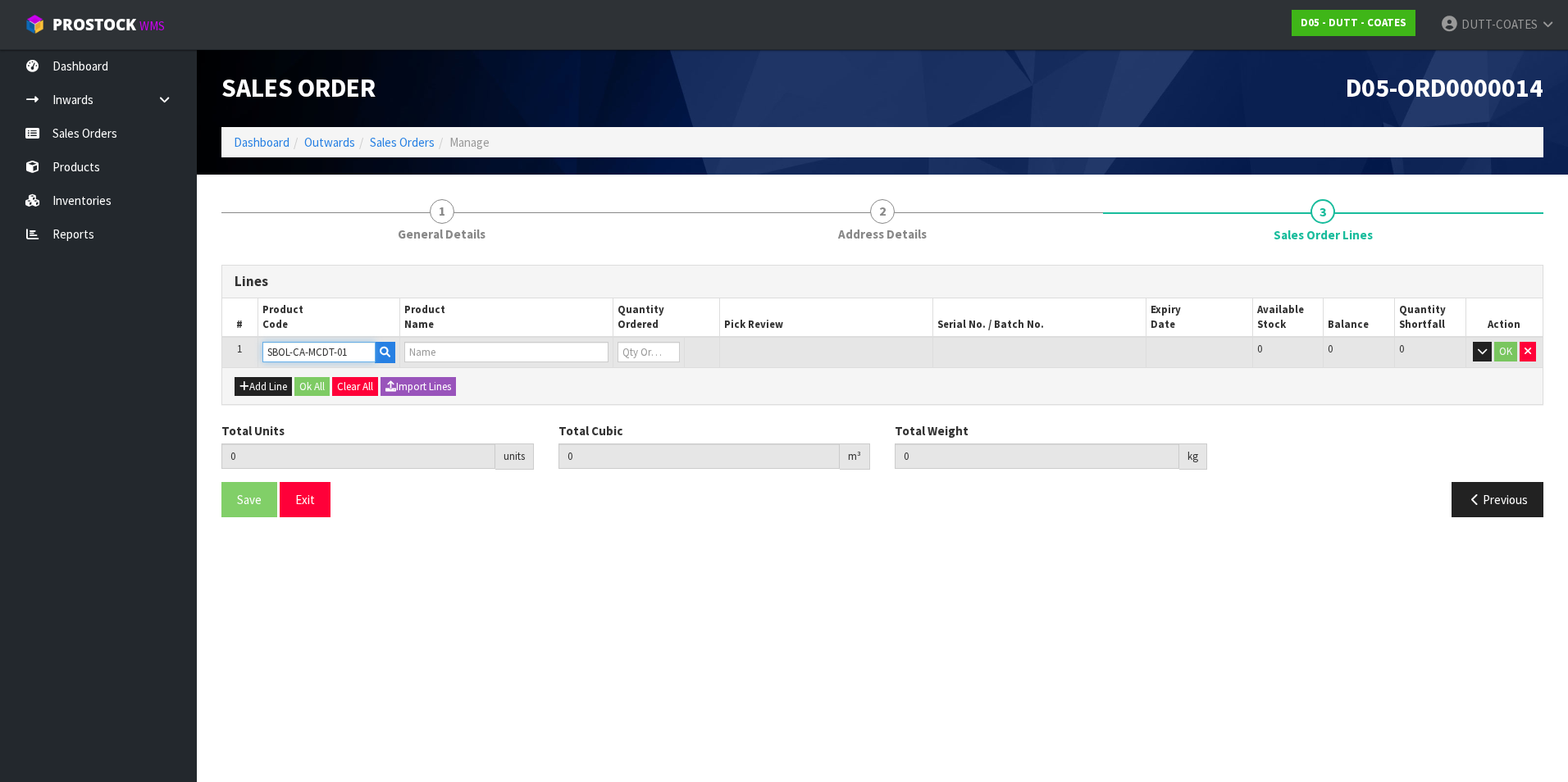 type on "0.000000" 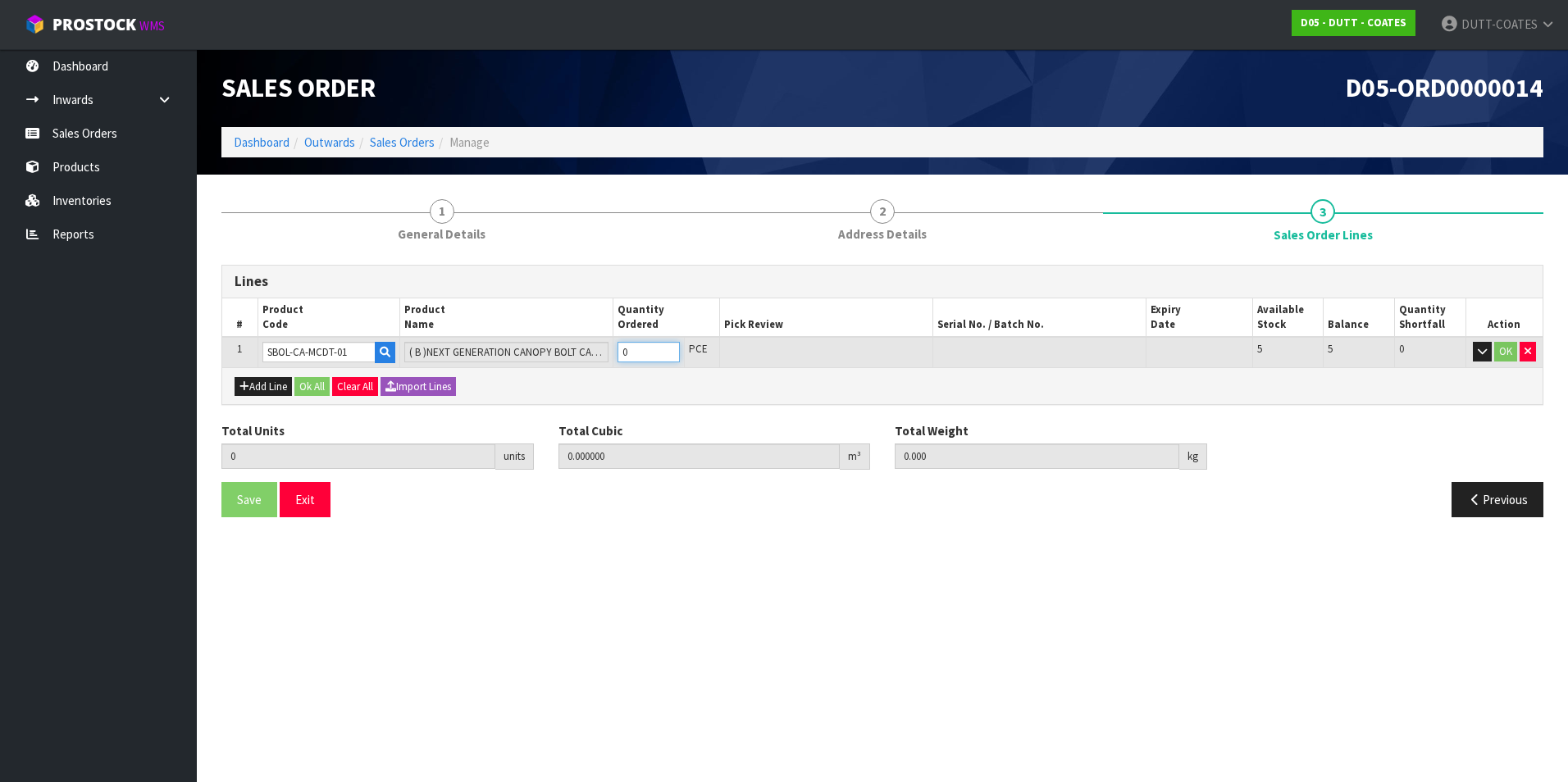 click on "0" at bounding box center [649, 352] 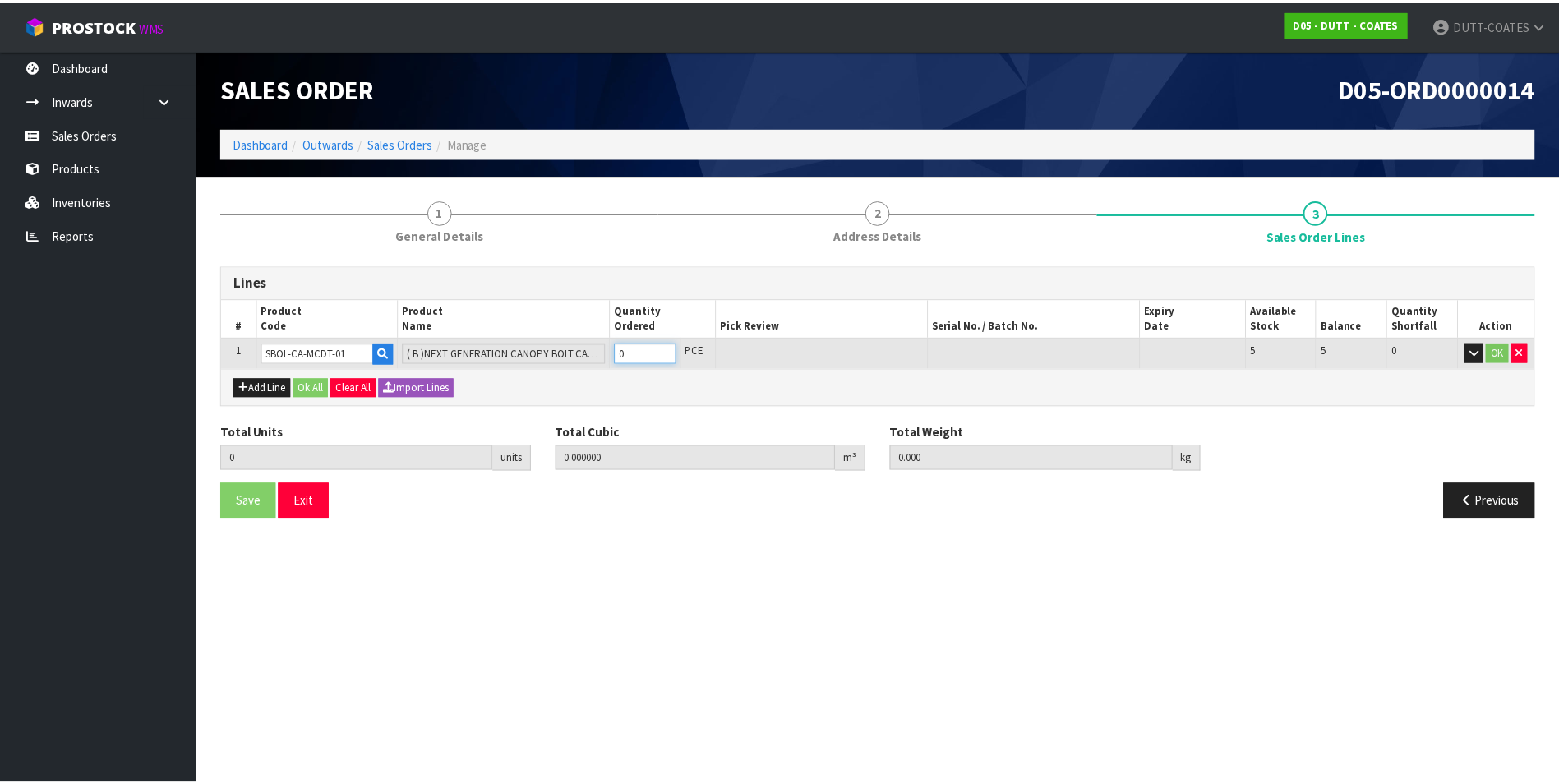scroll, scrollTop: 0, scrollLeft: 9, axis: horizontal 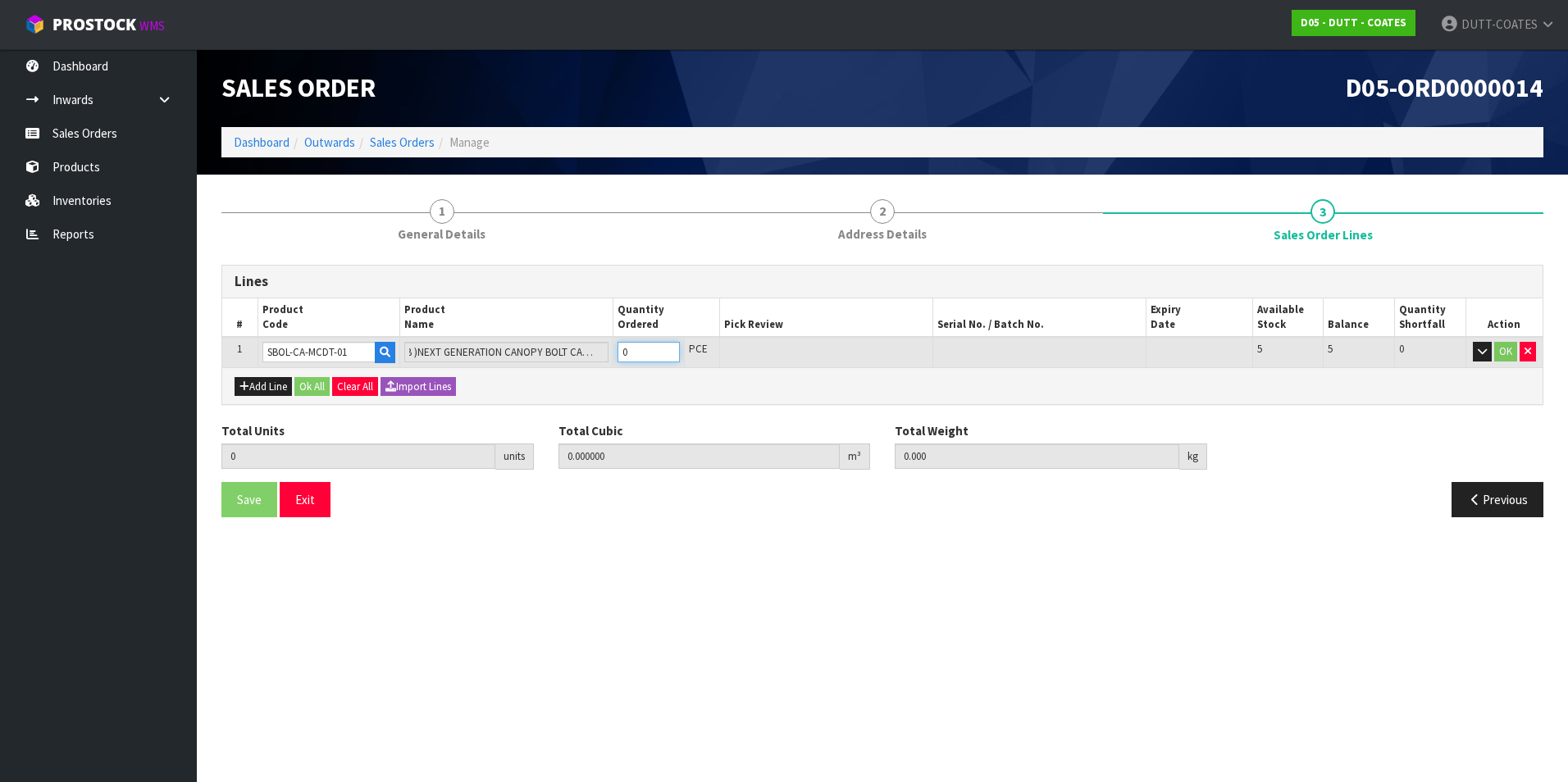 type on "1" 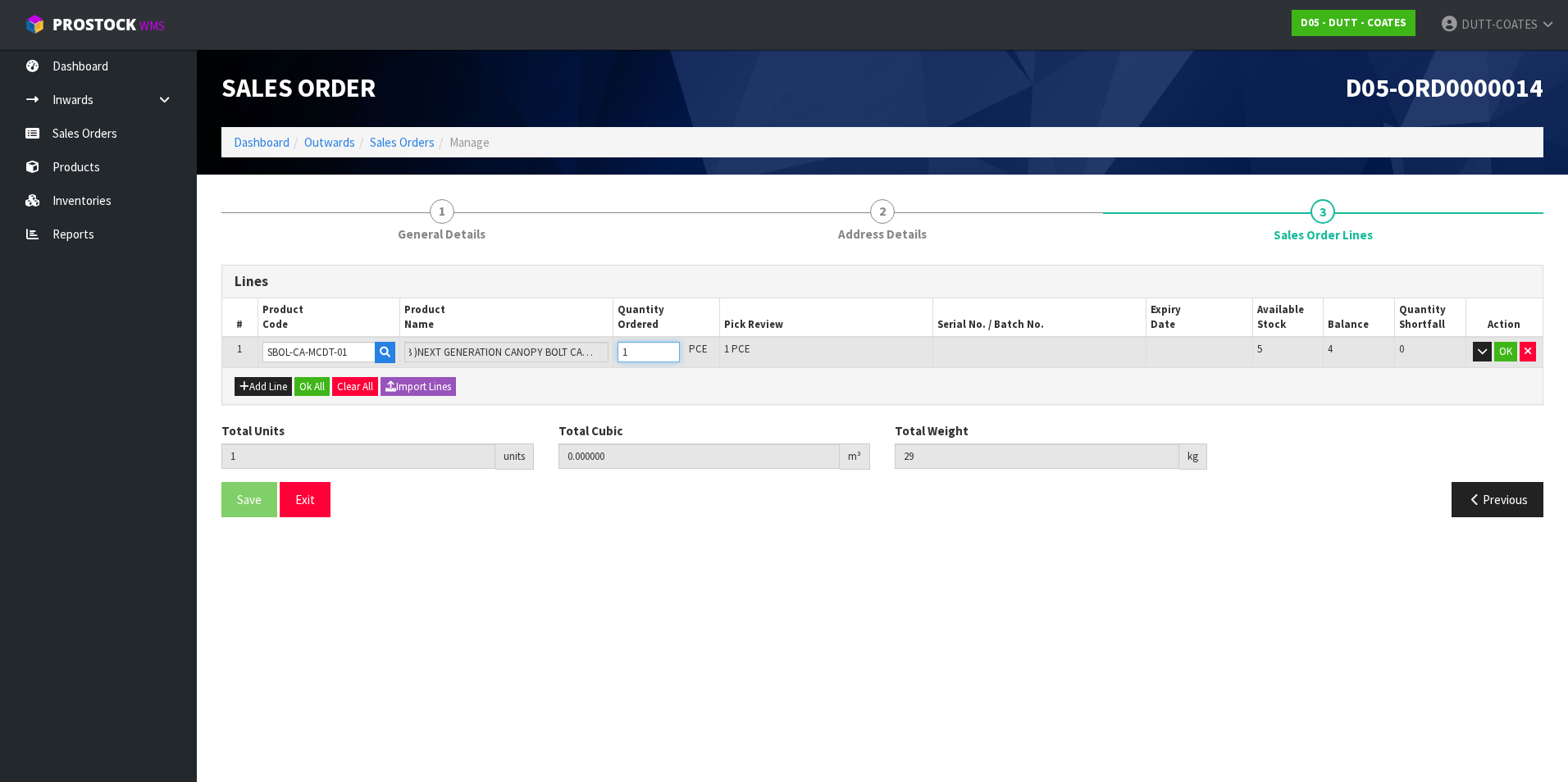 type on "1" 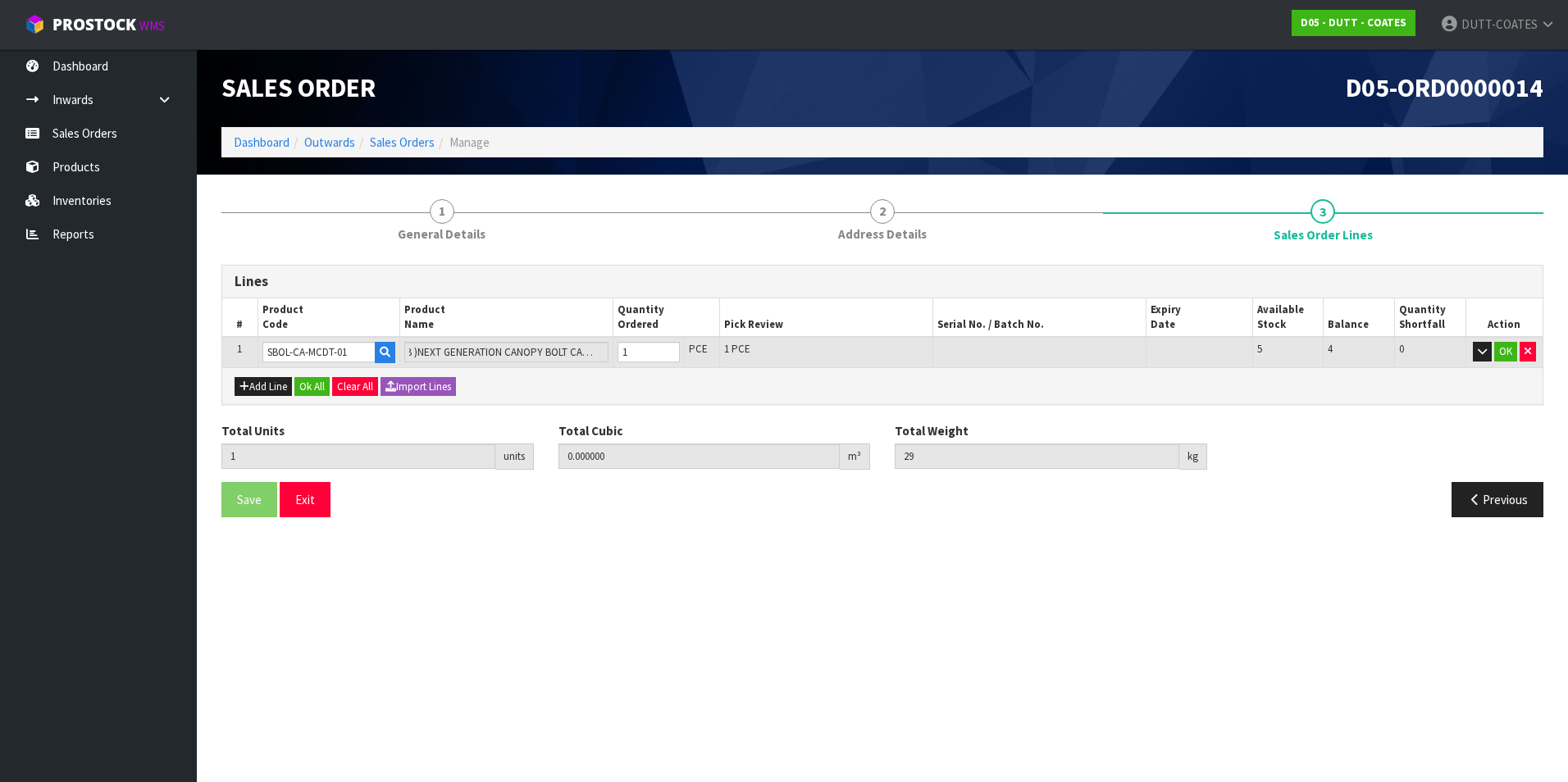click on "Add Line
Ok All
Clear All
Import Lines" at bounding box center (882, 385) 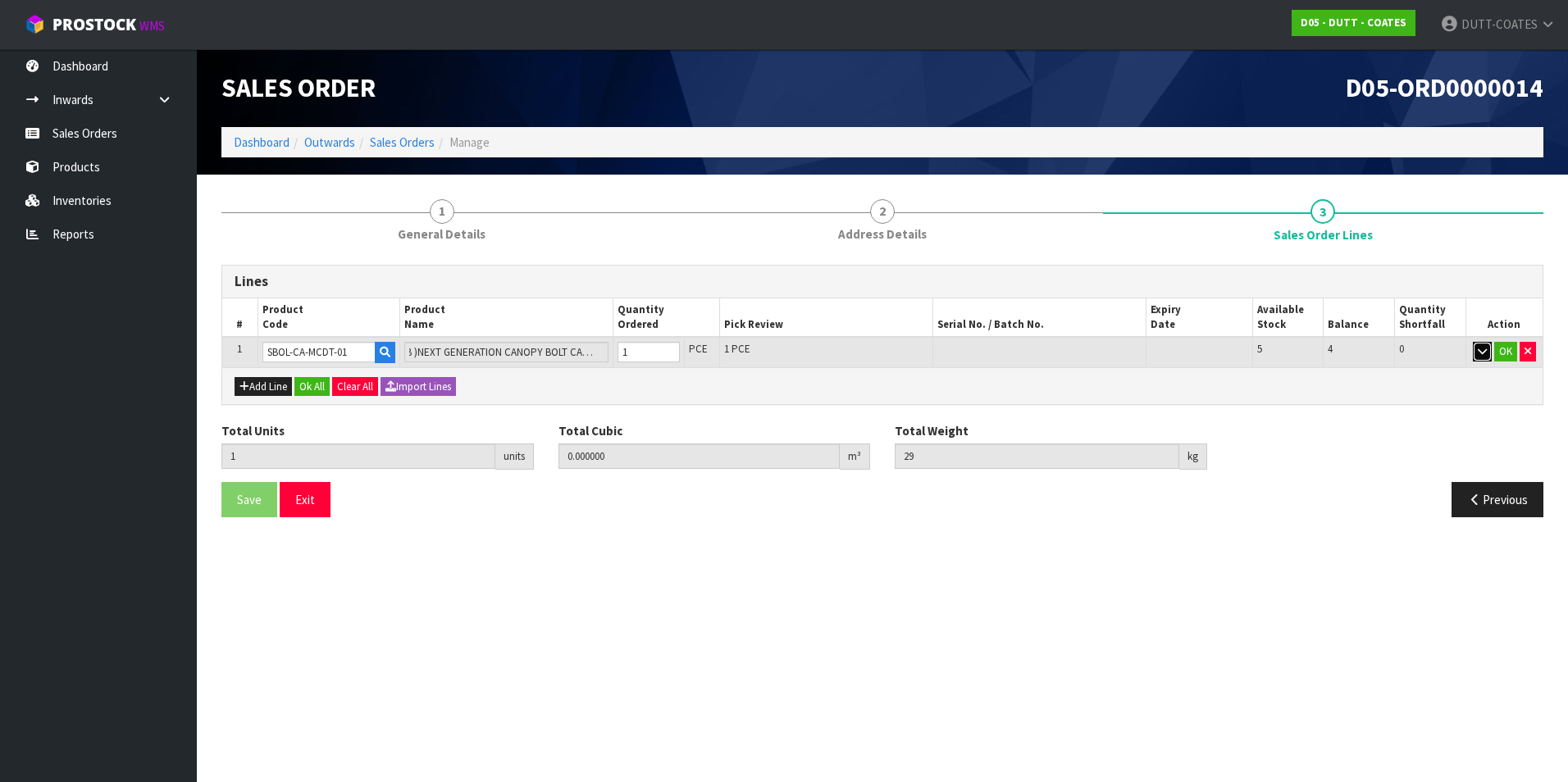 click at bounding box center [1482, 351] 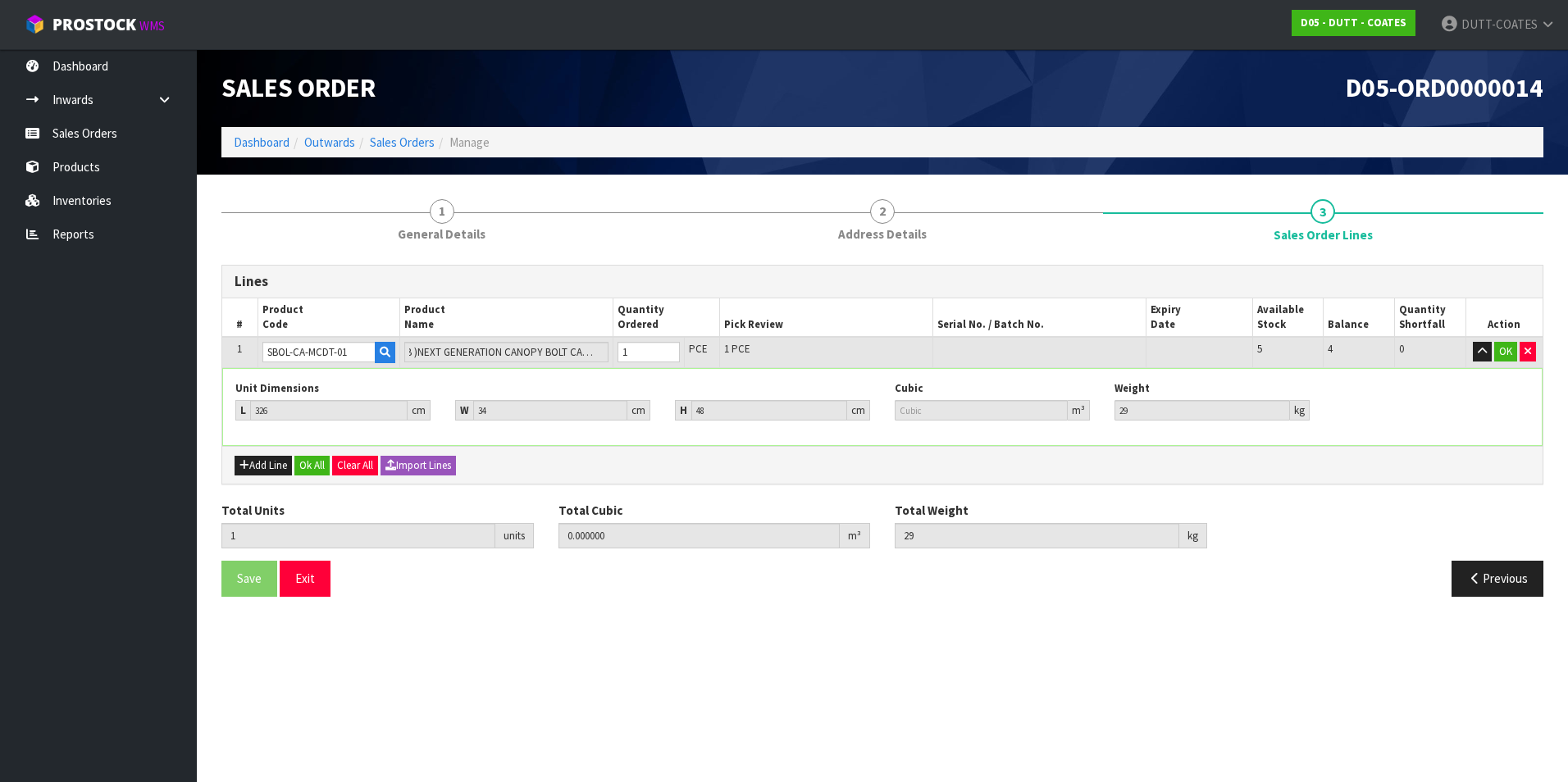 click on "Unit Dimensions
L
326
cm
W
34
cm
H
48
cm
Cubic
0.532032
m³
Weight
29
kg" at bounding box center [882, 407] 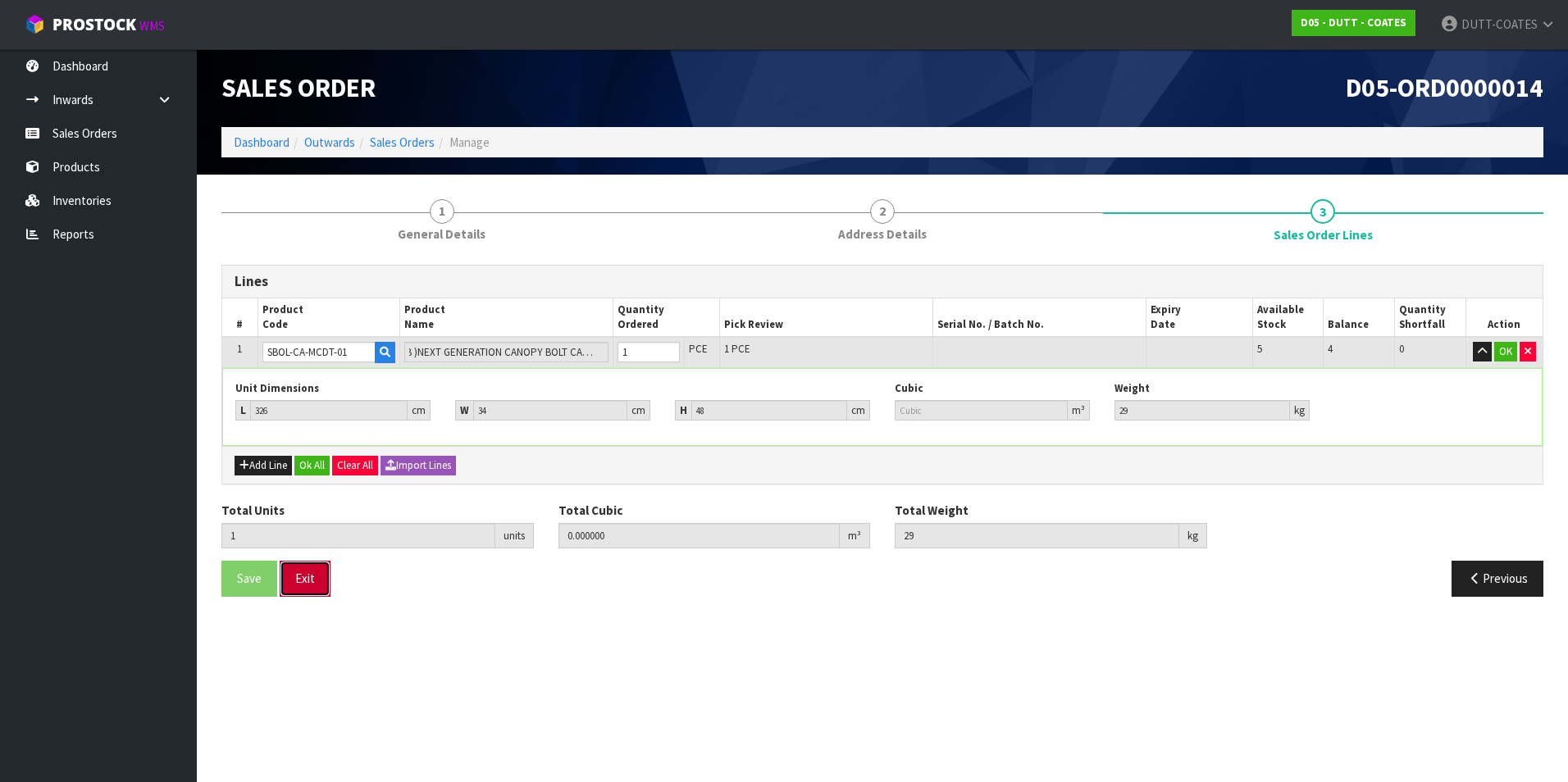 click on "Exit" at bounding box center [305, 578] 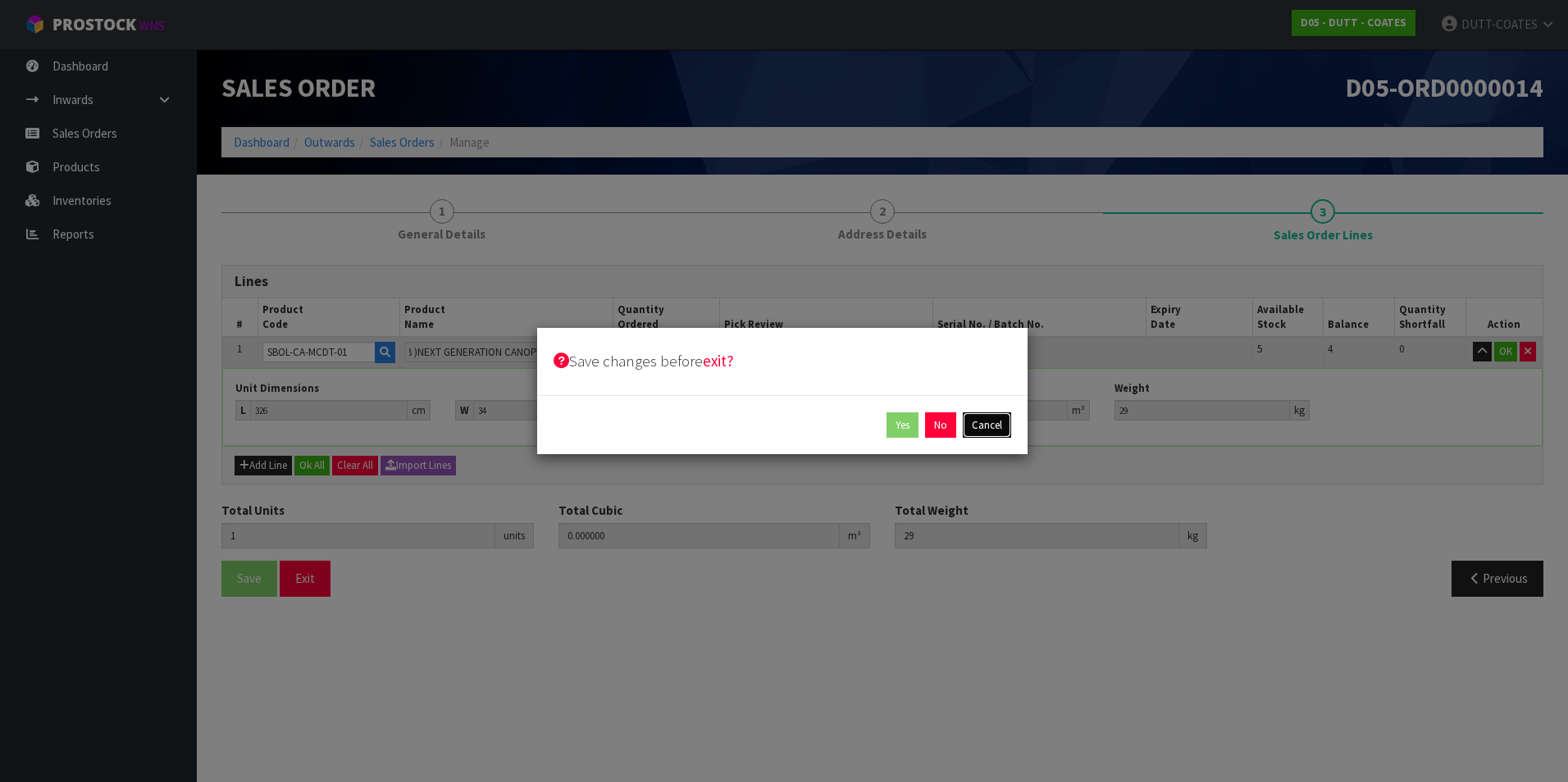 click on "Cancel" at bounding box center [987, 425] 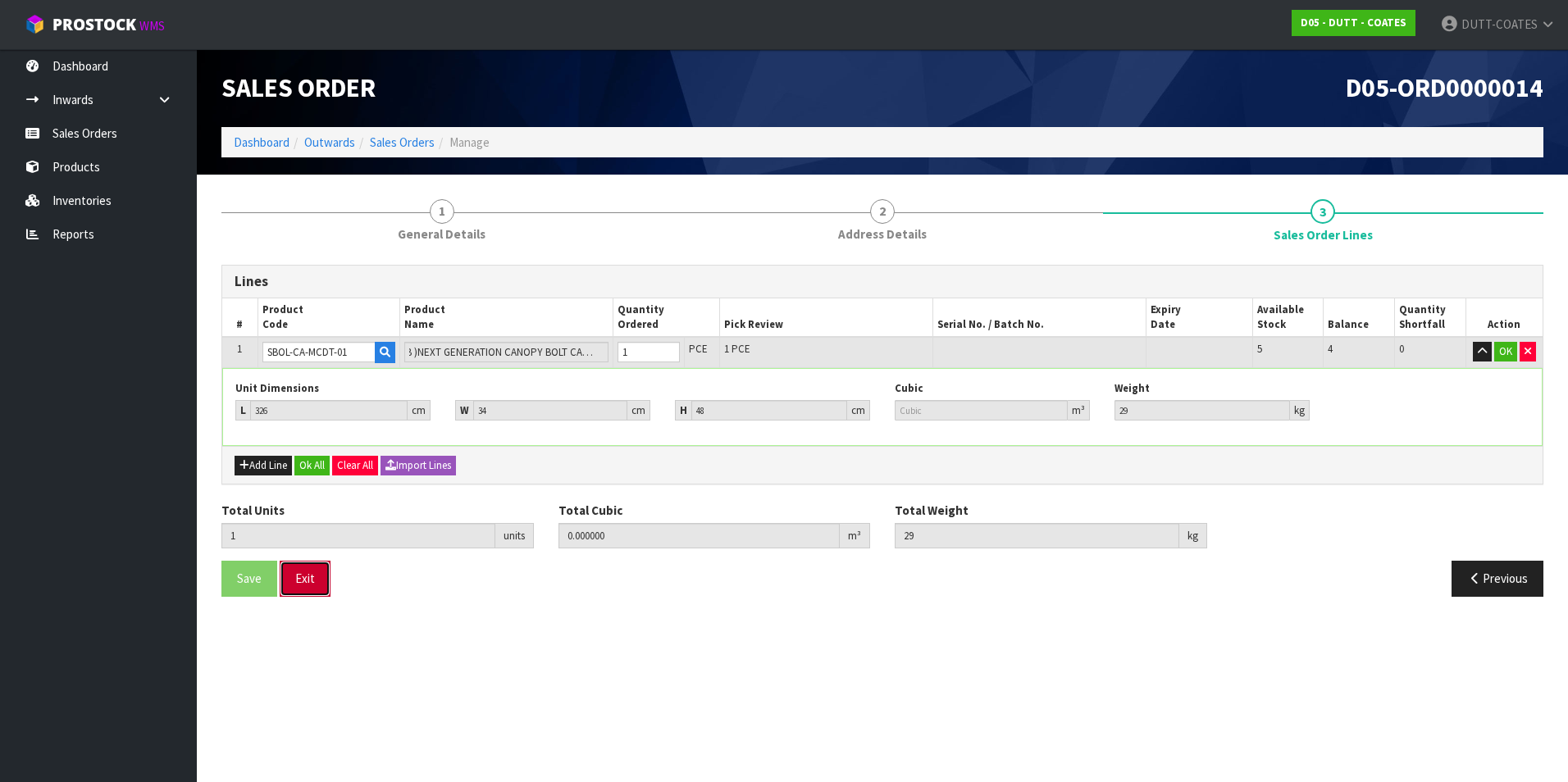 click on "Exit" at bounding box center (305, 578) 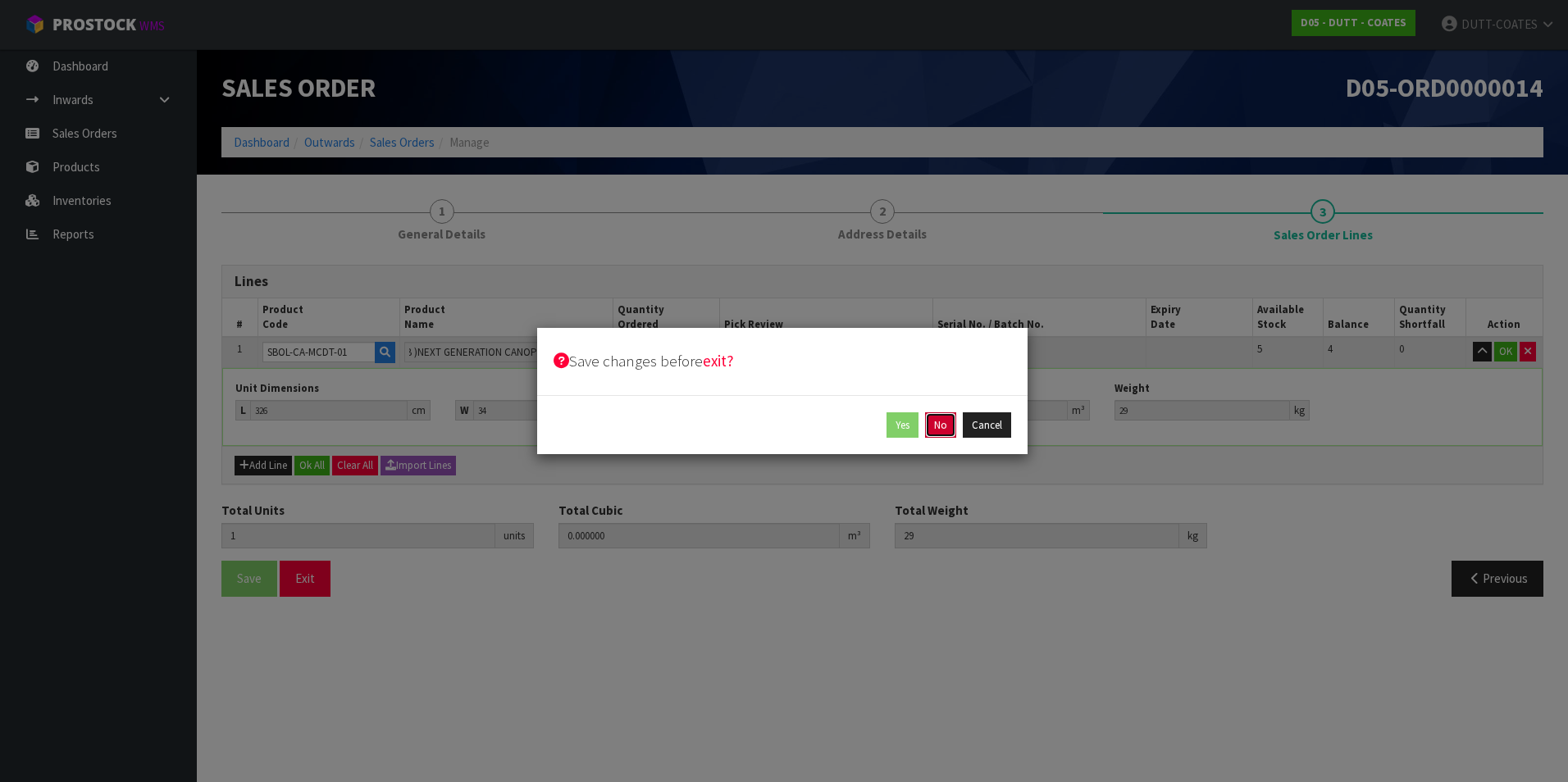 click on "No" at bounding box center [941, 425] 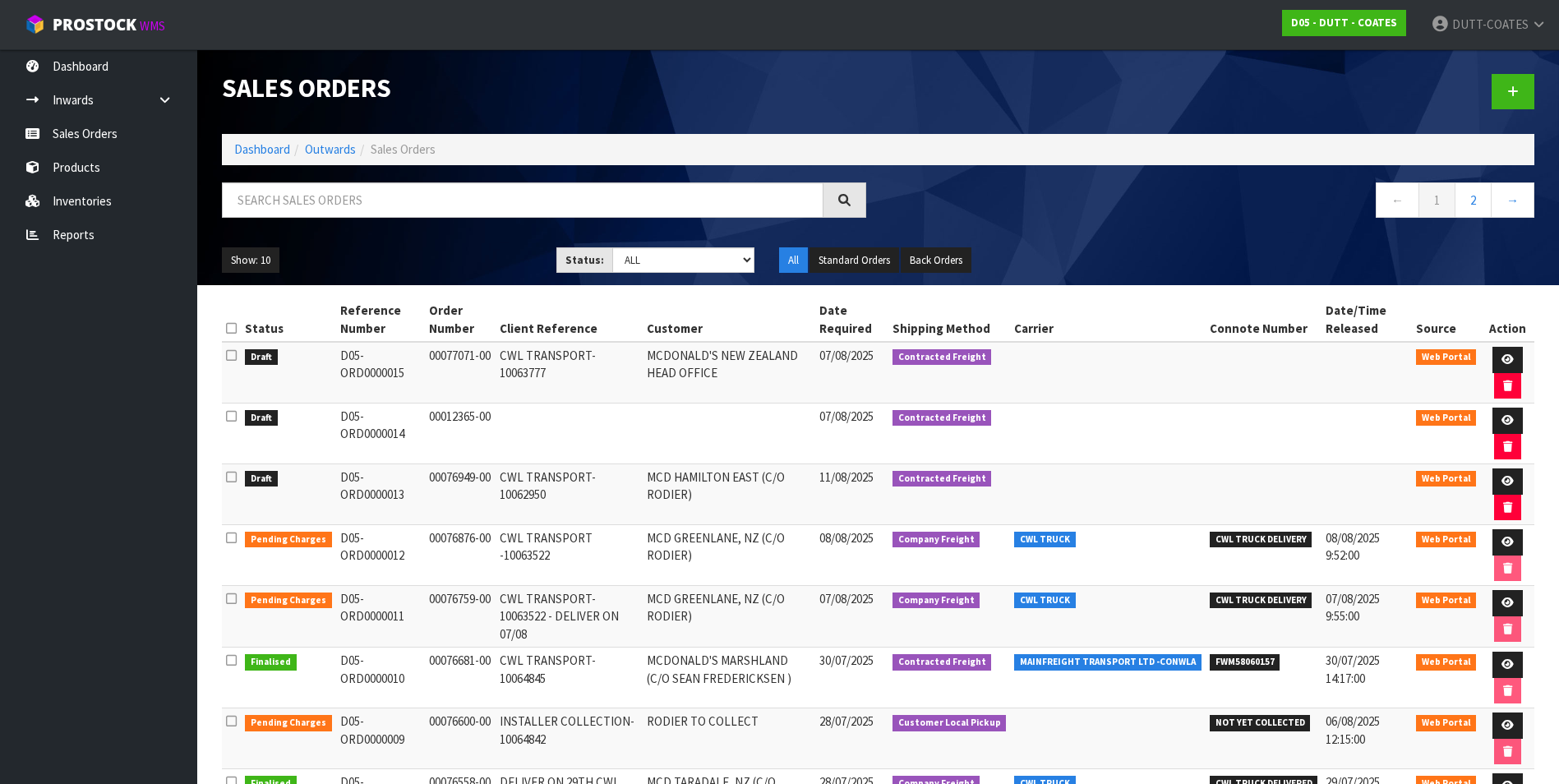 click on "CWL TRANSPORT-10063777" at bounding box center [569, 372] 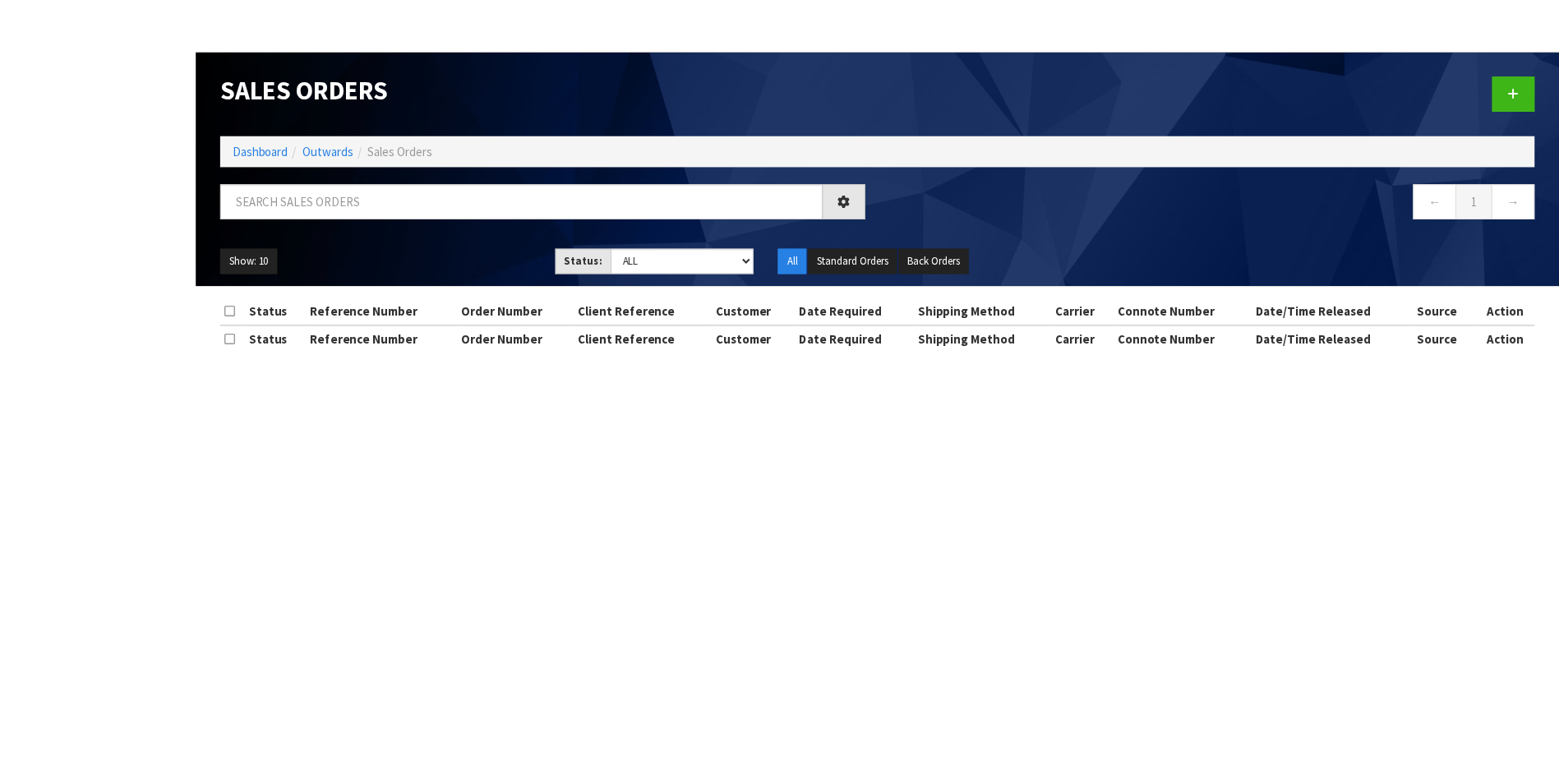 scroll, scrollTop: 0, scrollLeft: 0, axis: both 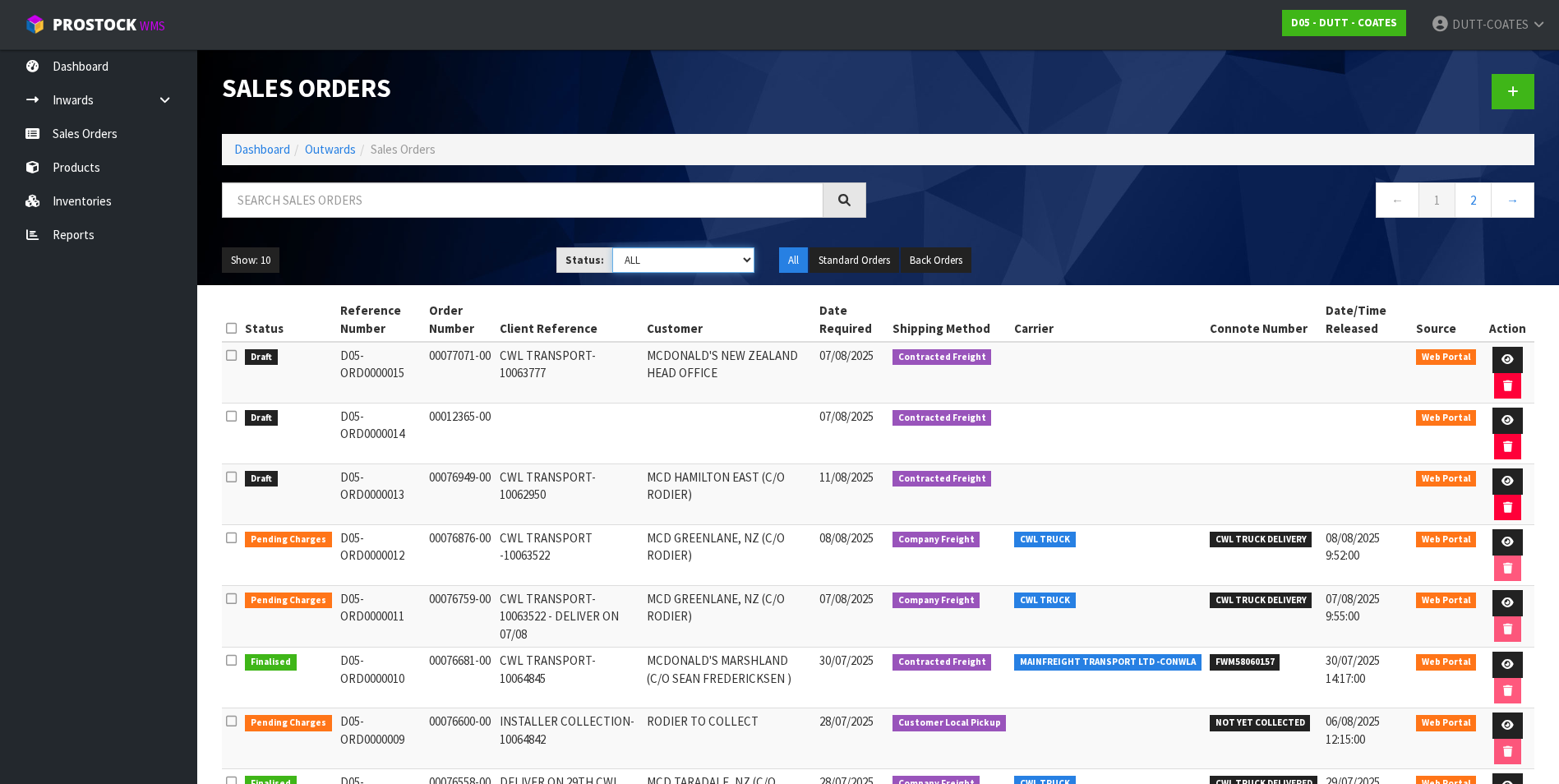 click on "Draft Pending Allocated Pending Pick Goods Picked Goods Packed Pending Charges Finalised Cancelled Review ALL" at bounding box center [683, 260] 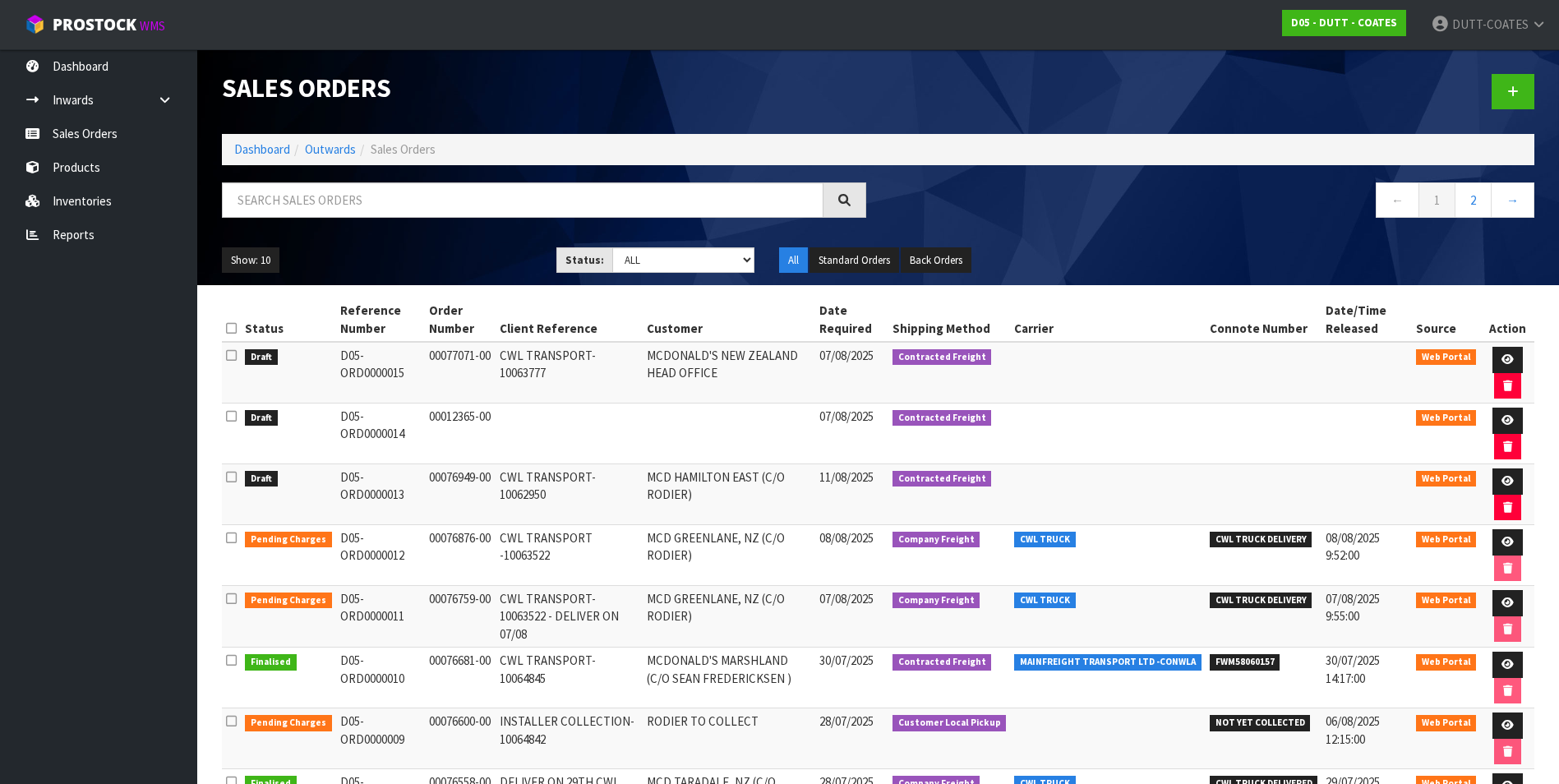 click at bounding box center (729, 434) 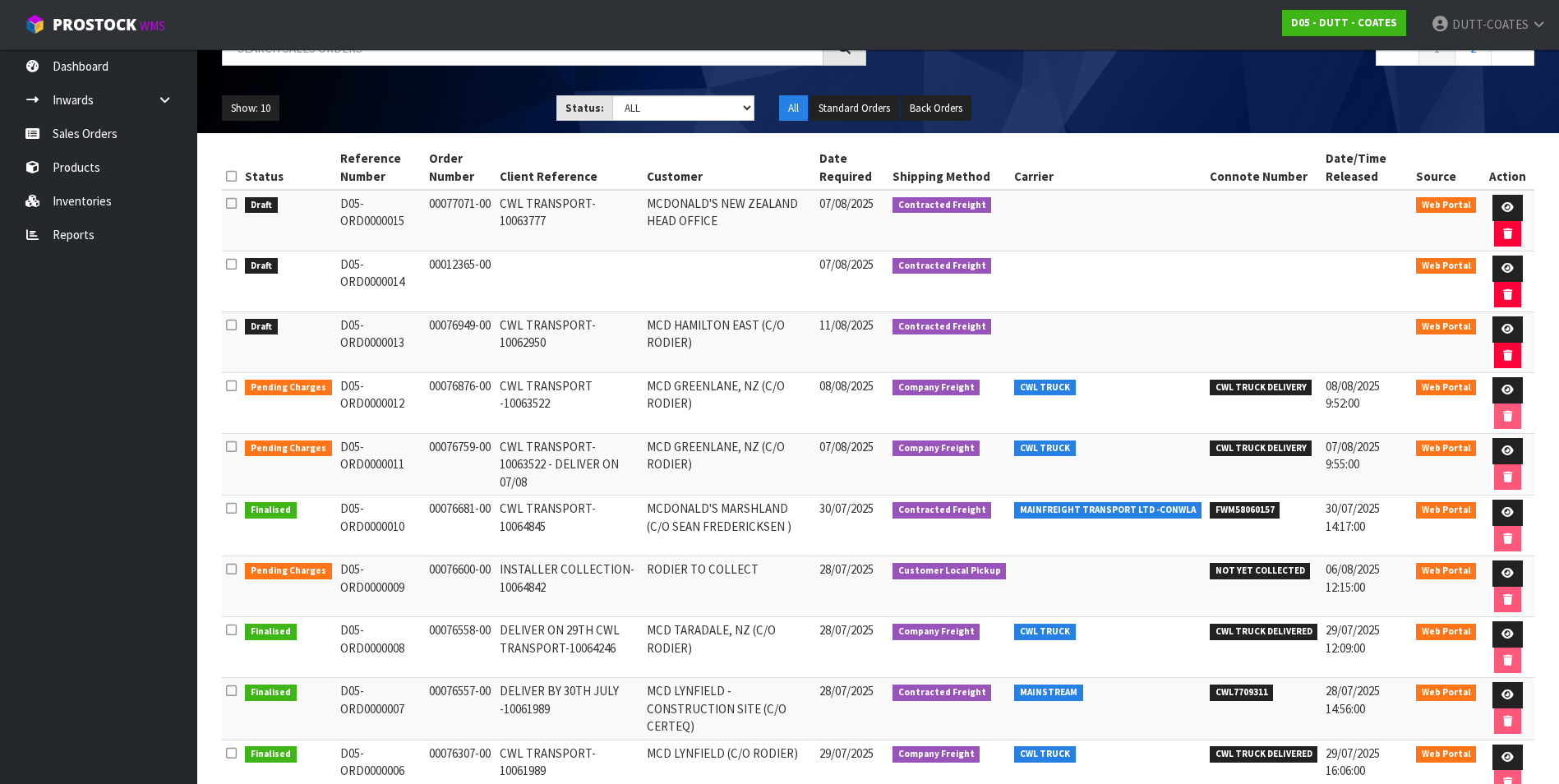 scroll, scrollTop: 0, scrollLeft: 0, axis: both 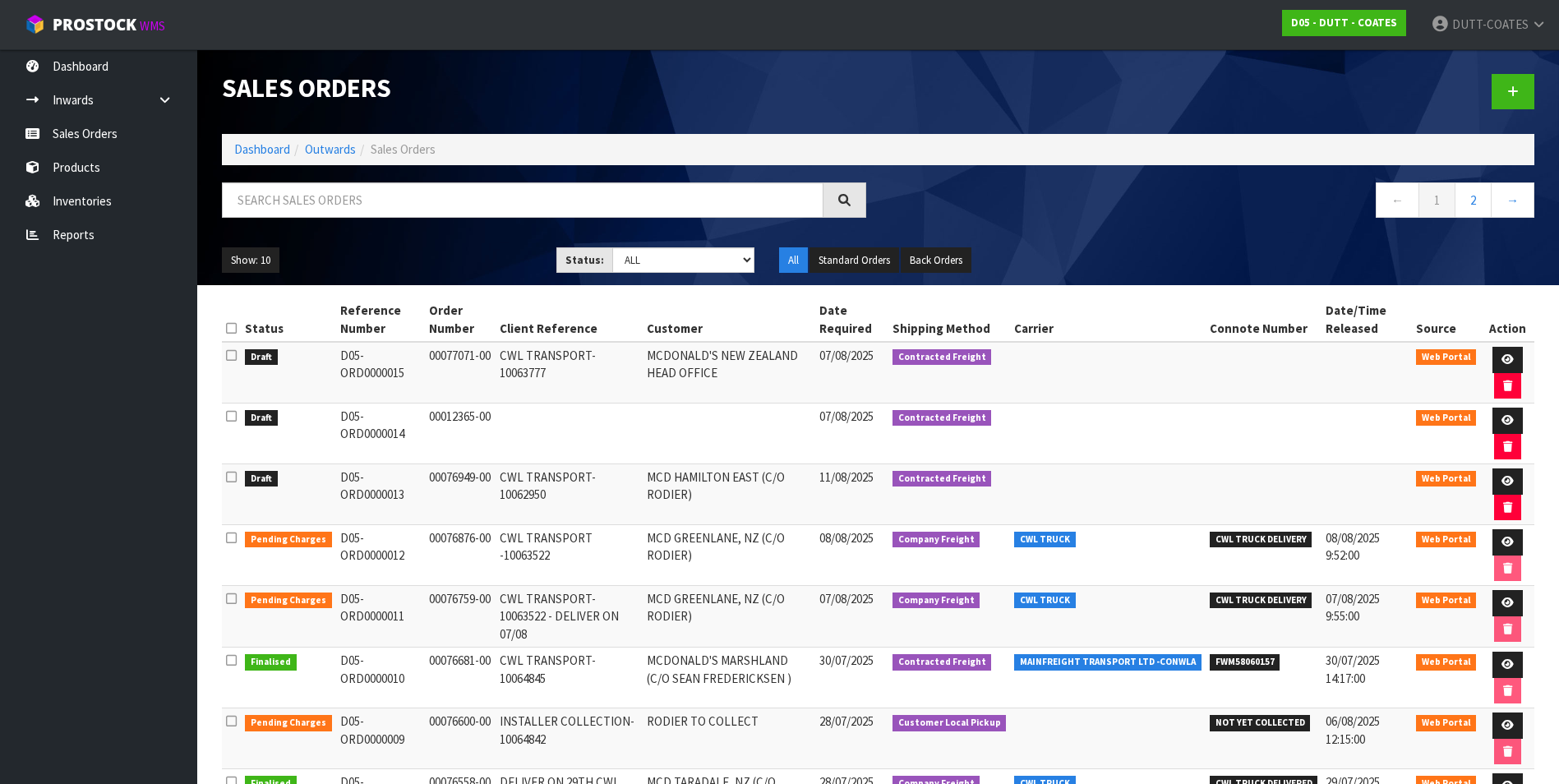 click on "Contracted Freight" at bounding box center (949, 495) 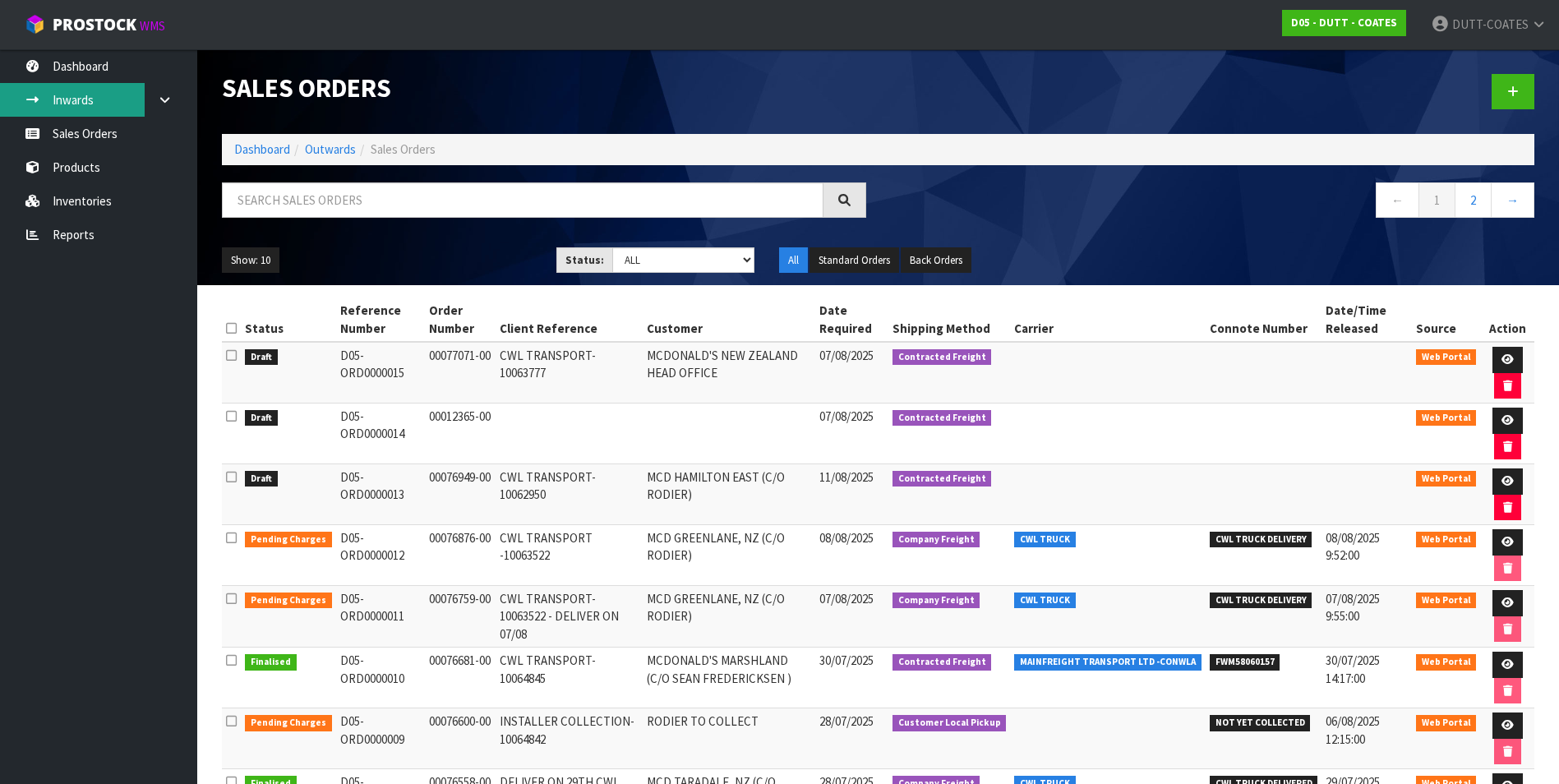 click on "Inwards" at bounding box center (99, 99) 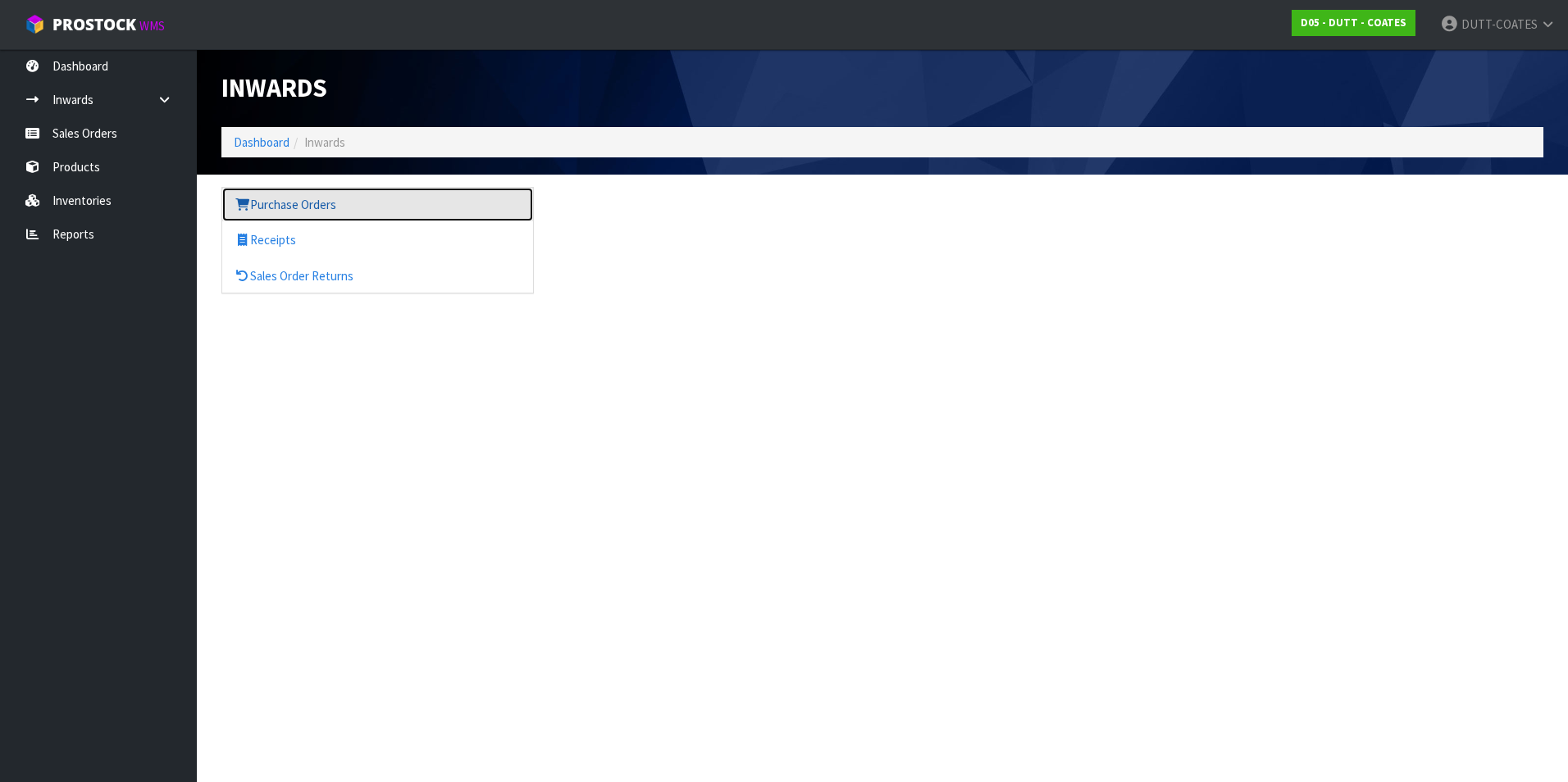 click on "Purchase Orders" at bounding box center [377, 204] 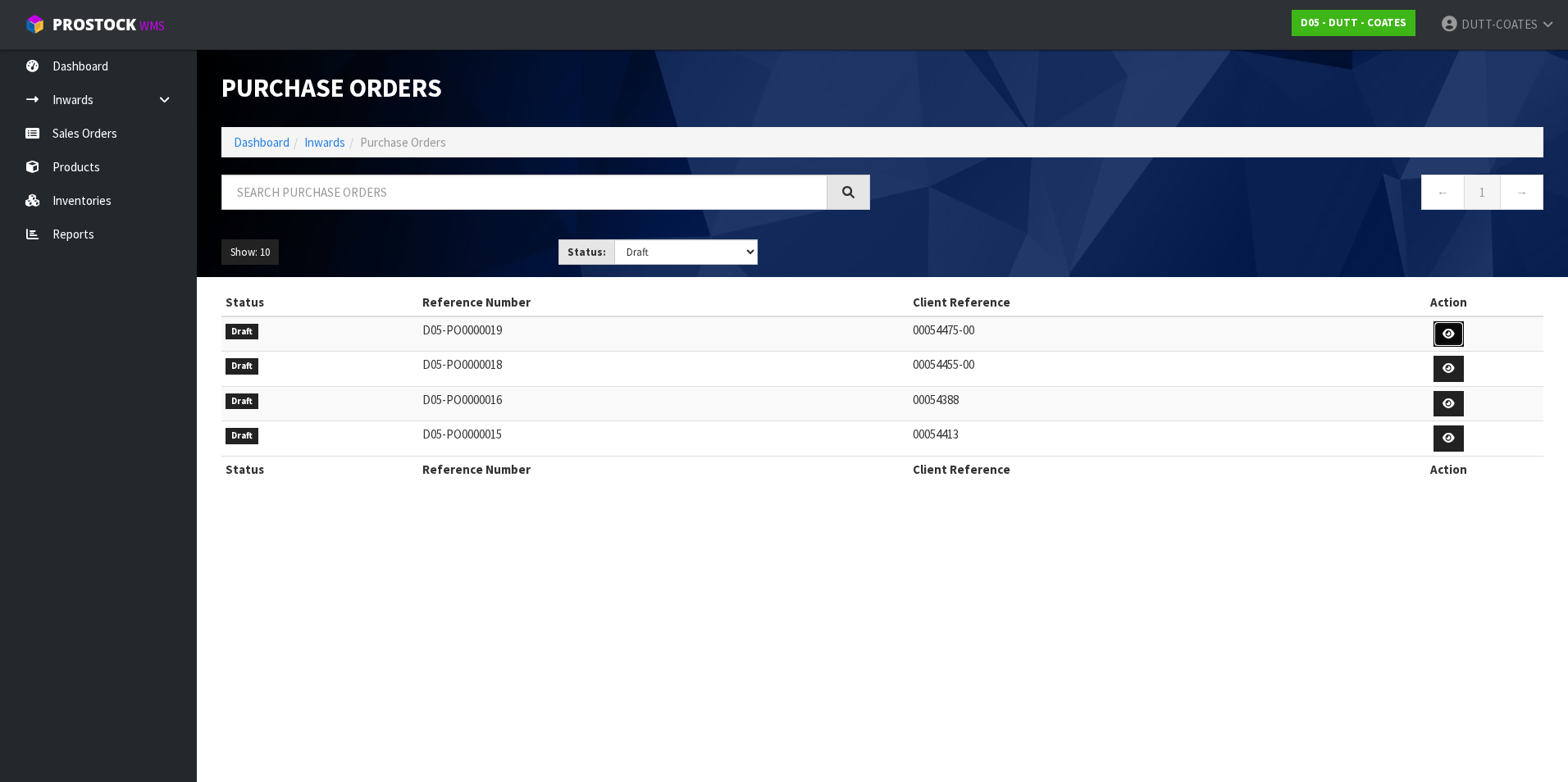 click at bounding box center [1448, 334] 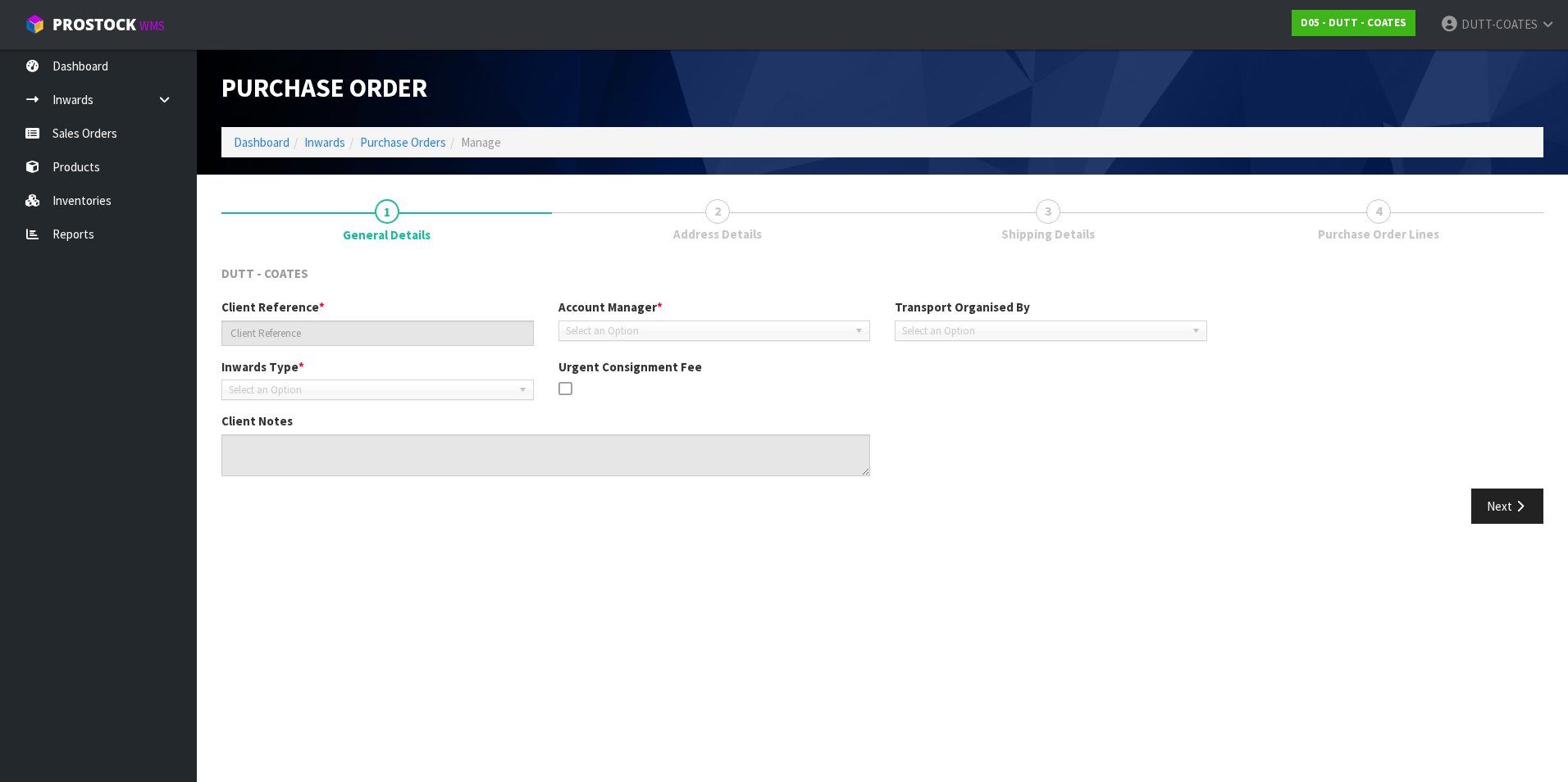 type on "00054475-00" 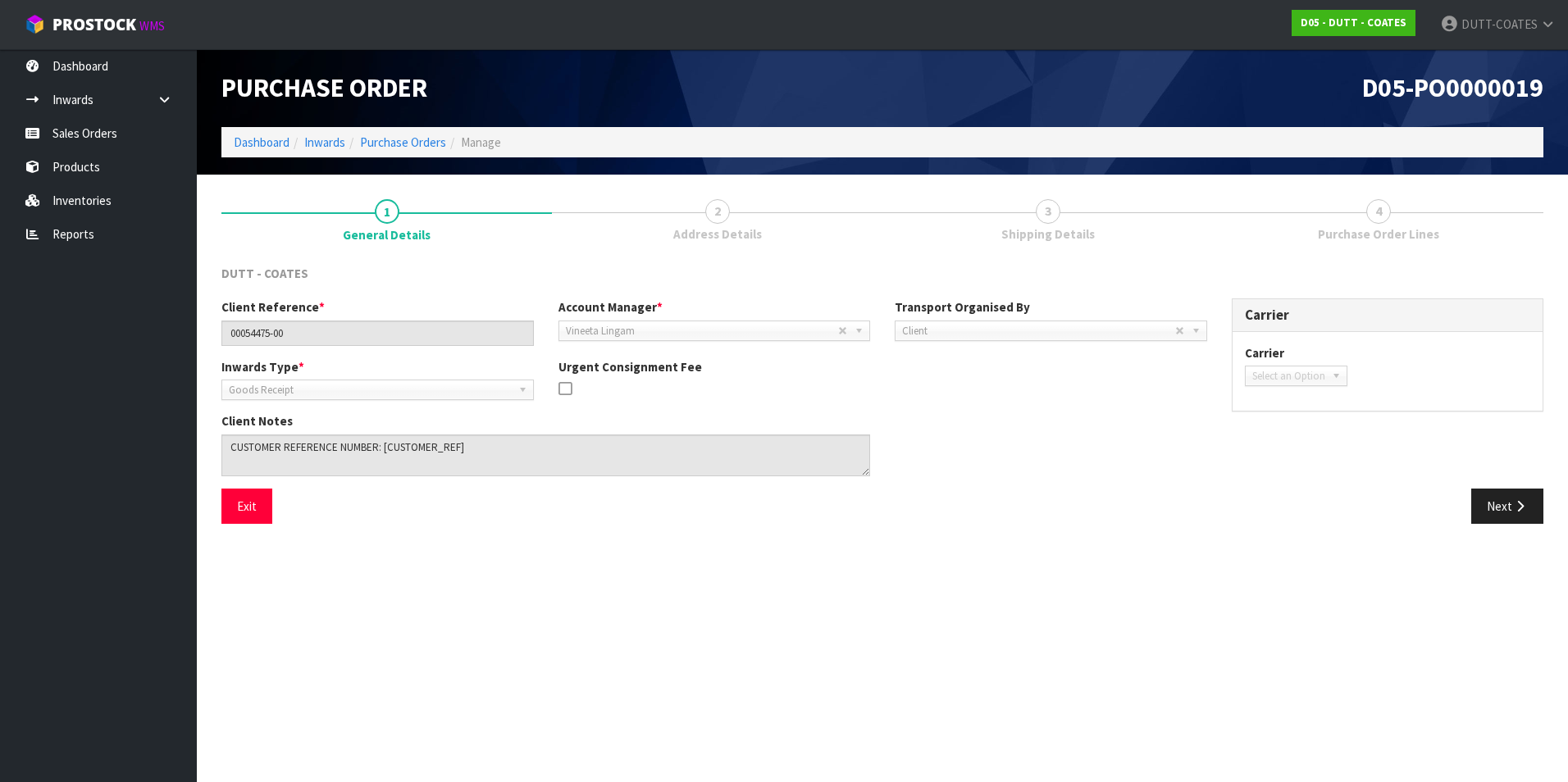 click on "1
General Details
2
Address Details
3
Shipping Details
4
Purchase Order Lines
DUTT - COATES
Client Reference  *
[CLIENT_REF]
Account Manager  *
[ACCOUNT_MANAGER] Singh TJ (Inactivated) Singh Zane (Inactivated) Brown Mia Le Divjot Kaur Sue  (Inactivated) Stutt Jennifer  (Inactivated) Millan Beltran Rajdeep (Inactivated) Kaur Intern  Intern2  Intern3  Intern4  Salehaben Patel Pitonga (Inactivated) Tamu Ann-Marie O'Meara Shane (Inactivated) Everitt David (Inactivated) Rauba Nathan (Inactivated) Harris Amber (Inactivated) Murphy Faith (Inactivated) Ainoa Hayden (Inactivated) Hurfit-Mills Fetu Olo" at bounding box center [882, 361] 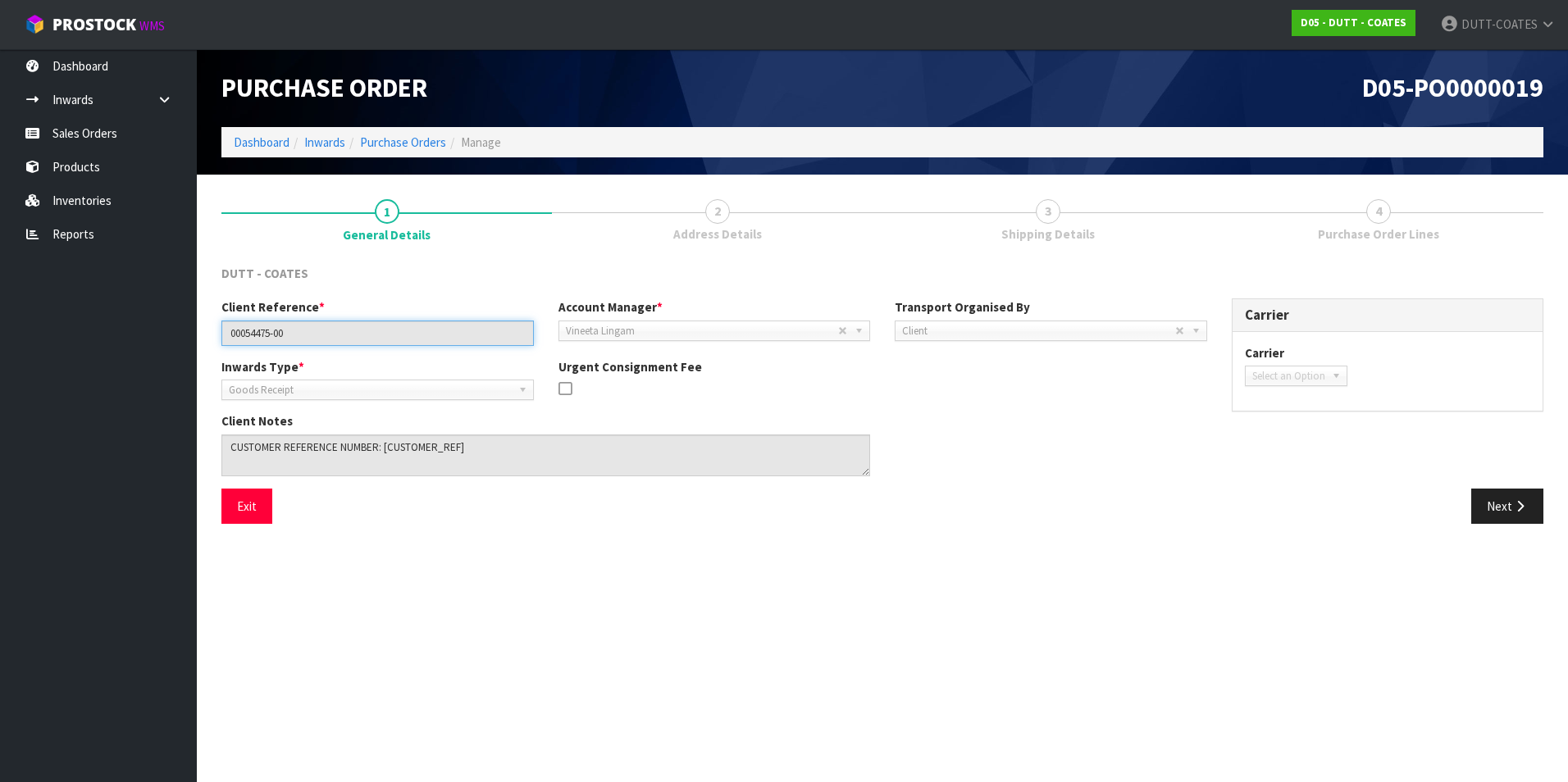 drag, startPoint x: 325, startPoint y: 326, endPoint x: 178, endPoint y: 328, distance: 147.0136 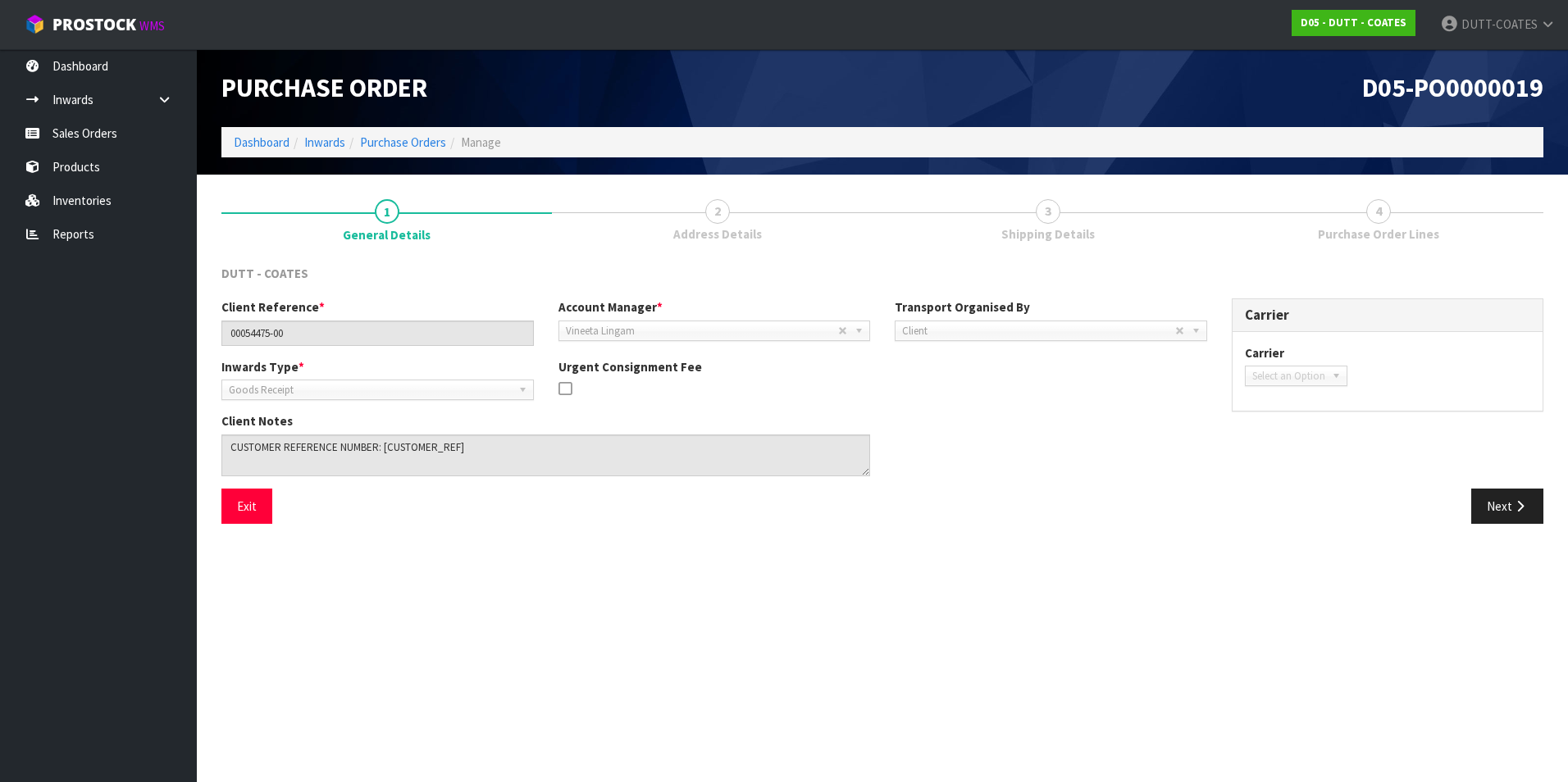 click on "Client Notes" at bounding box center (714, 450) 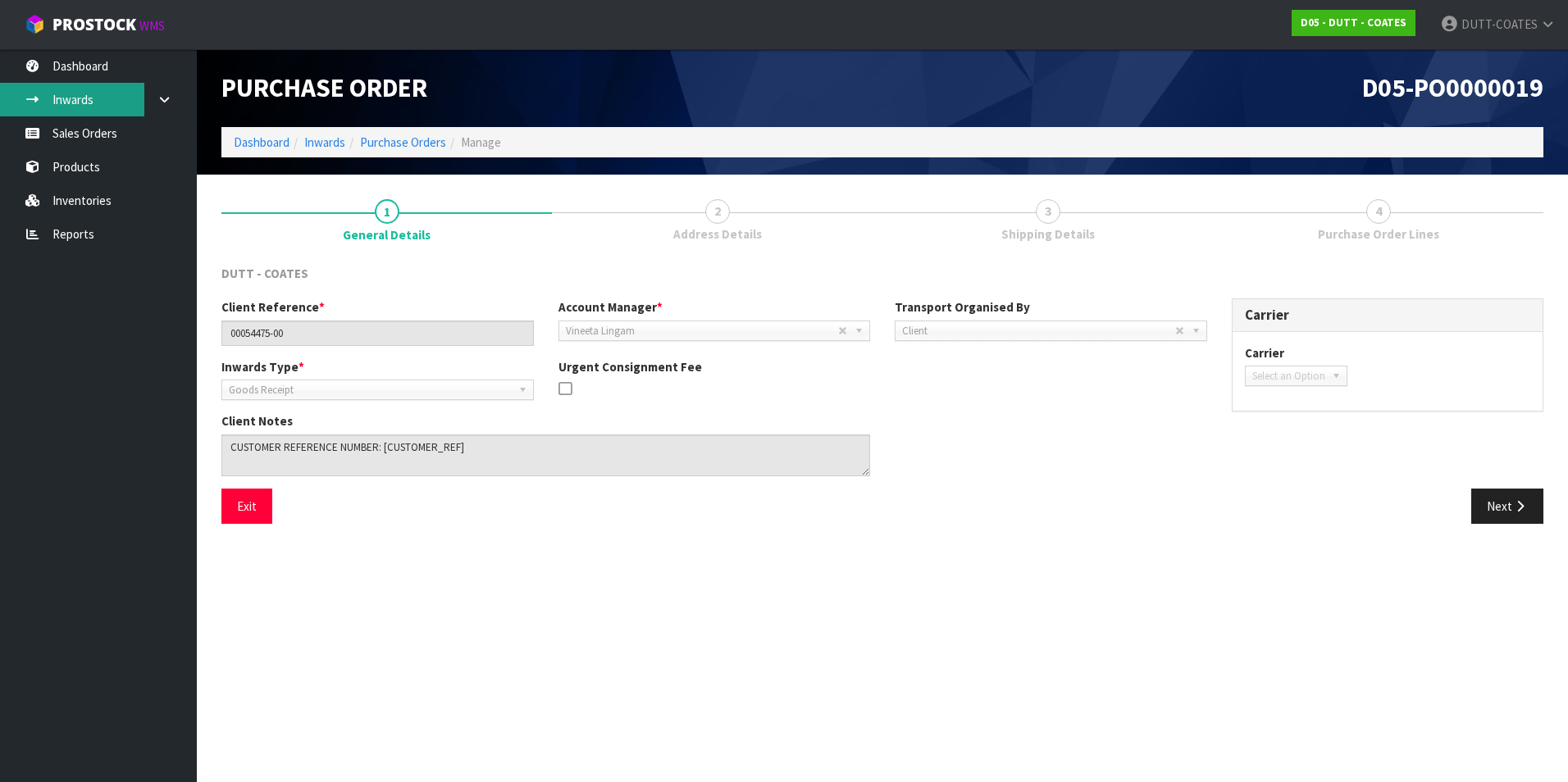click on "Inwards" at bounding box center [98, 99] 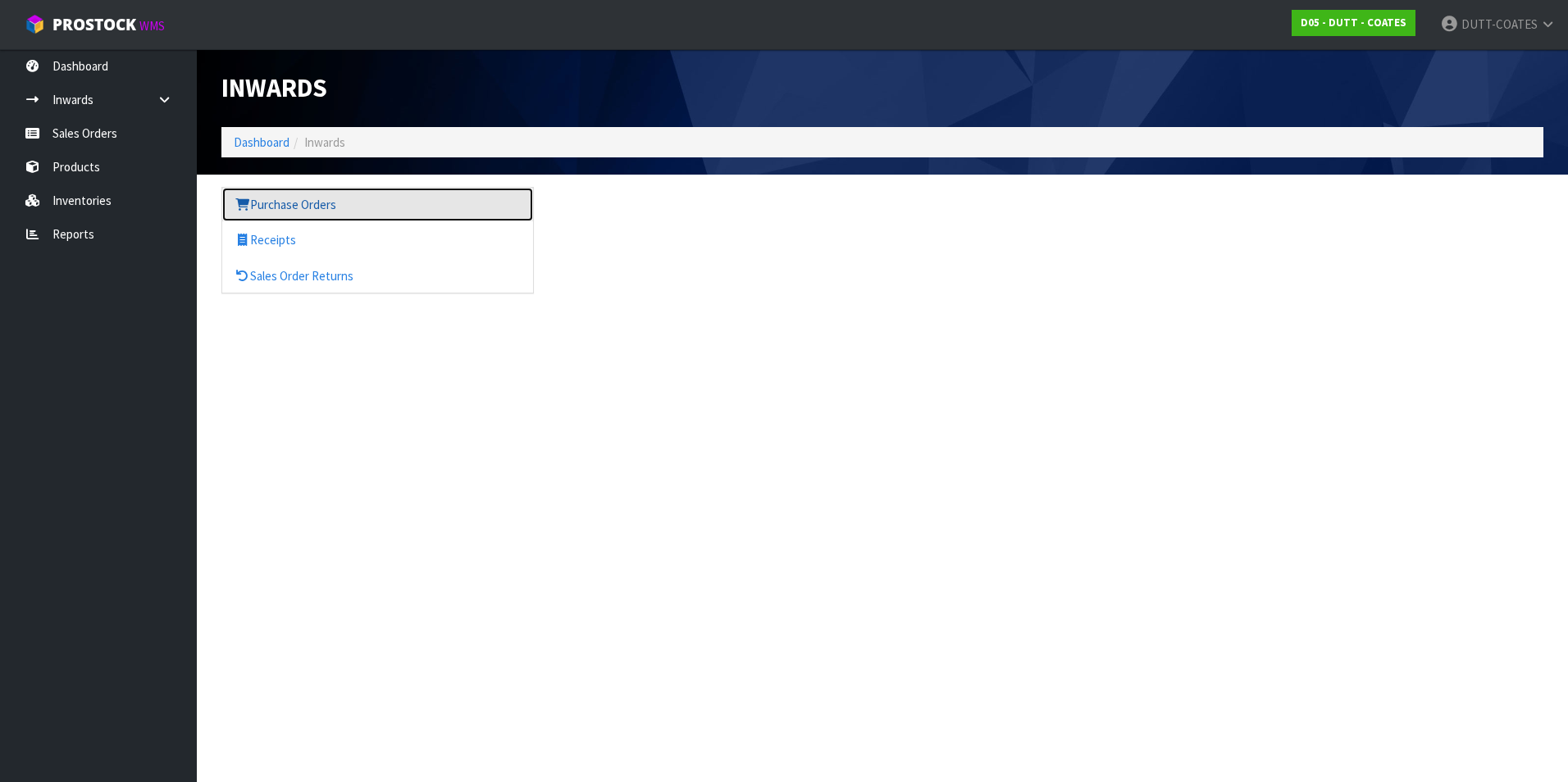 click on "Purchase Orders" at bounding box center [377, 204] 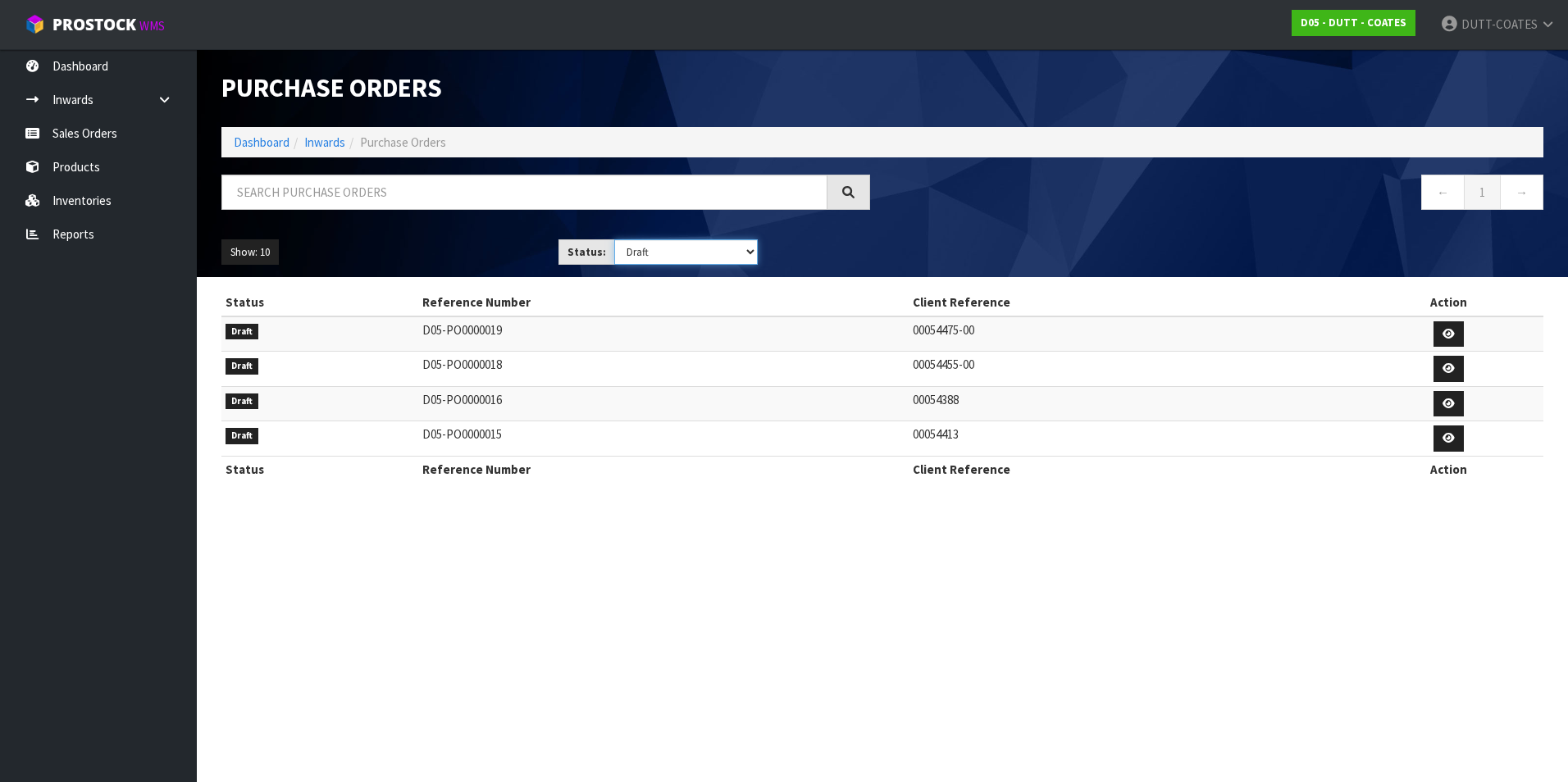 drag, startPoint x: 658, startPoint y: 250, endPoint x: 659, endPoint y: 263, distance: 13.0384 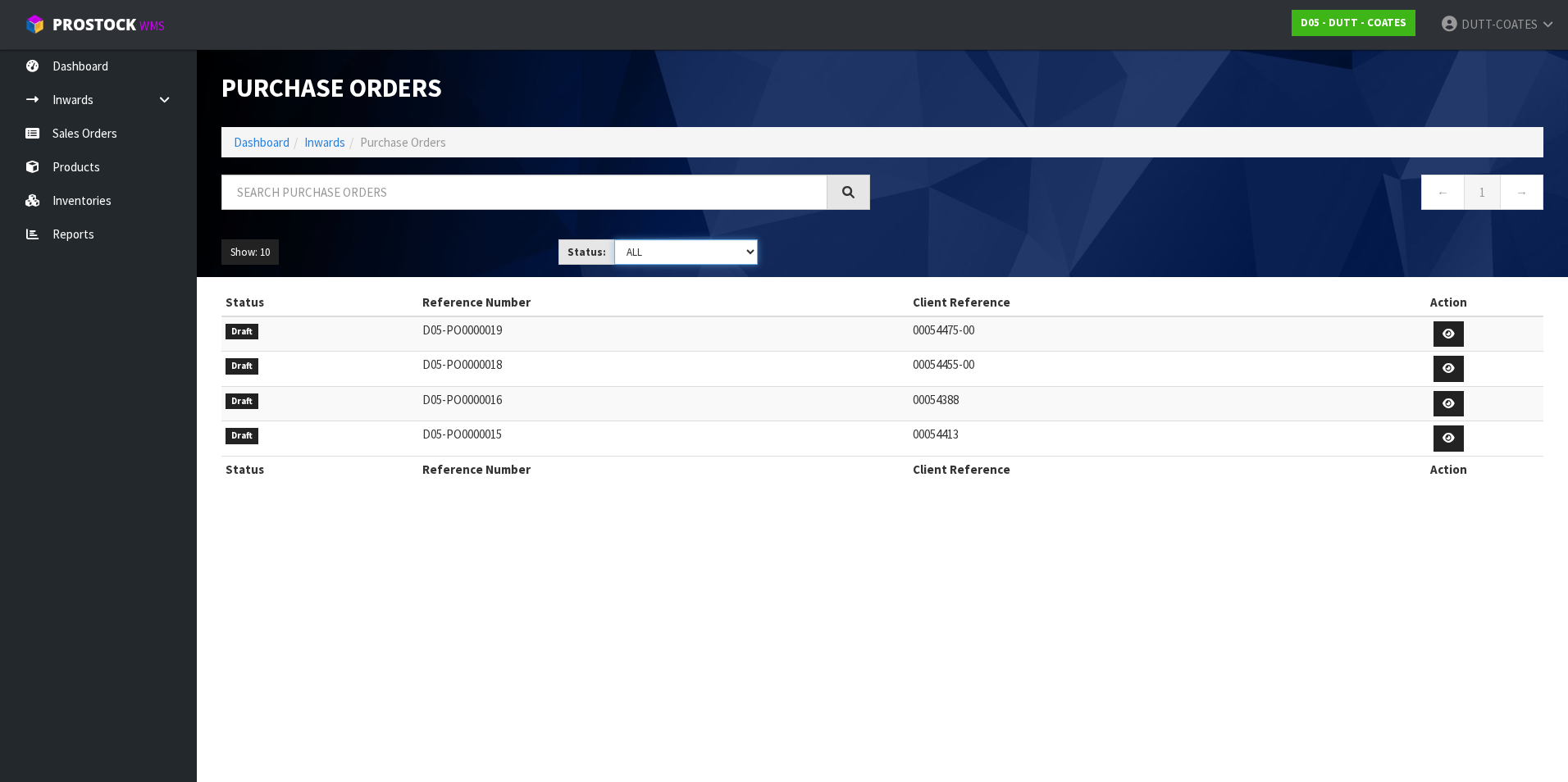 click on "Draft Pending Received Cancelled ALL" at bounding box center [686, 252] 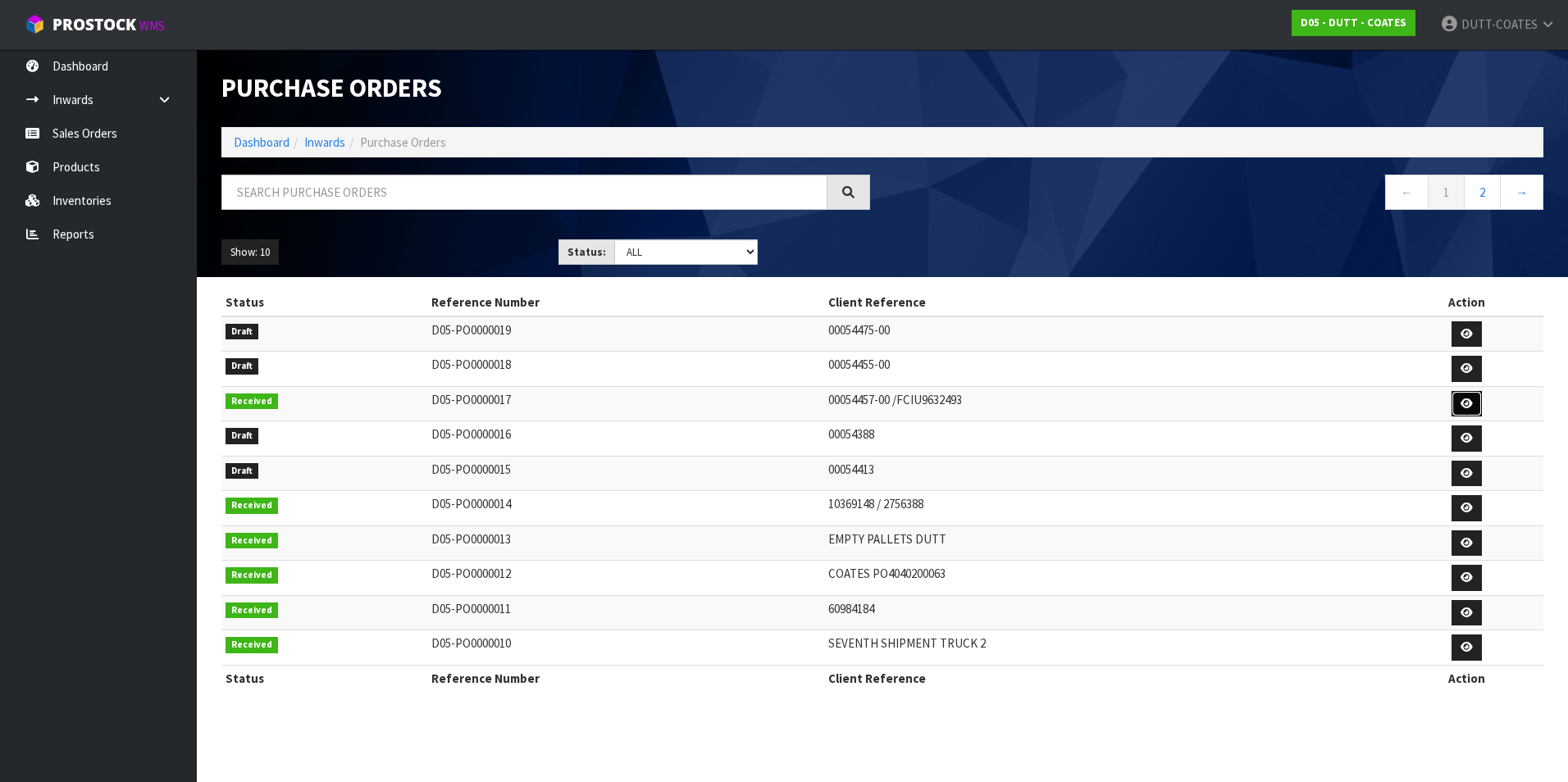 click at bounding box center [1466, 403] 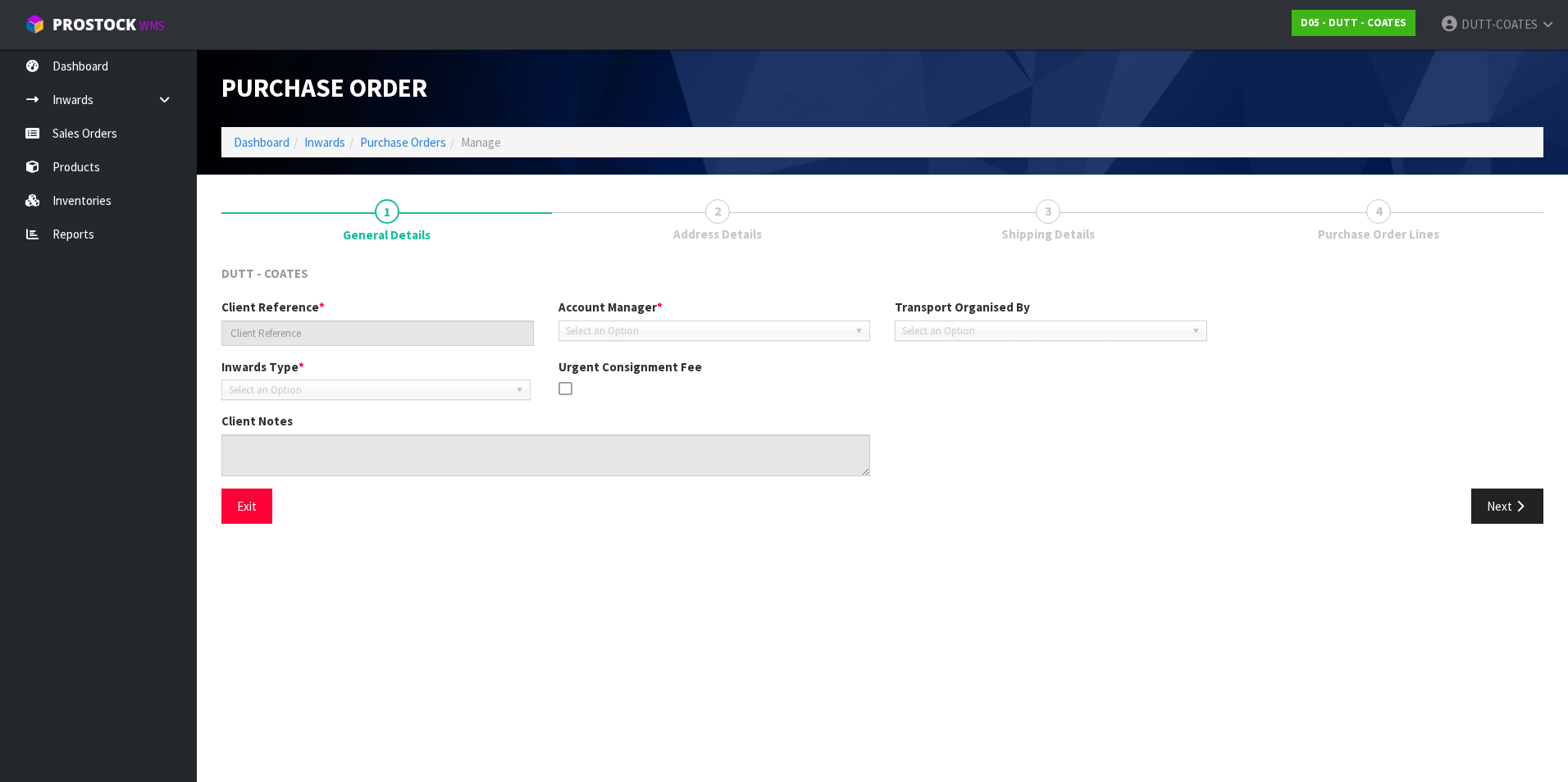 type on "00054457-00 /FCIU9632493" 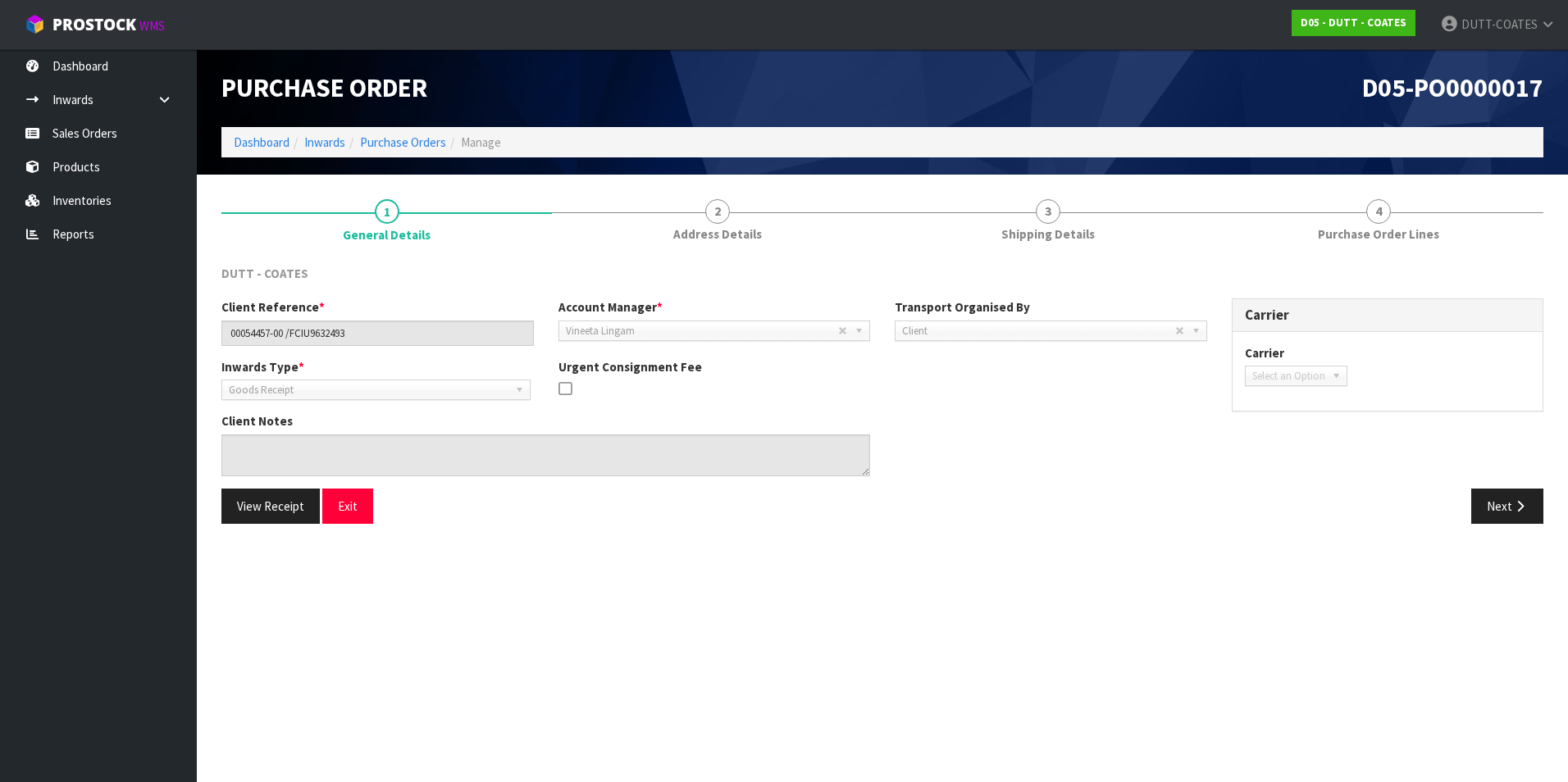click on "Next" at bounding box center (1219, 506) 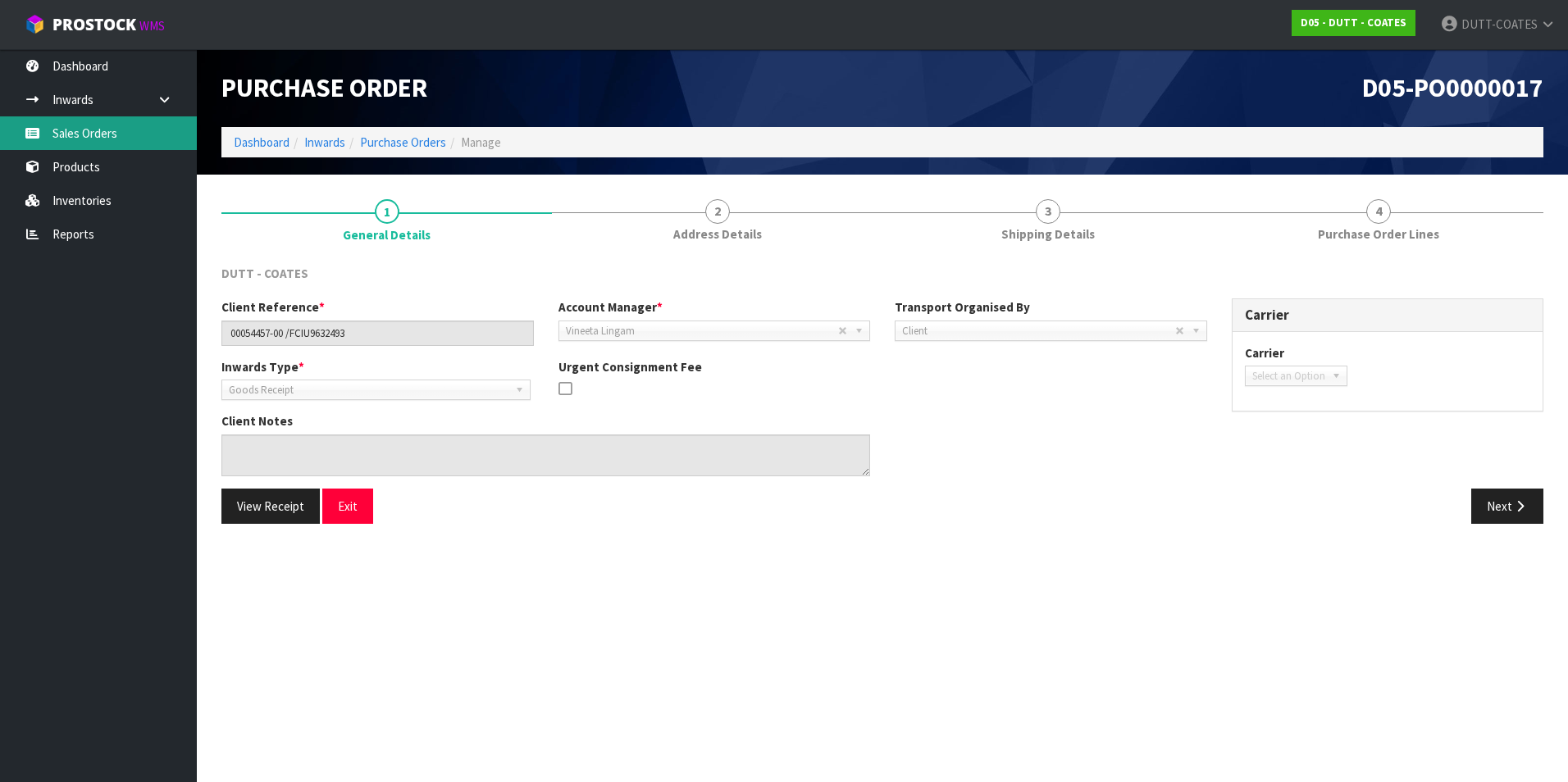 click on "Sales Orders" at bounding box center (98, 133) 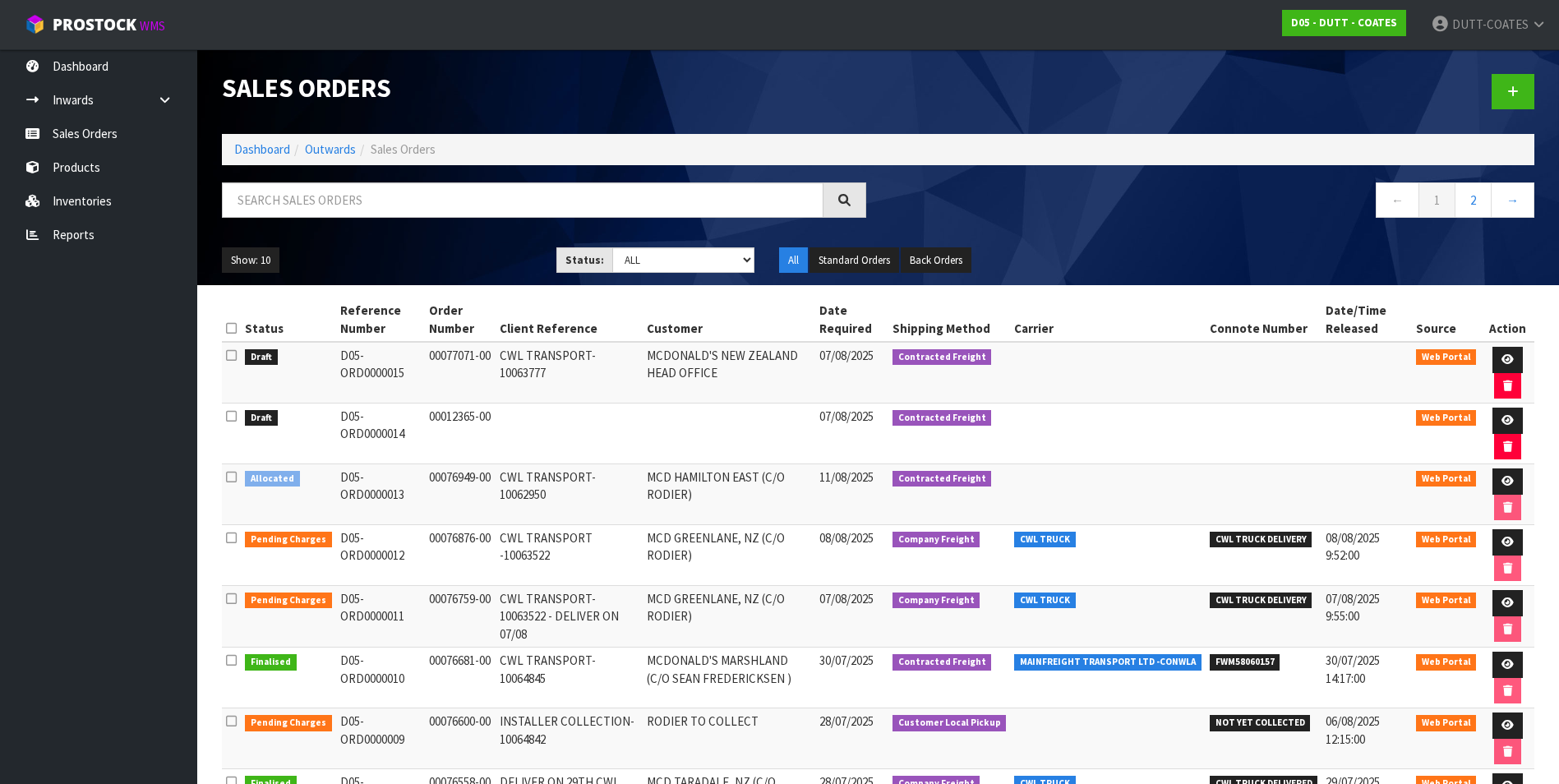 click on "Show: 10
5
10
25
50
Status:
Draft Pending Allocated Pending Pick Goods Picked Goods Packed Pending Charges Finalised Cancelled Review ALL
All
Standard Orders
Back Orders" at bounding box center [878, 261] 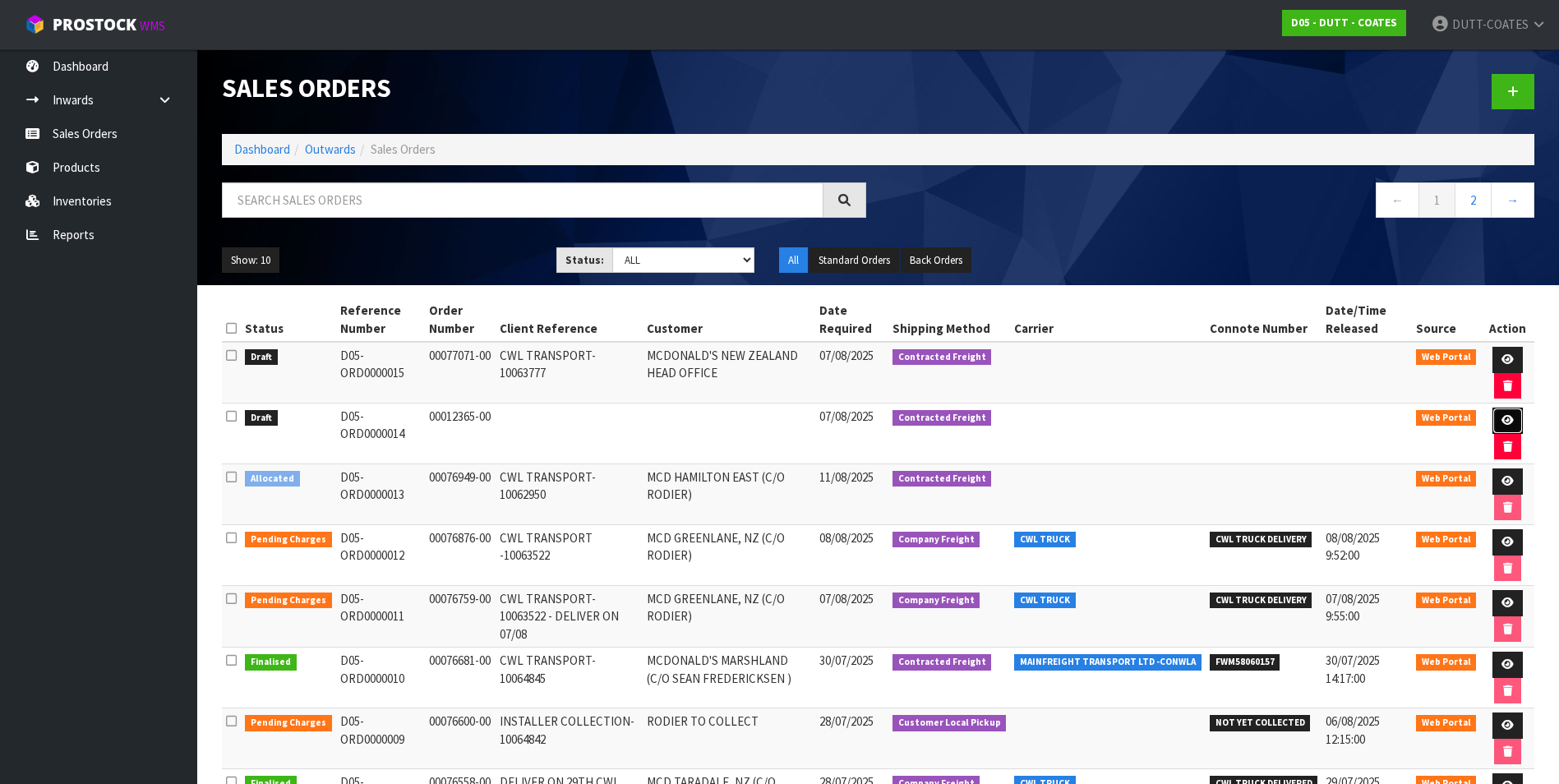 click at bounding box center [1507, 420] 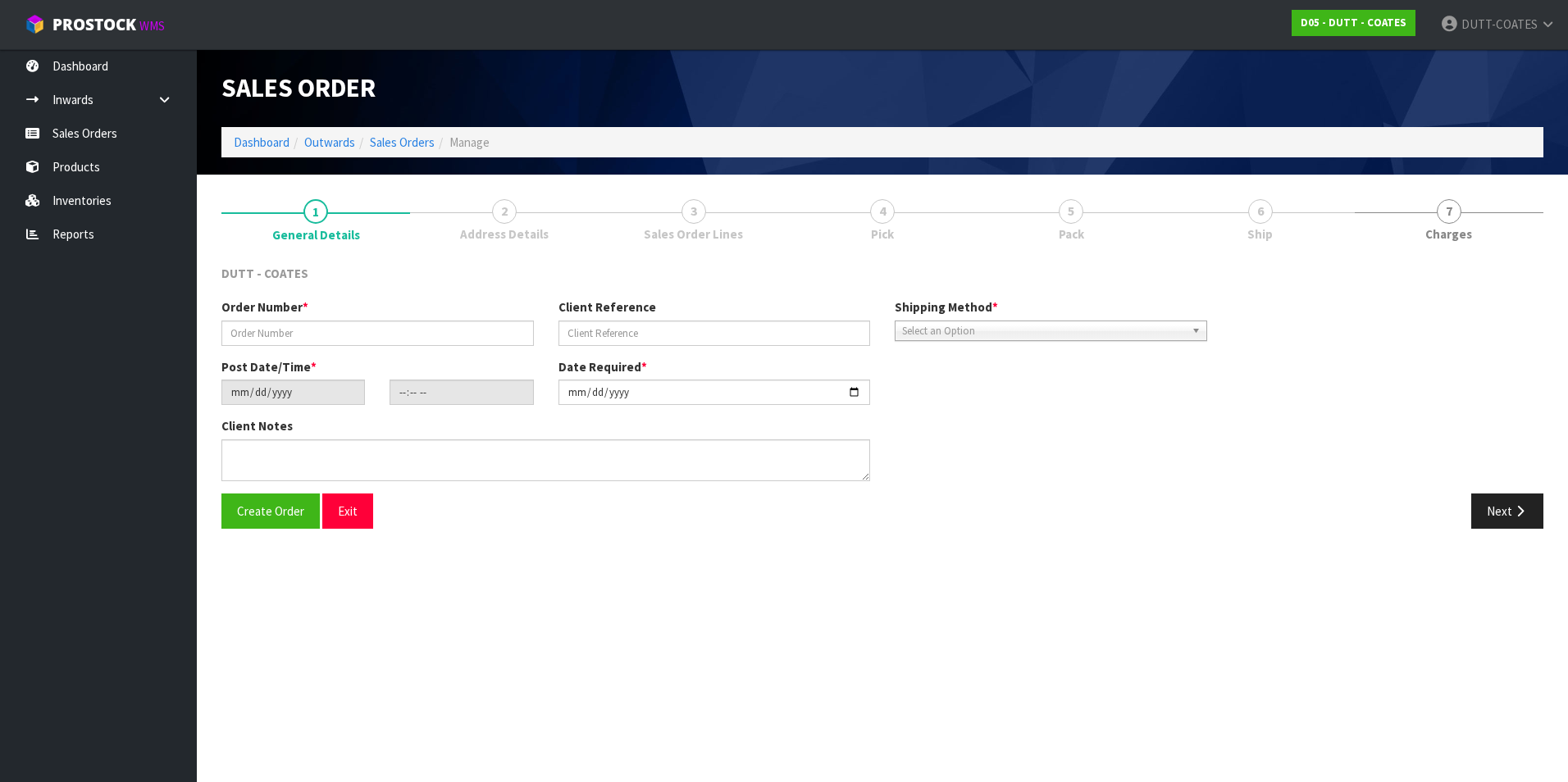 type on "00012365-00" 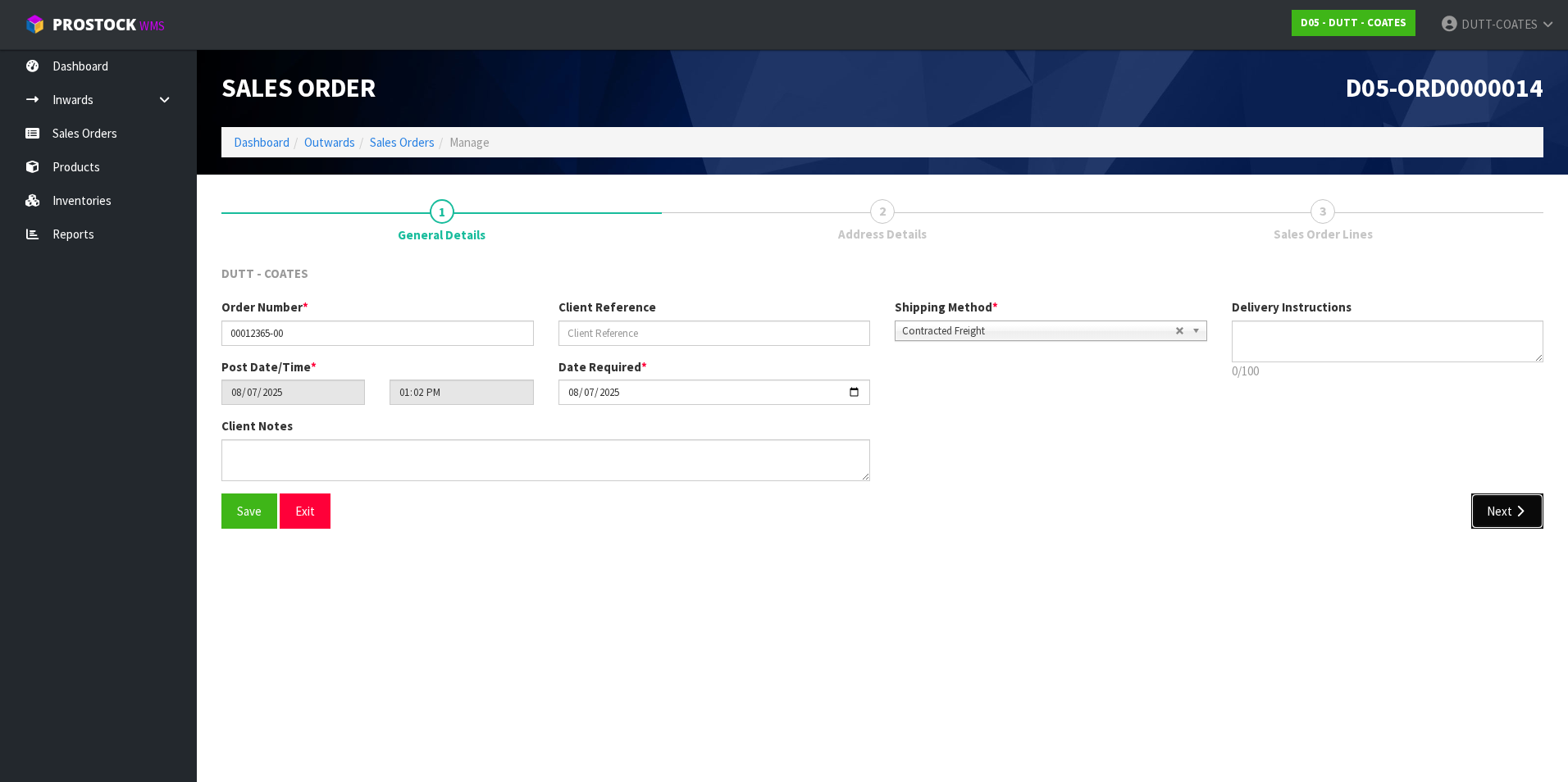 click at bounding box center [1520, 511] 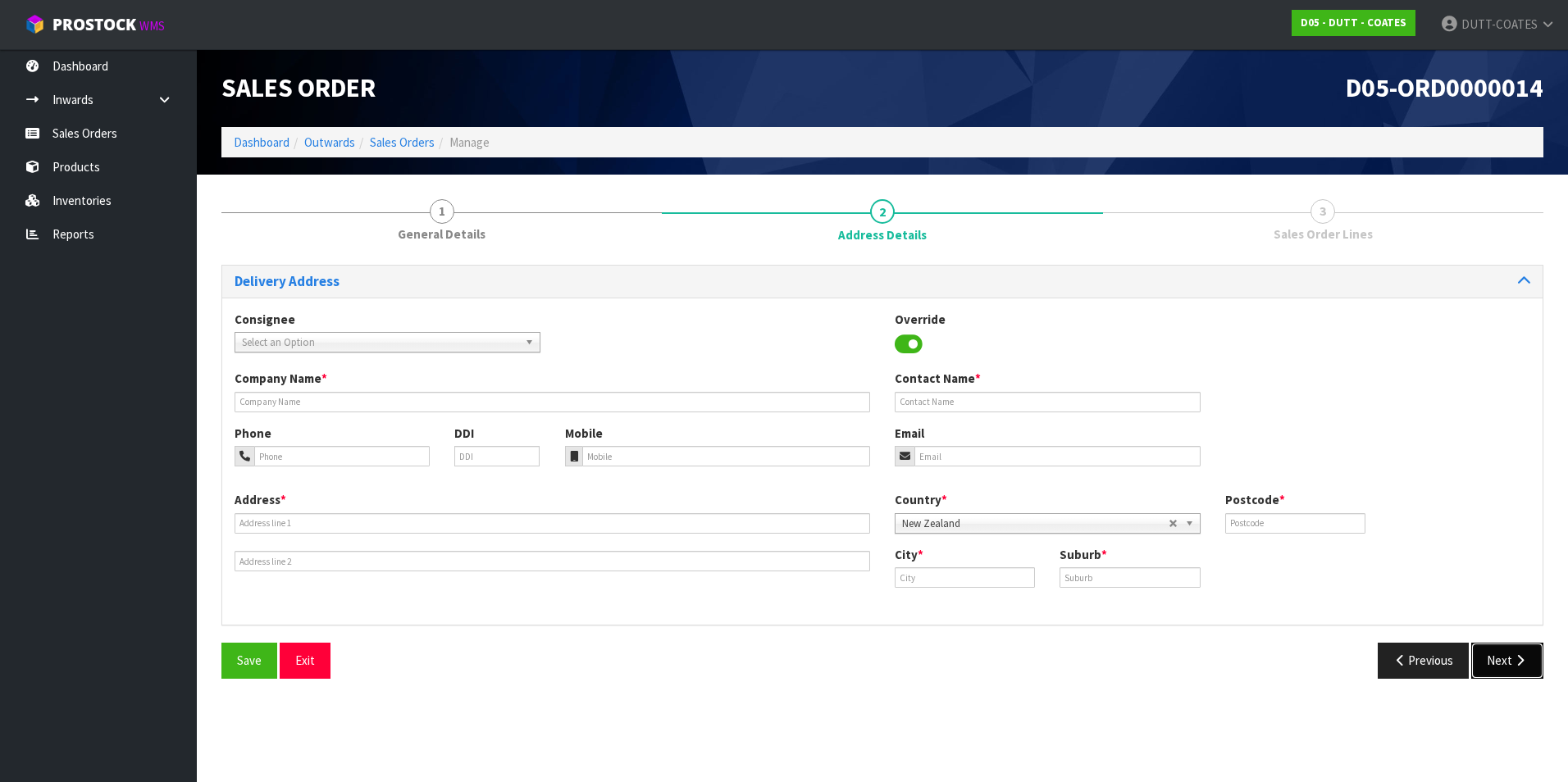 click on "Next" at bounding box center [1507, 660] 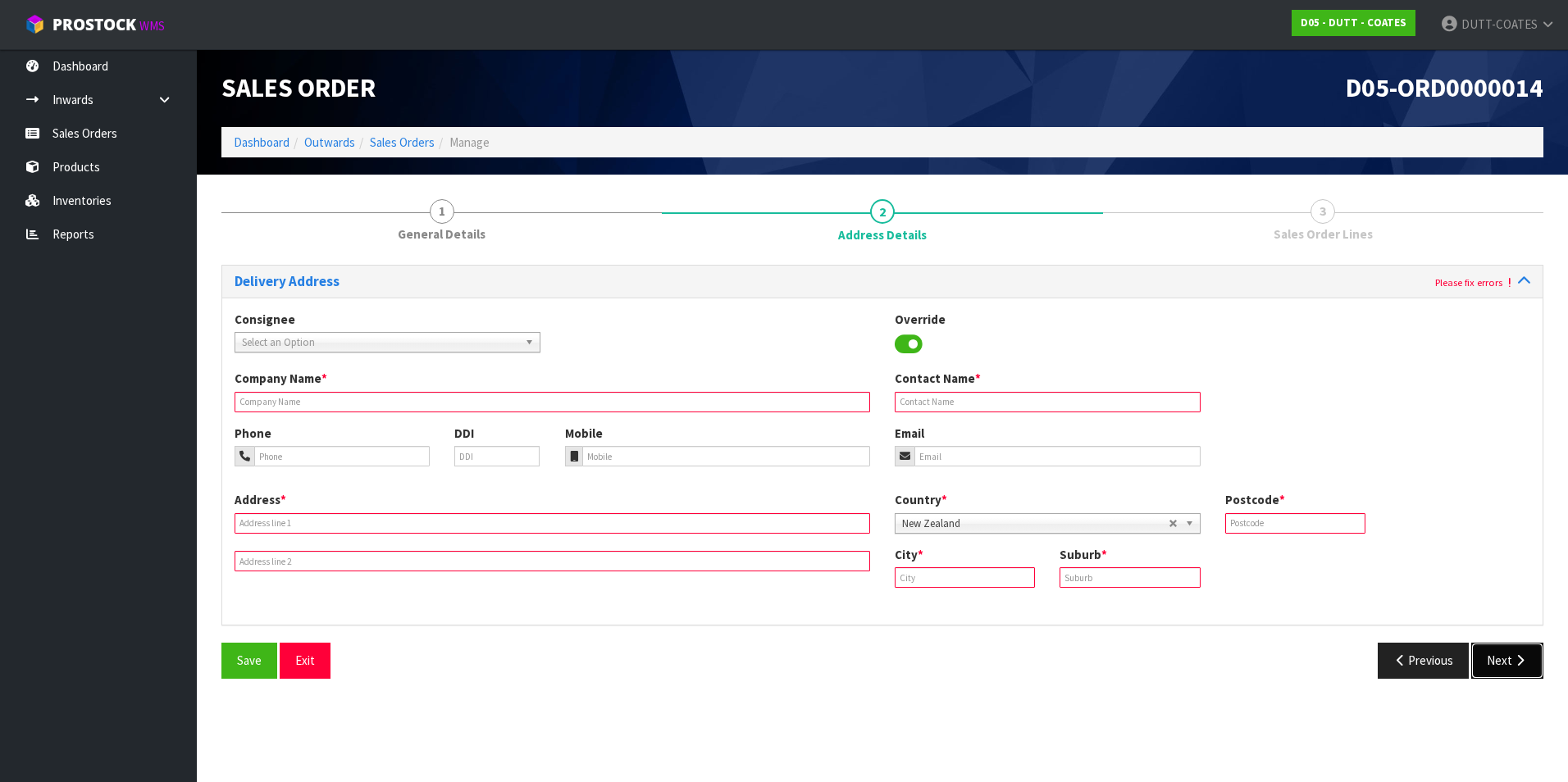 click at bounding box center [1520, 660] 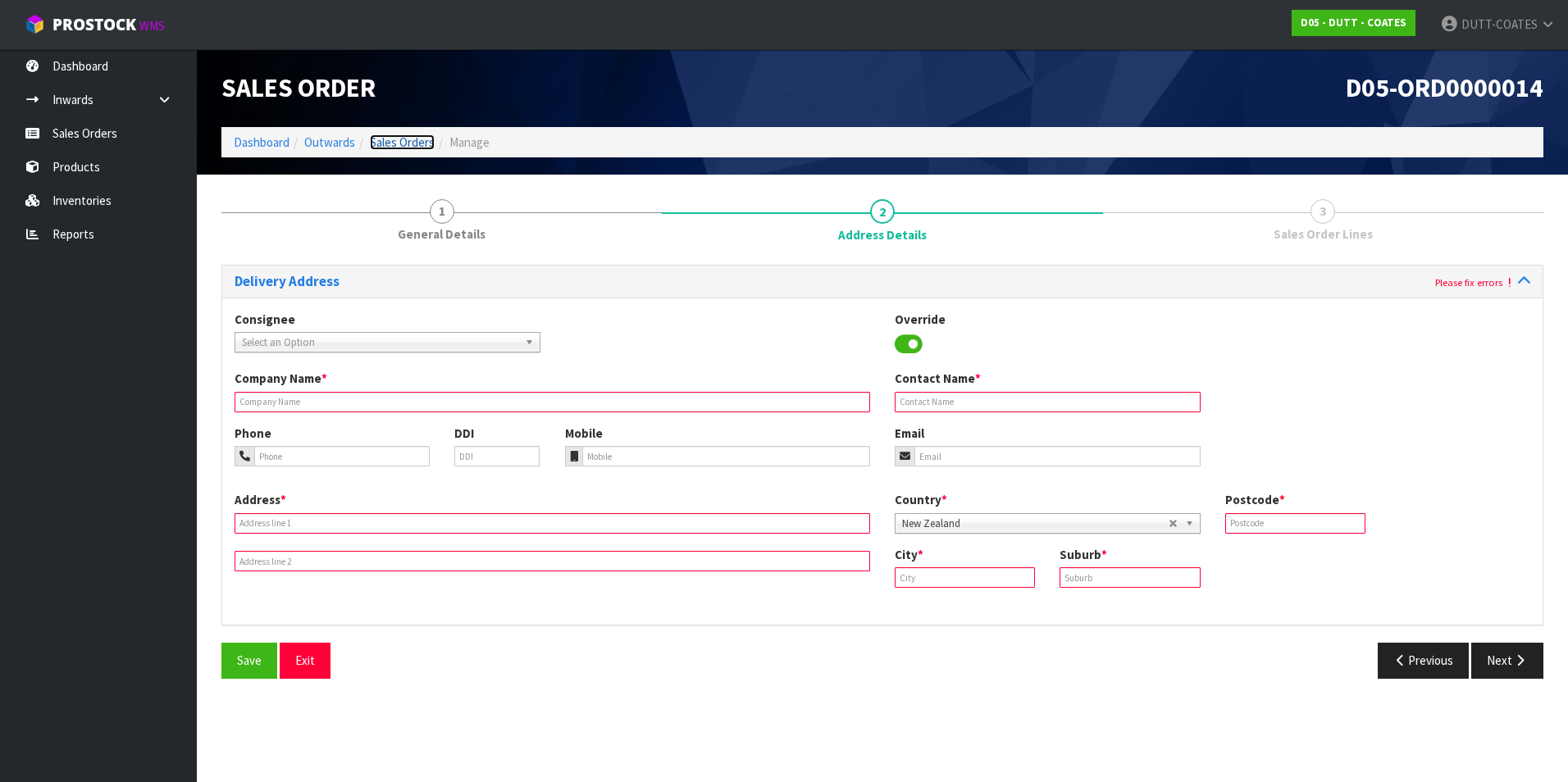 click on "Sales Orders" at bounding box center (402, 142) 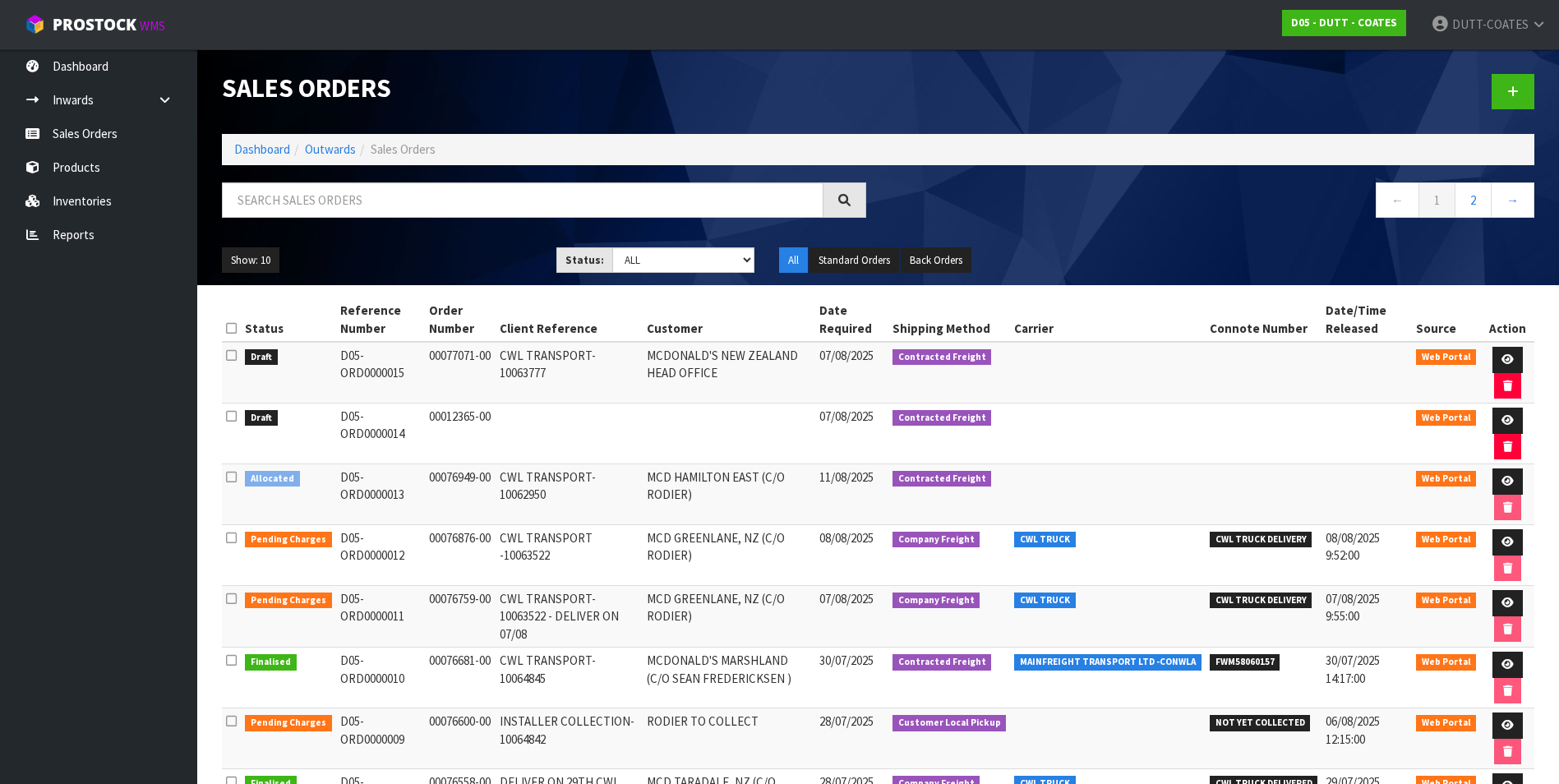 click on "CWL TRUCK" at bounding box center (1108, 556) 